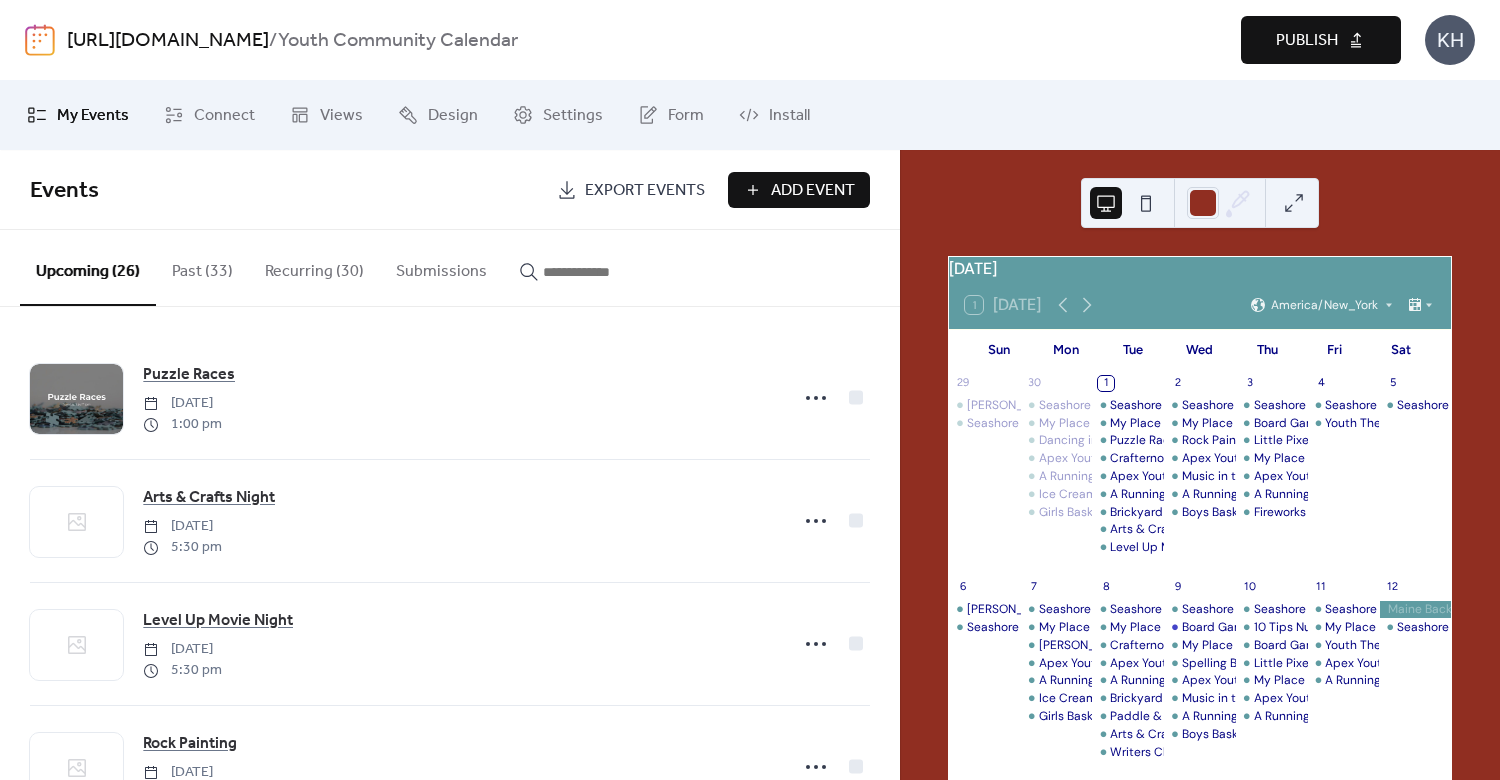 scroll, scrollTop: 0, scrollLeft: 0, axis: both 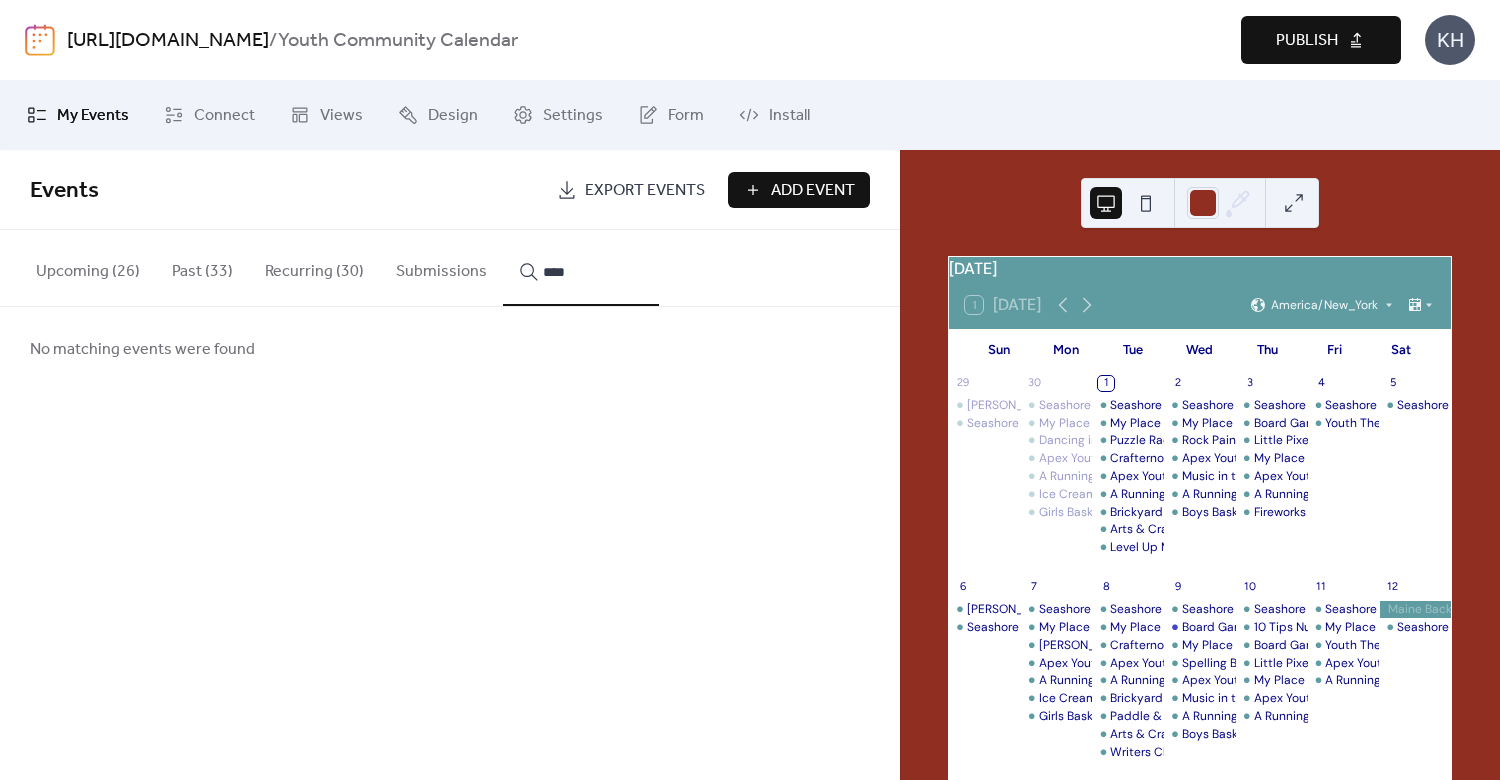 click on "****" at bounding box center (593, 272) 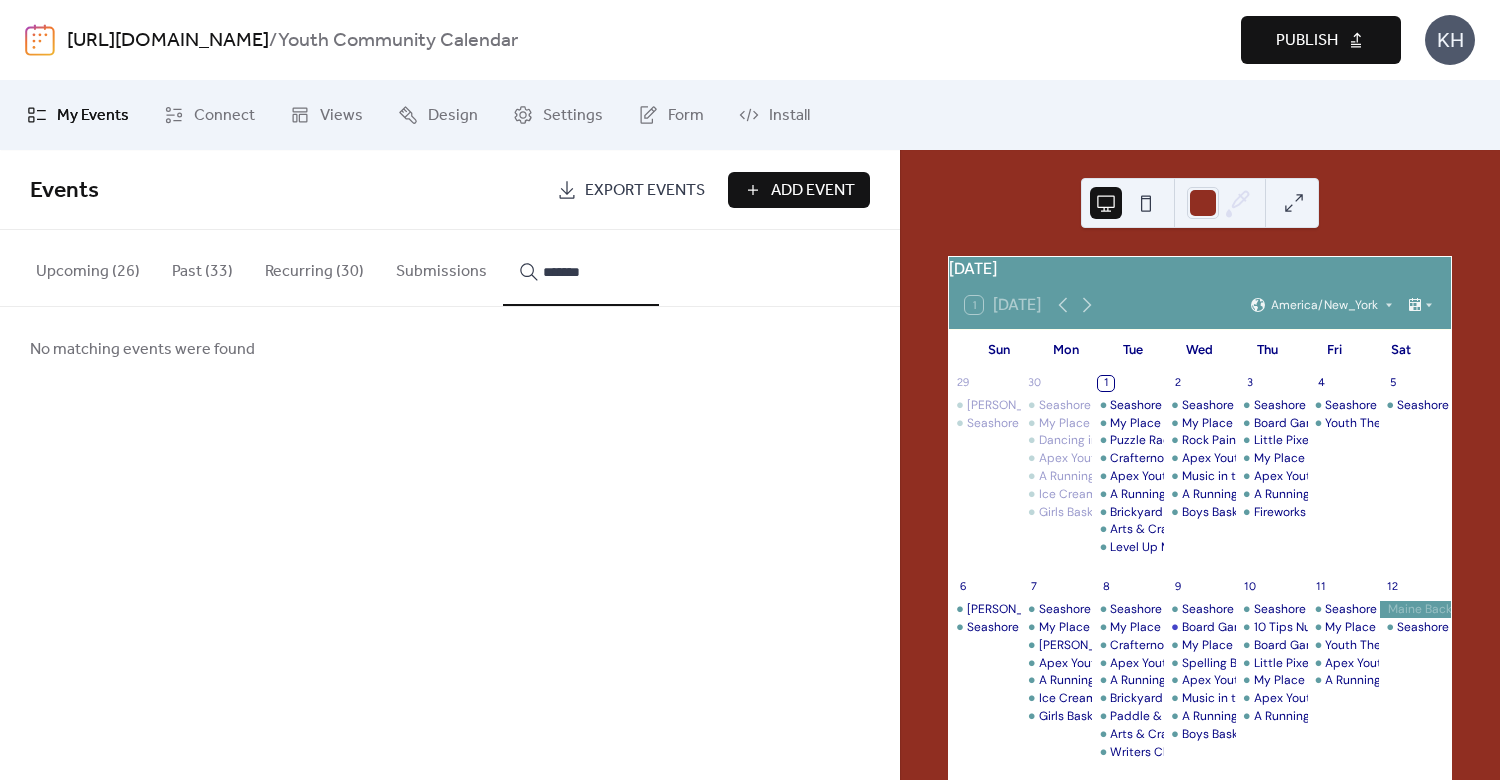 click on "******" at bounding box center (581, 268) 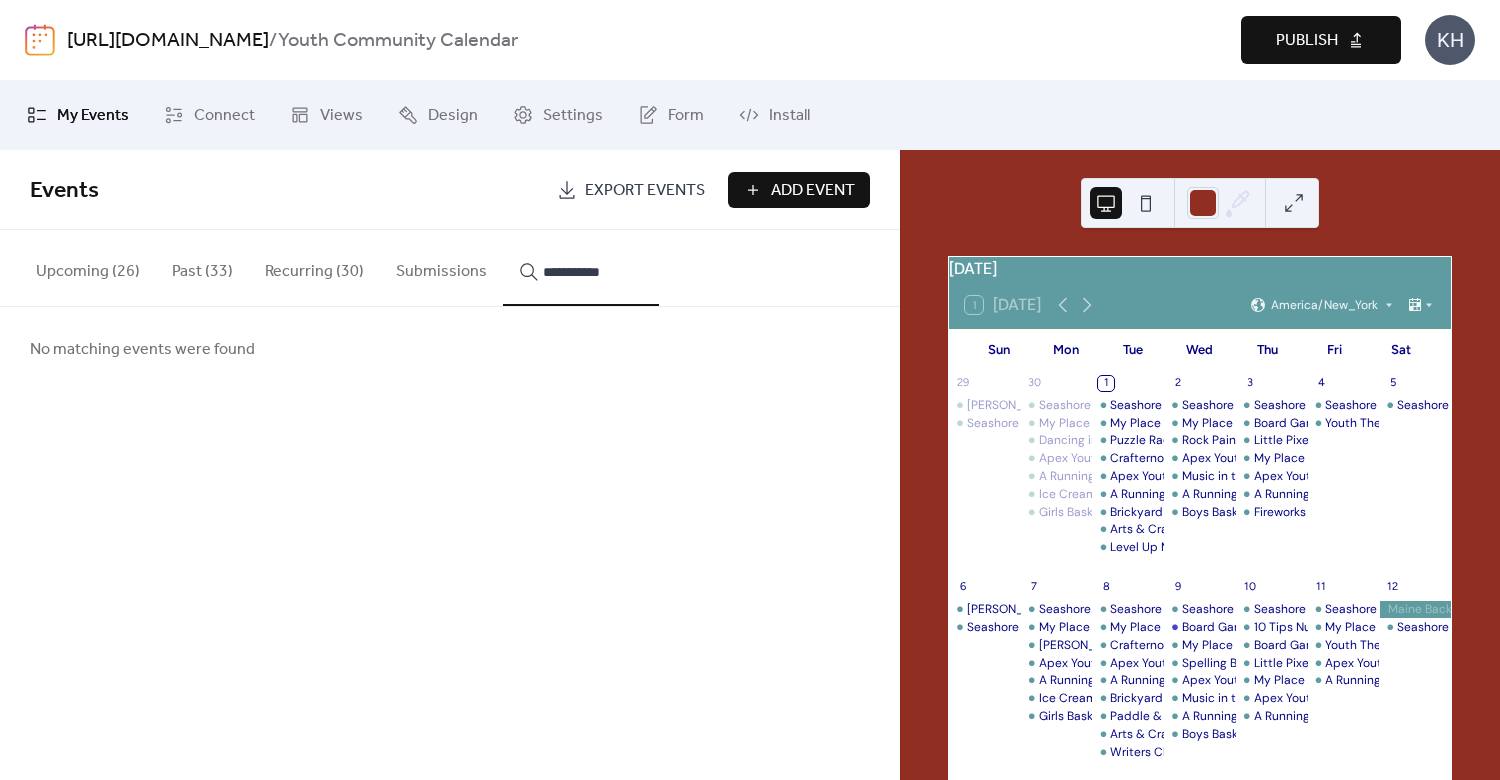 type on "**********" 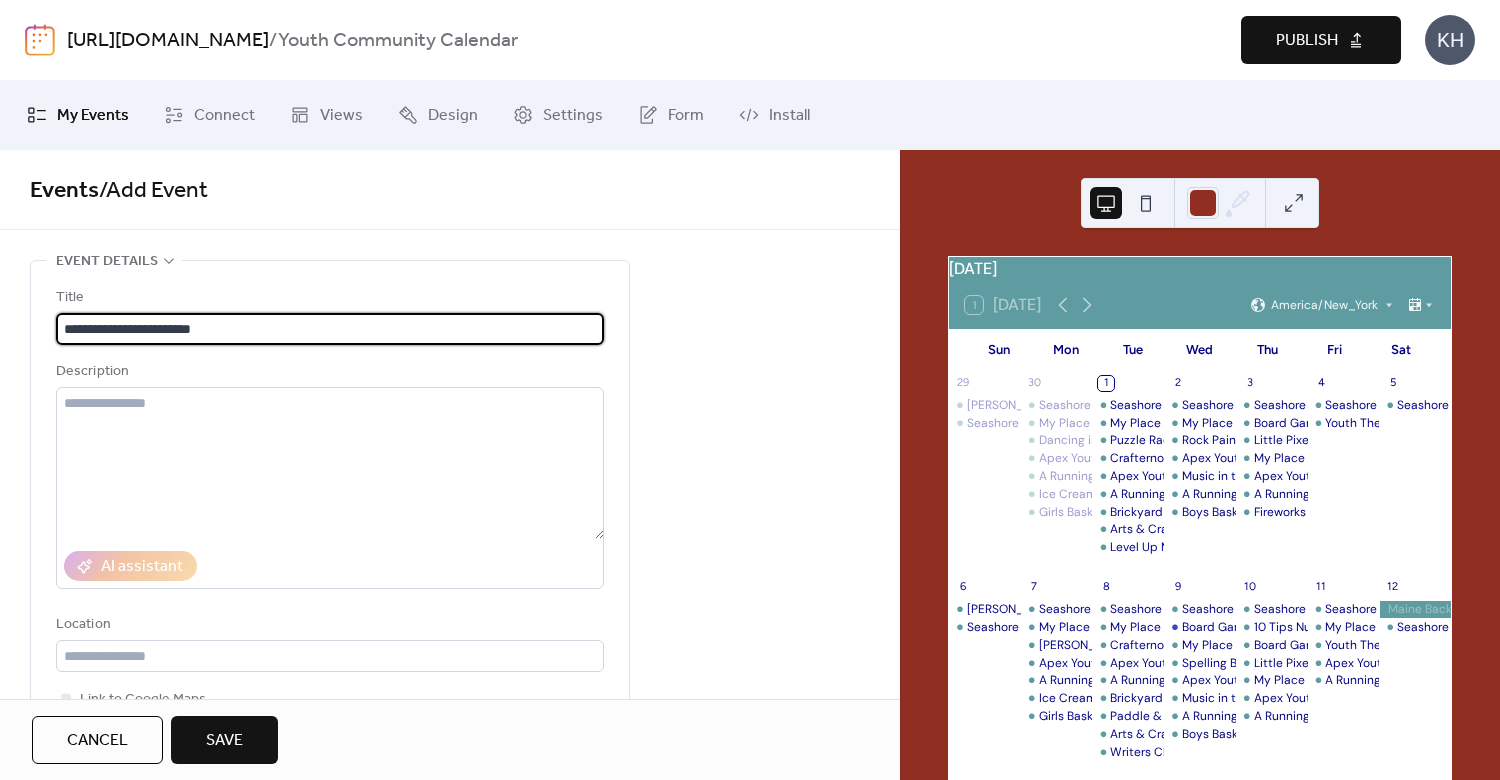 type on "**********" 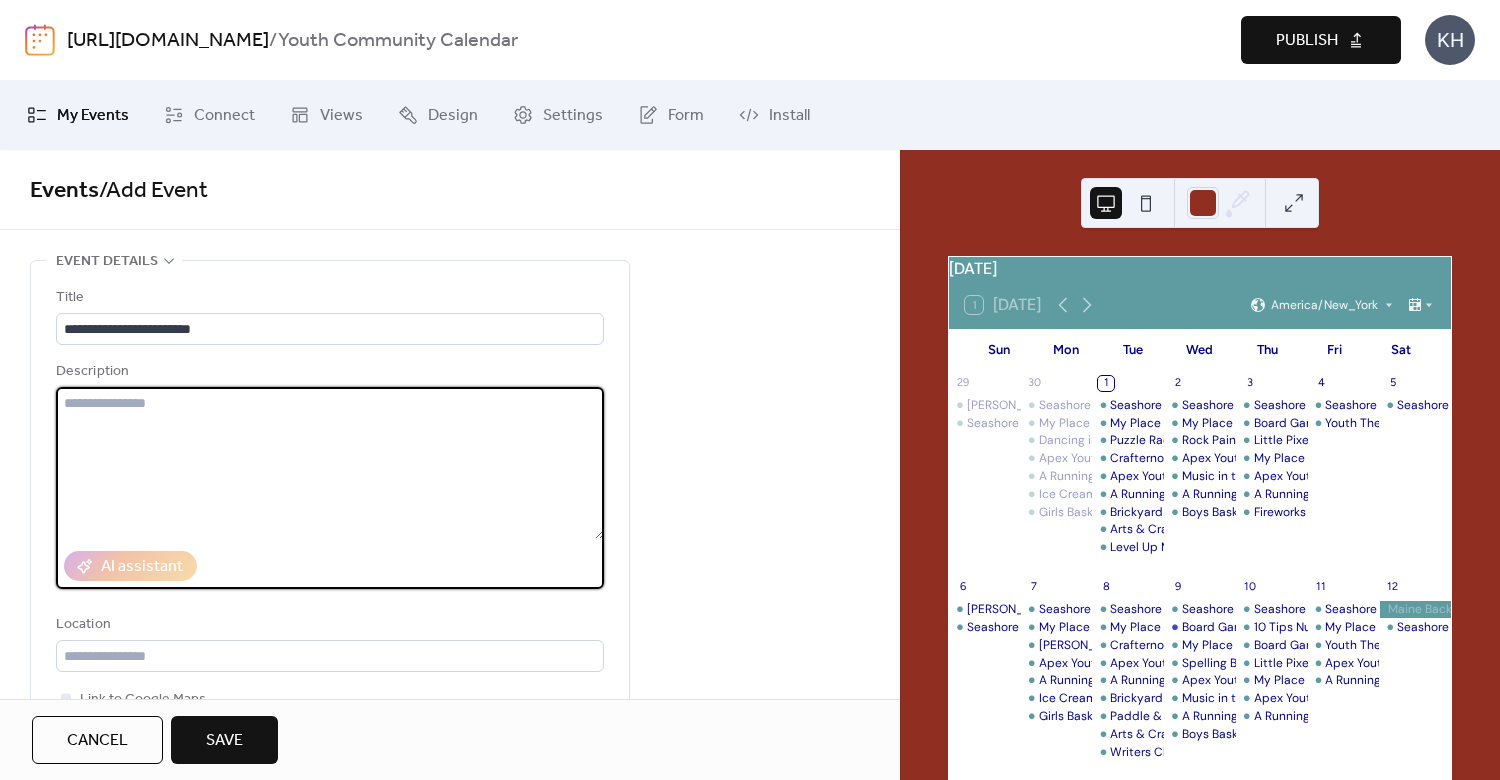 paste on "**********" 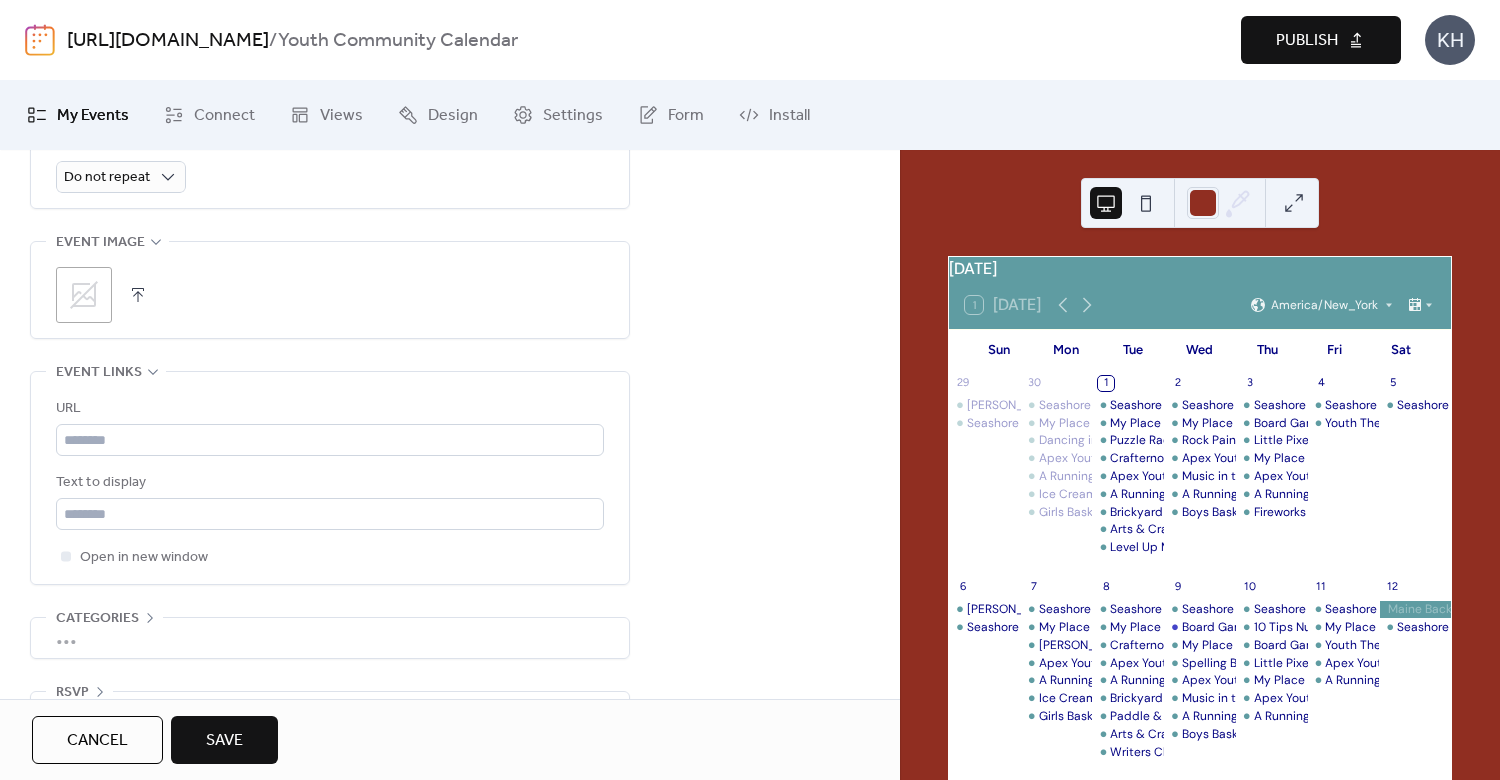 scroll, scrollTop: 480, scrollLeft: 0, axis: vertical 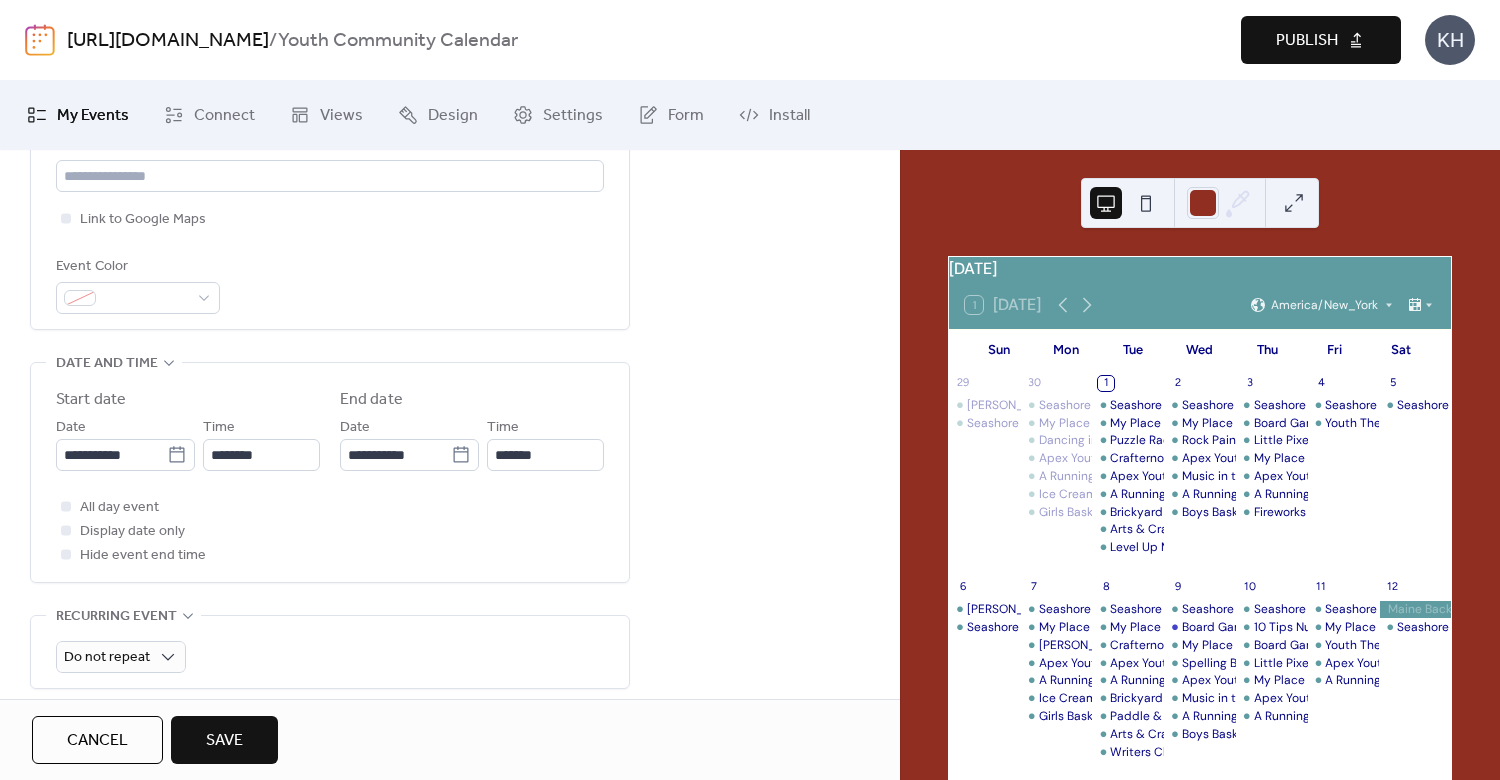 type on "**********" 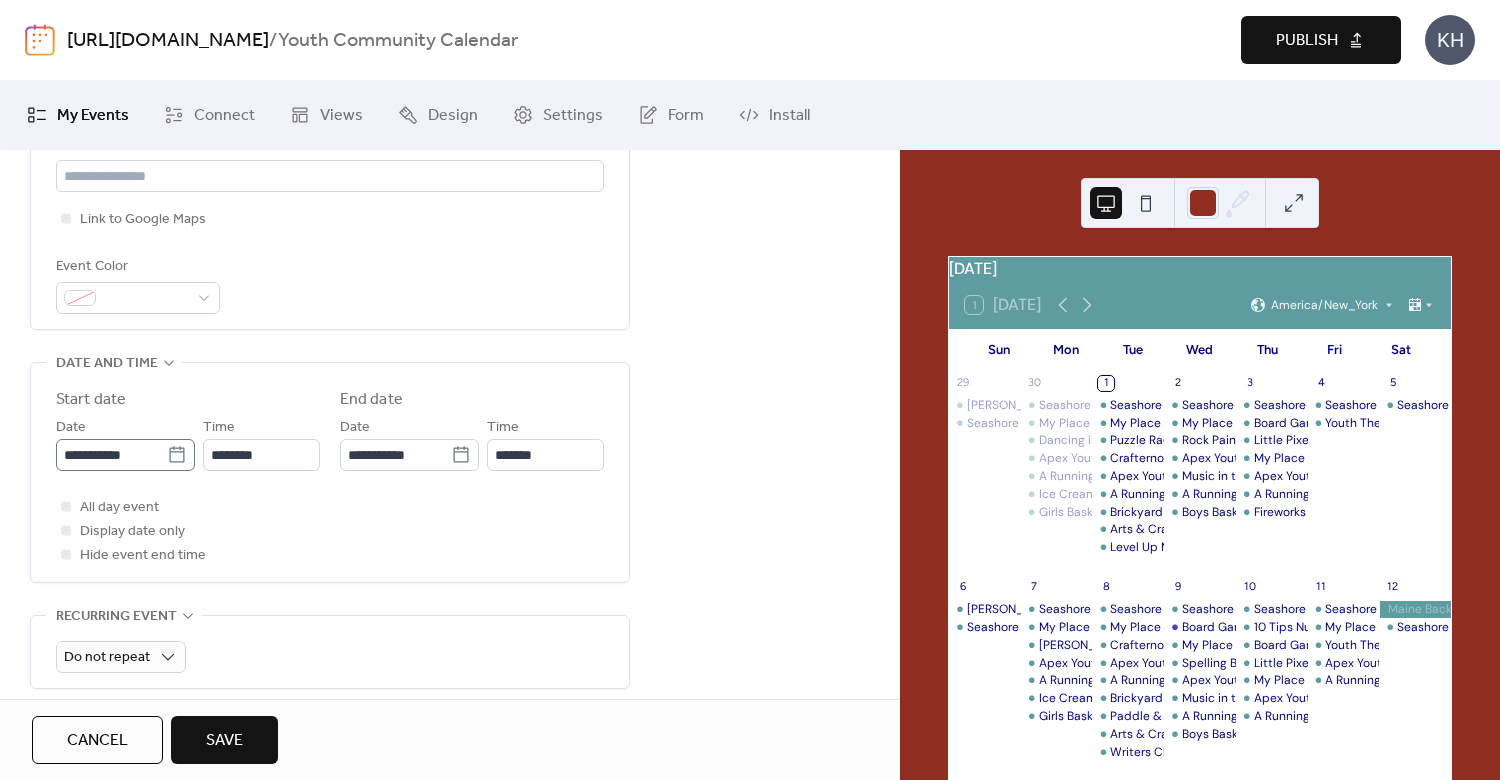 click 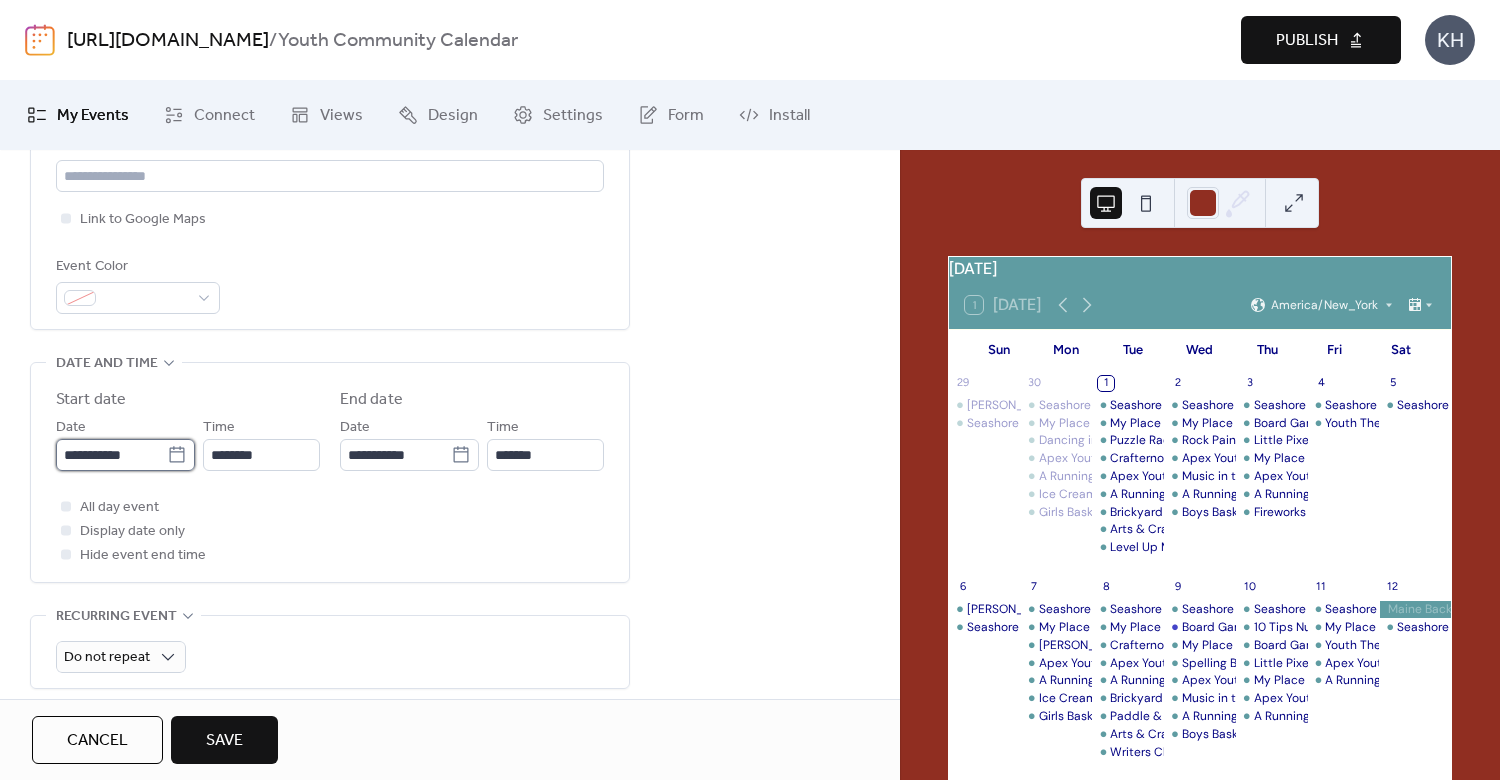 click on "**********" at bounding box center [111, 455] 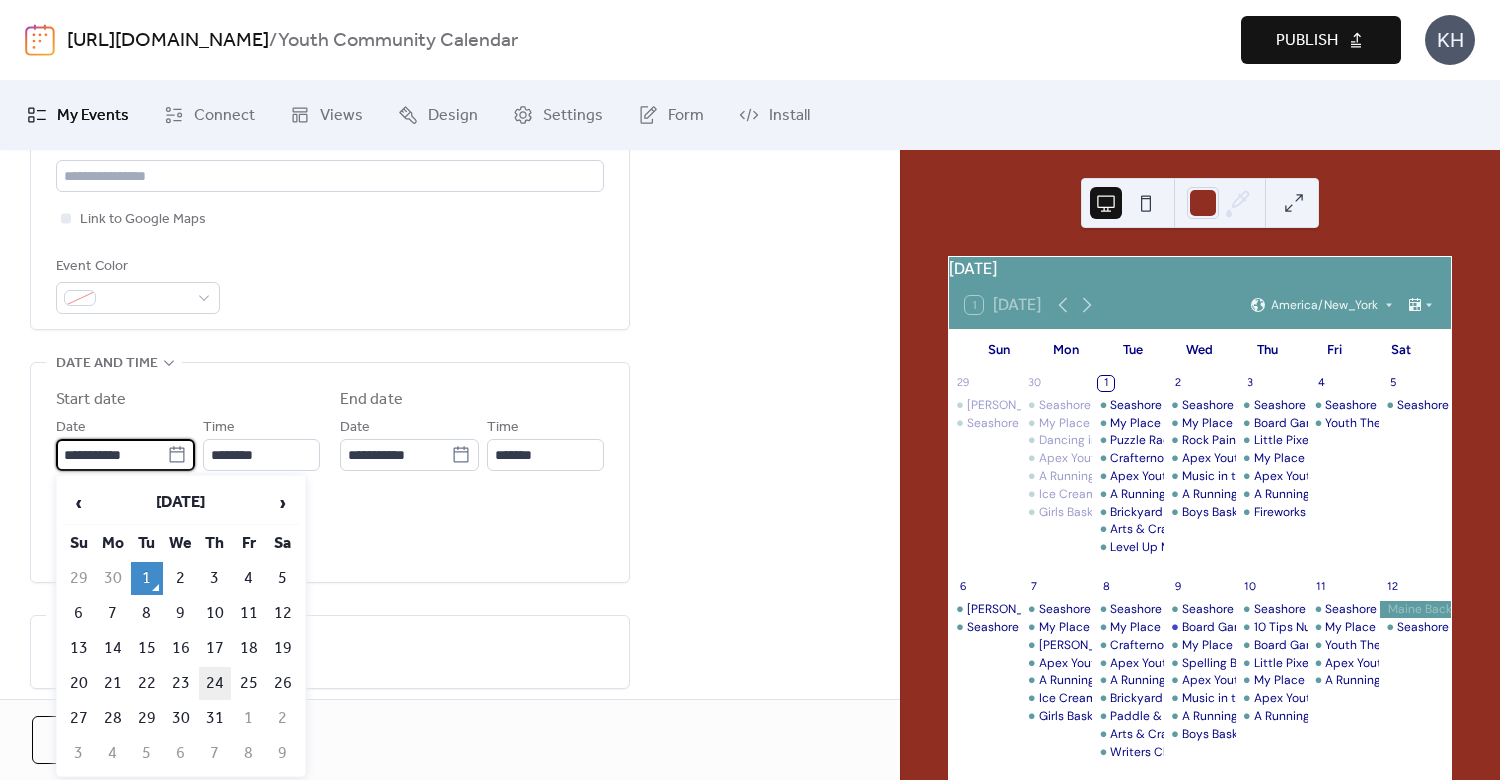 click on "24" at bounding box center [215, 683] 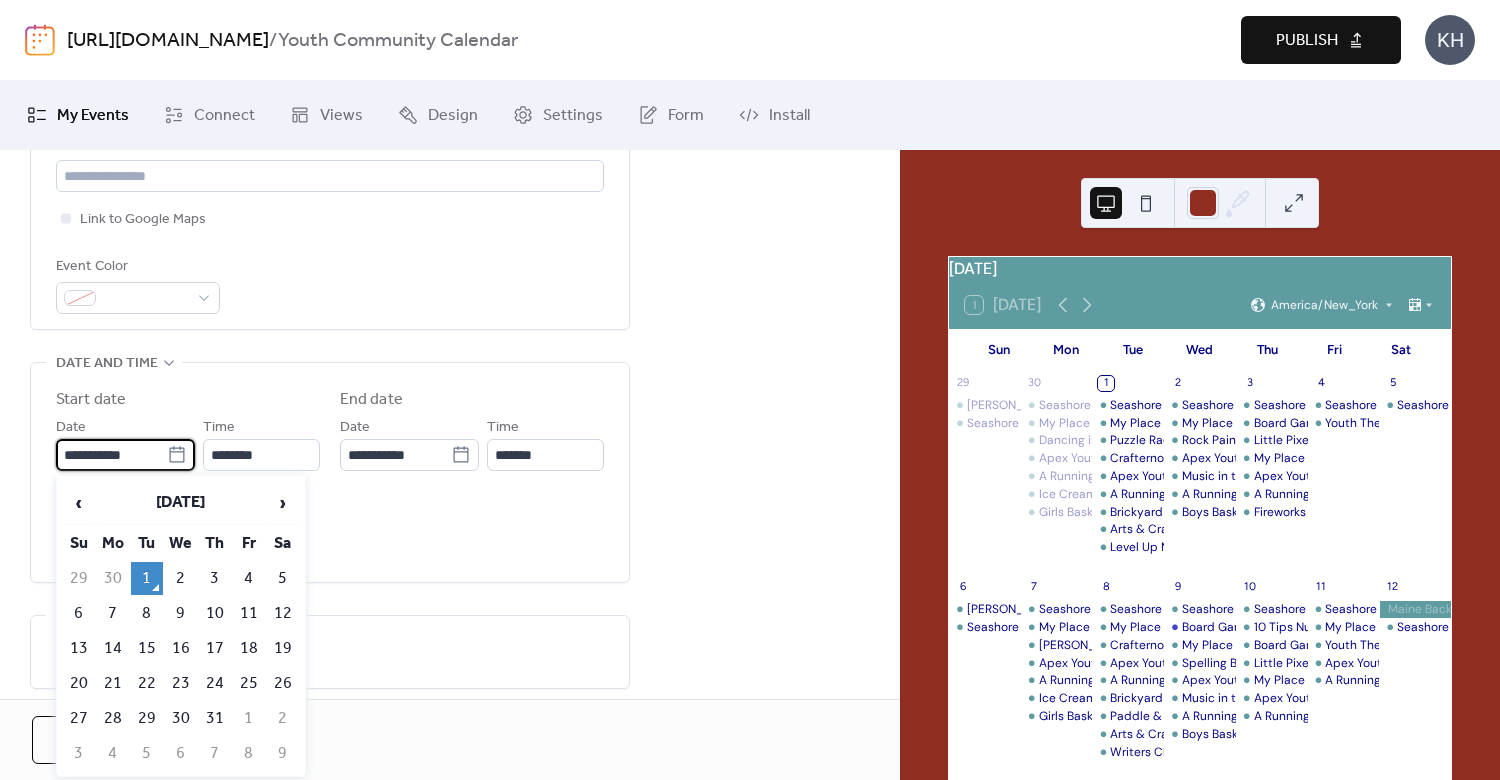 type on "**********" 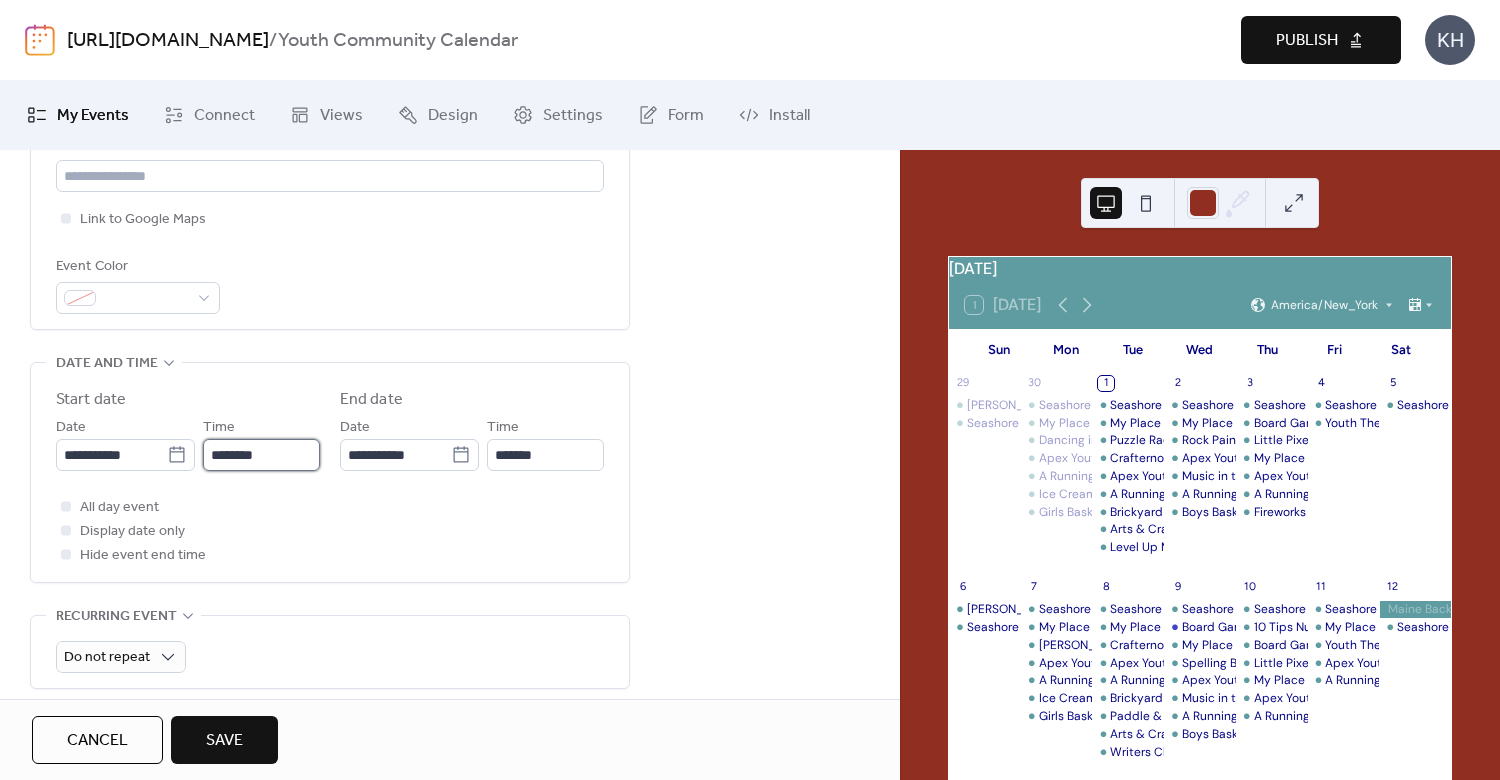 click on "********" at bounding box center [261, 455] 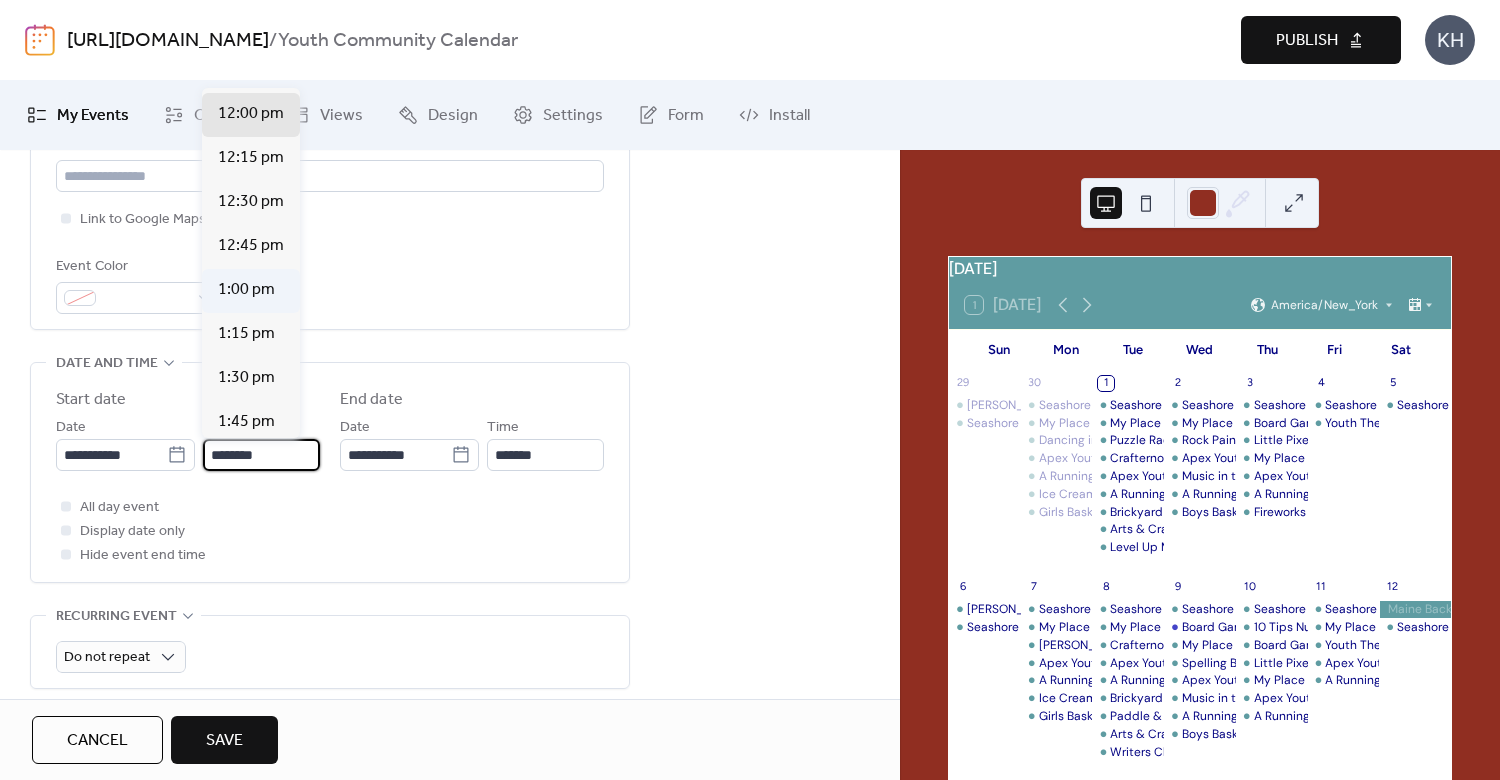 scroll, scrollTop: 2413, scrollLeft: 0, axis: vertical 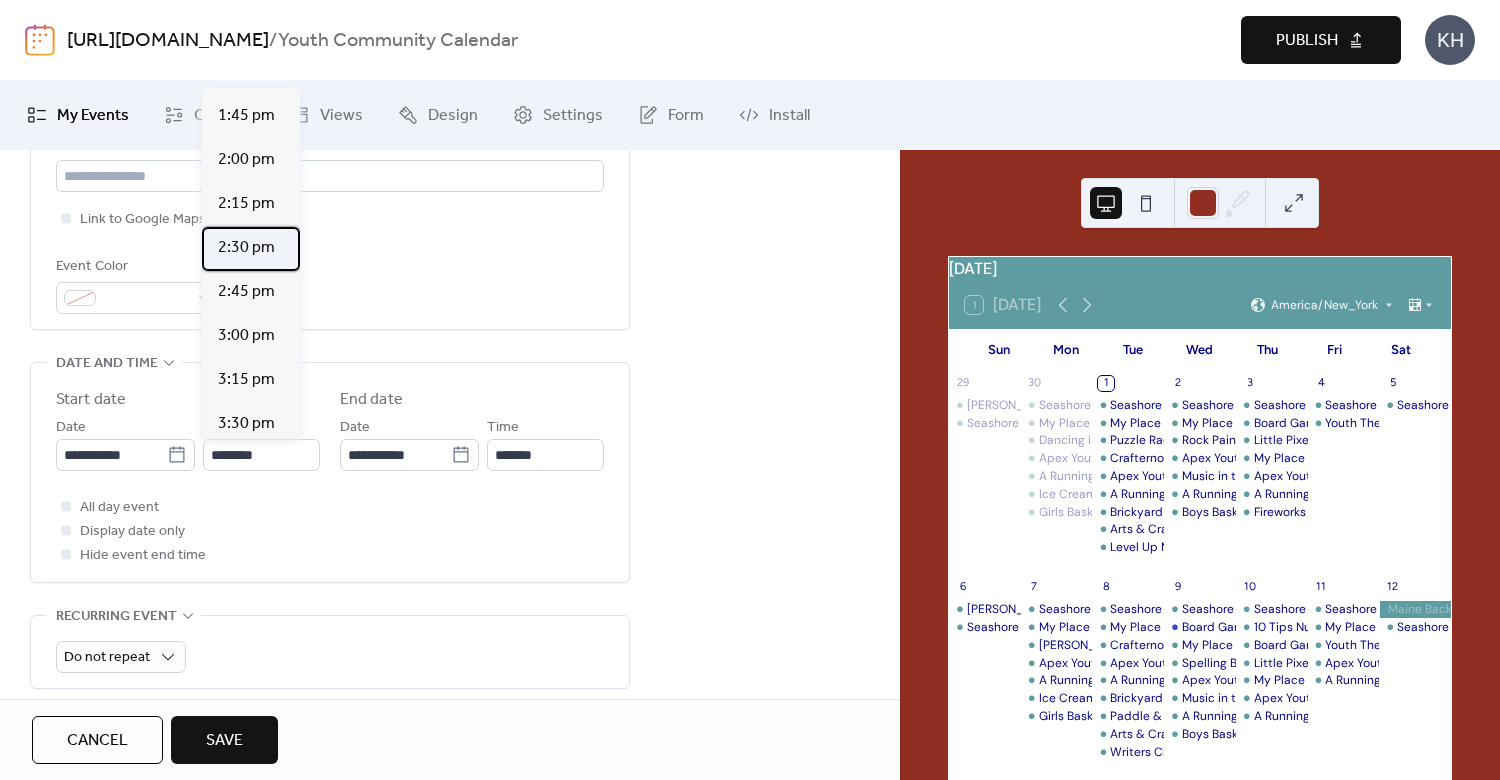 click on "2:30 pm" at bounding box center [251, 249] 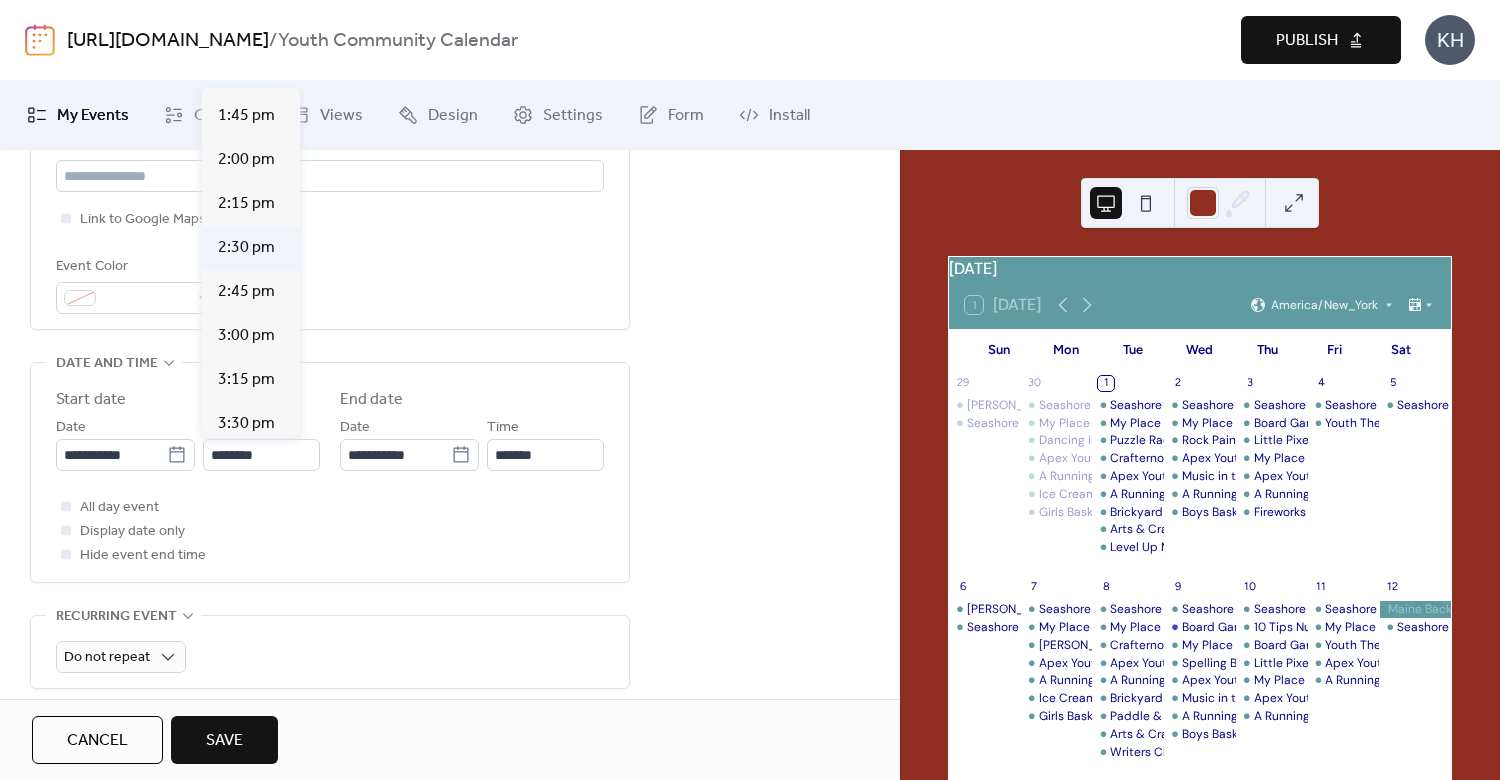 type on "*******" 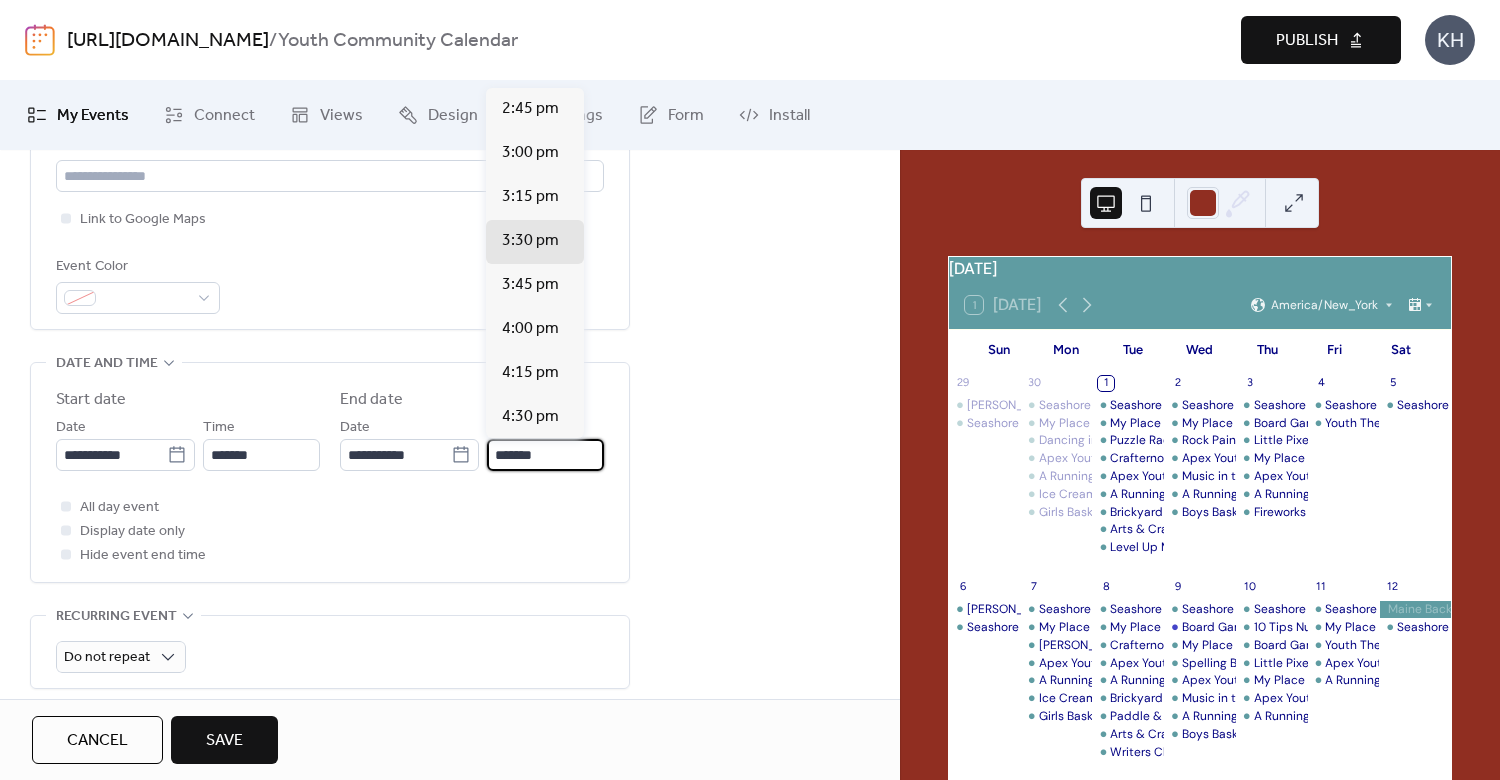 click on "*******" at bounding box center [545, 455] 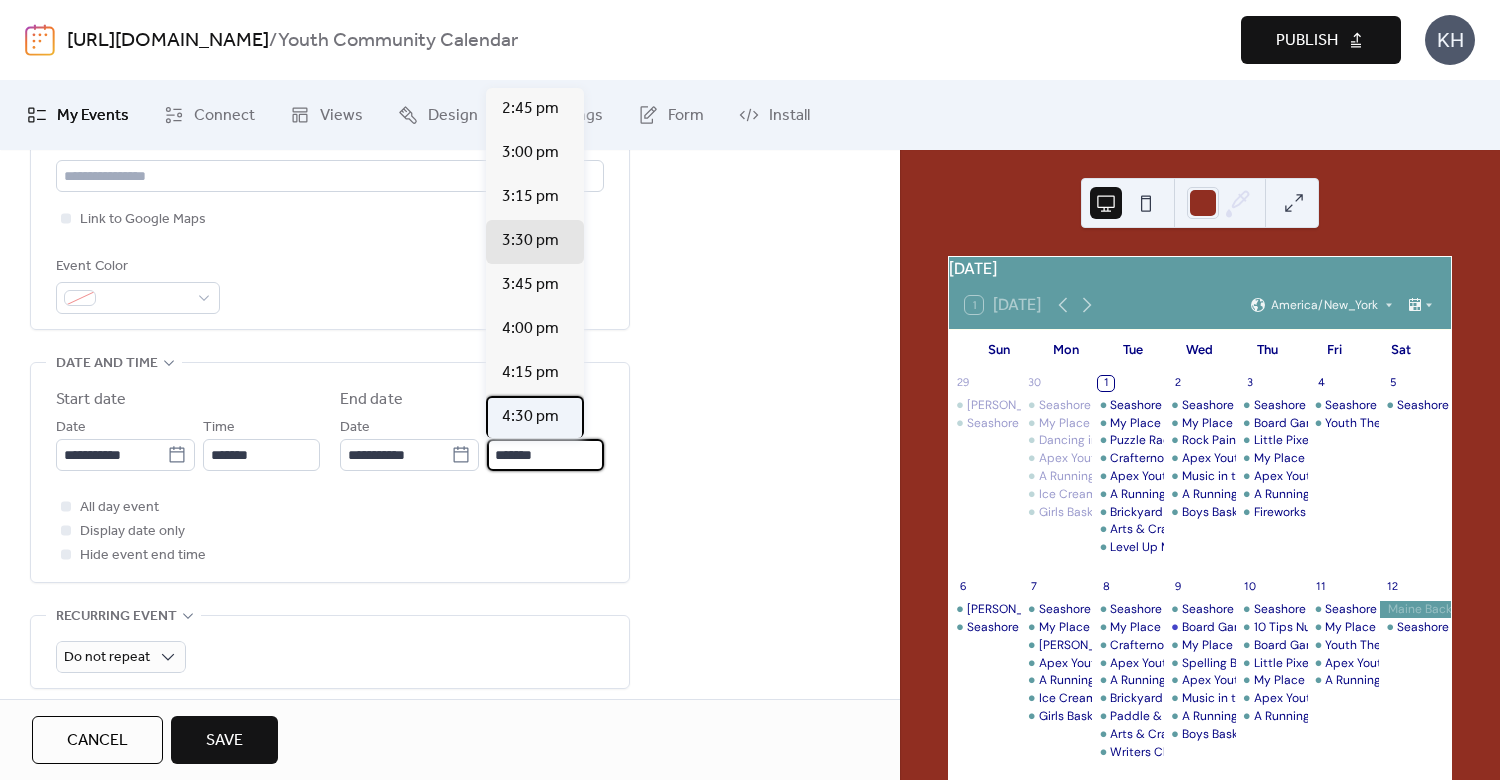 click on "4:30 pm" at bounding box center (530, 417) 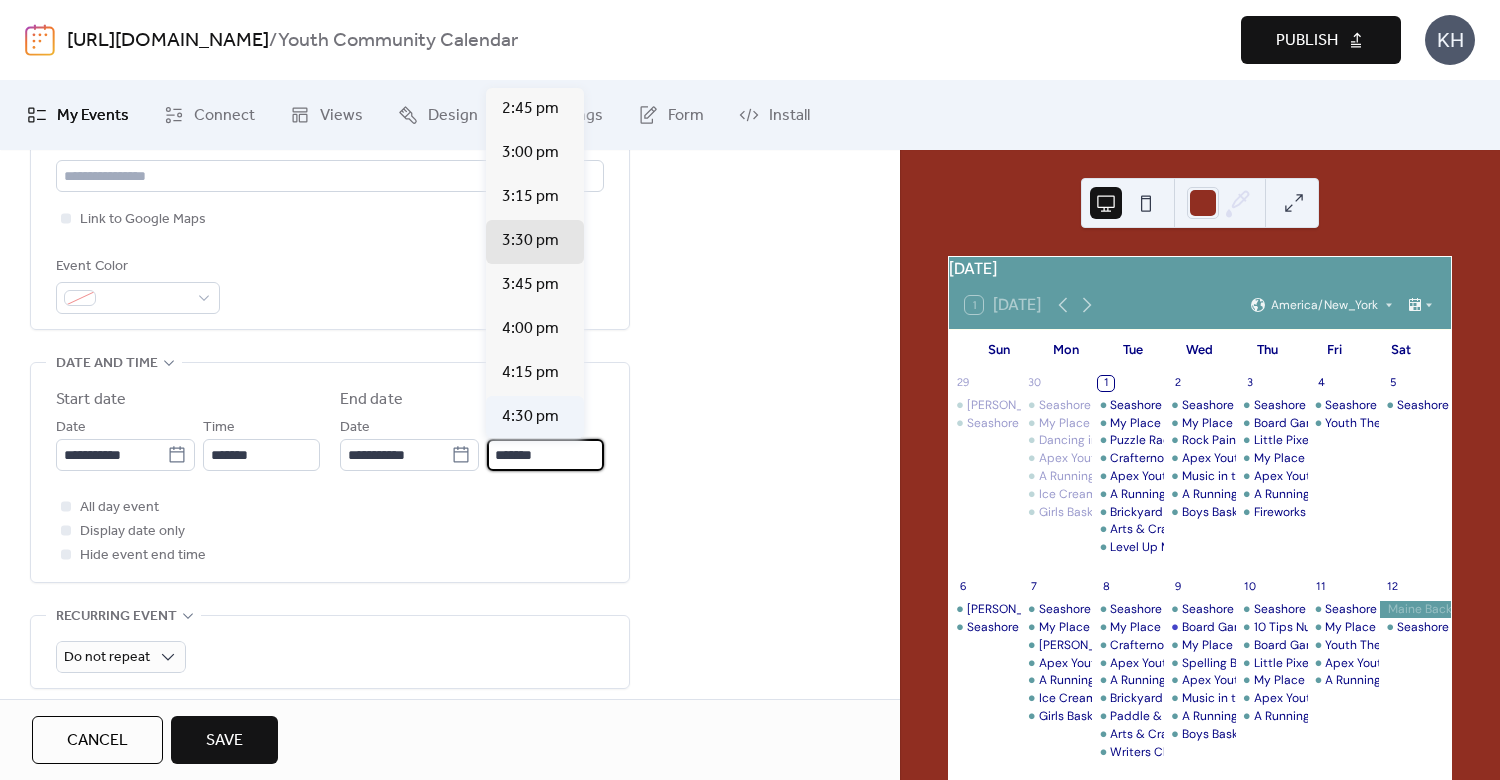 type on "*******" 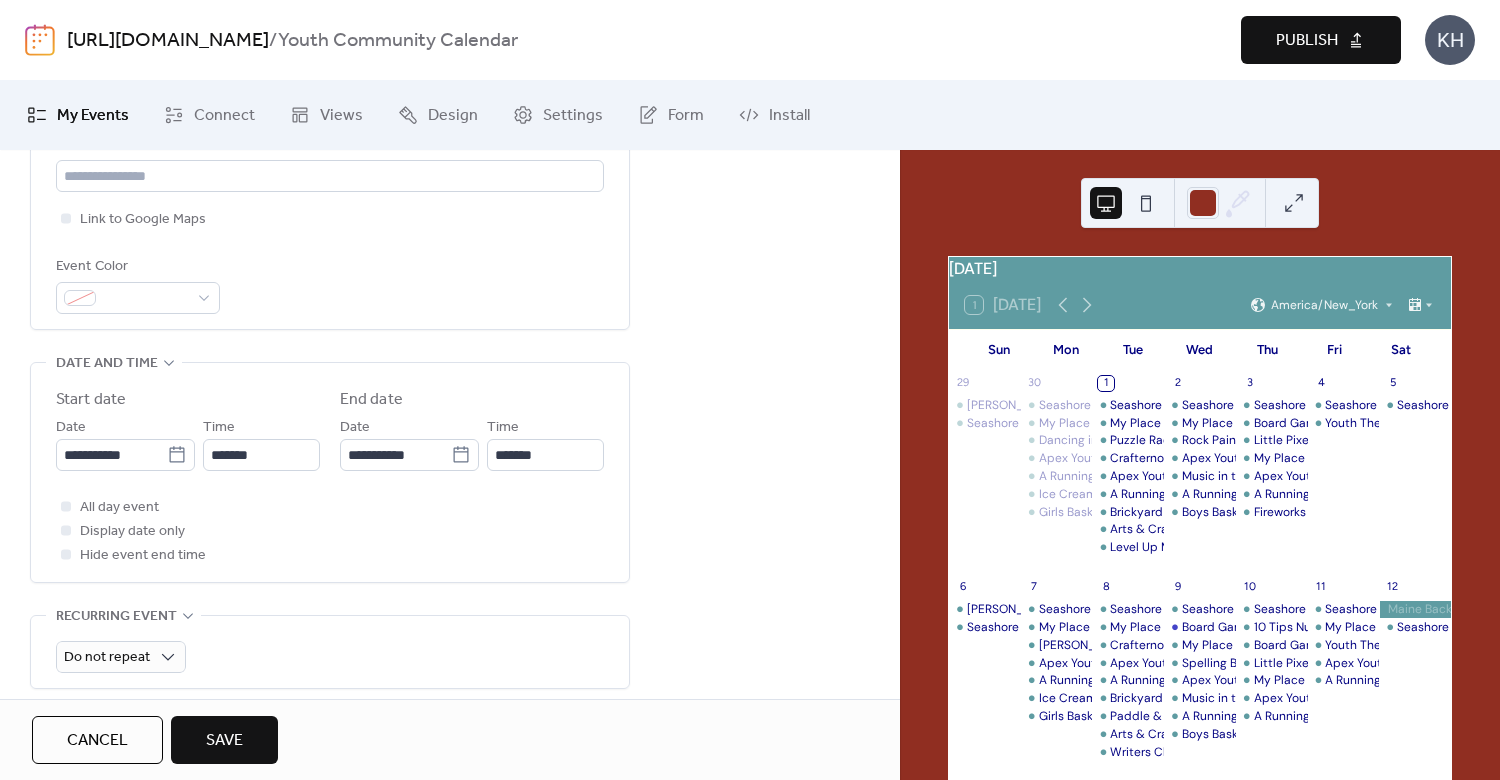 scroll, scrollTop: 960, scrollLeft: 0, axis: vertical 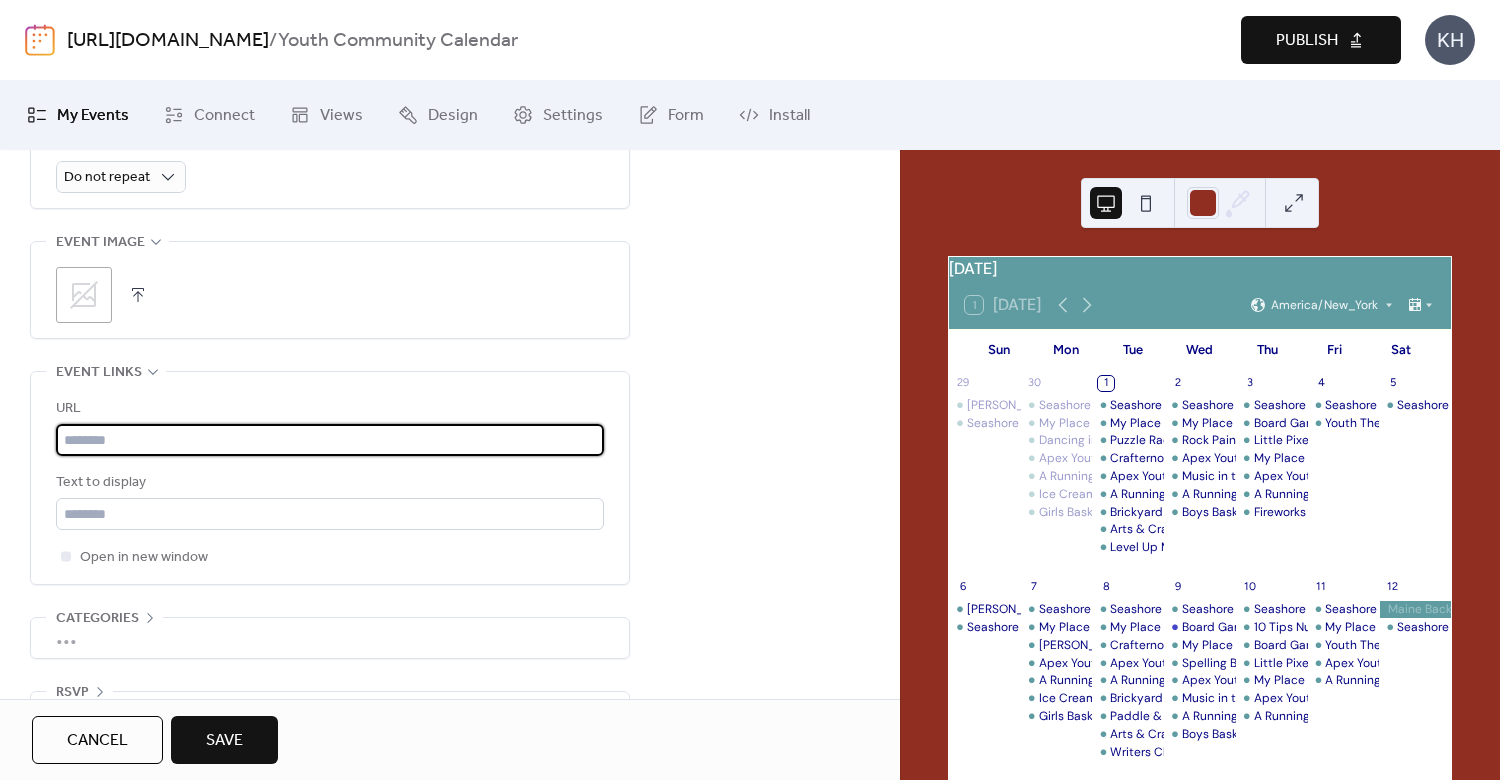 paste on "**********" 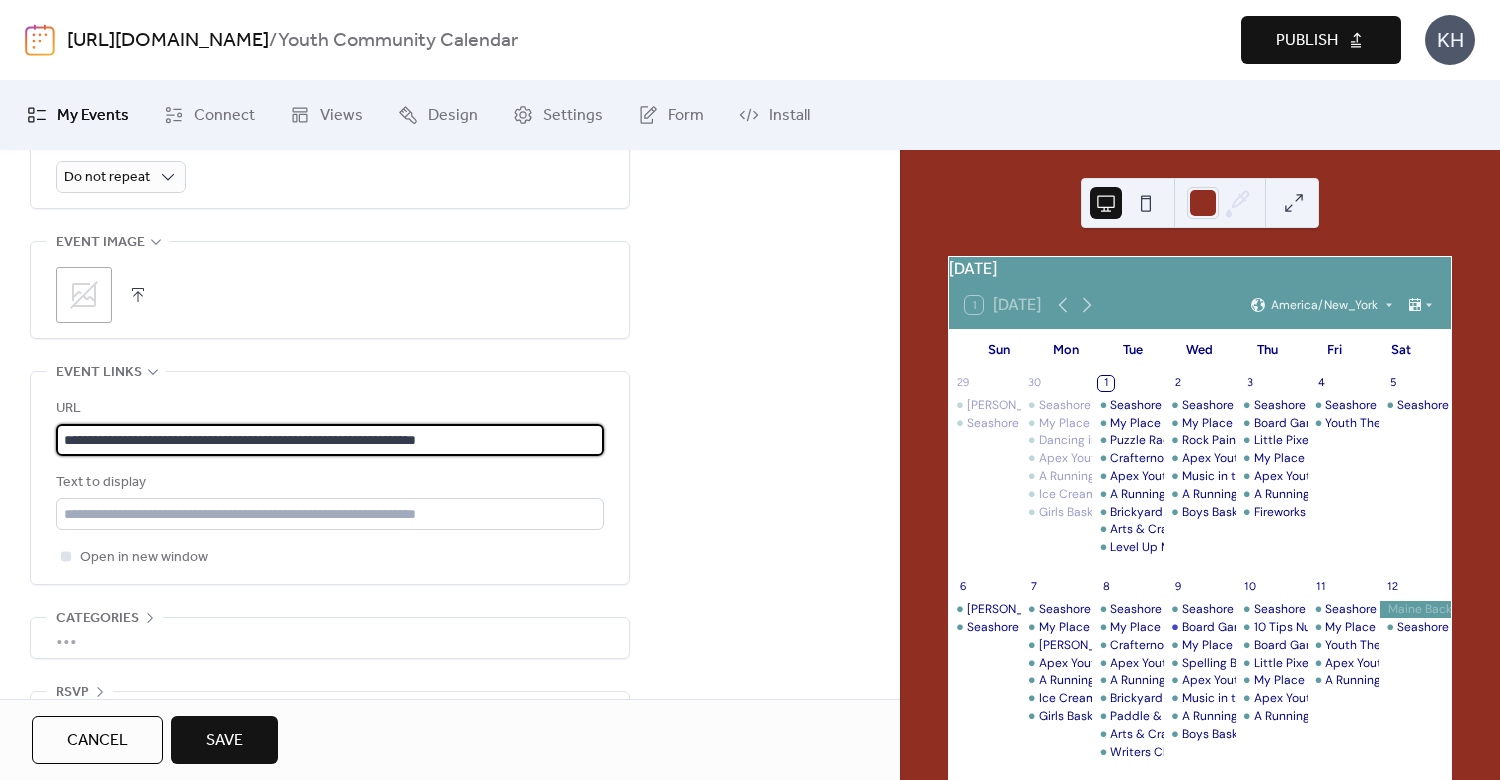 type on "**********" 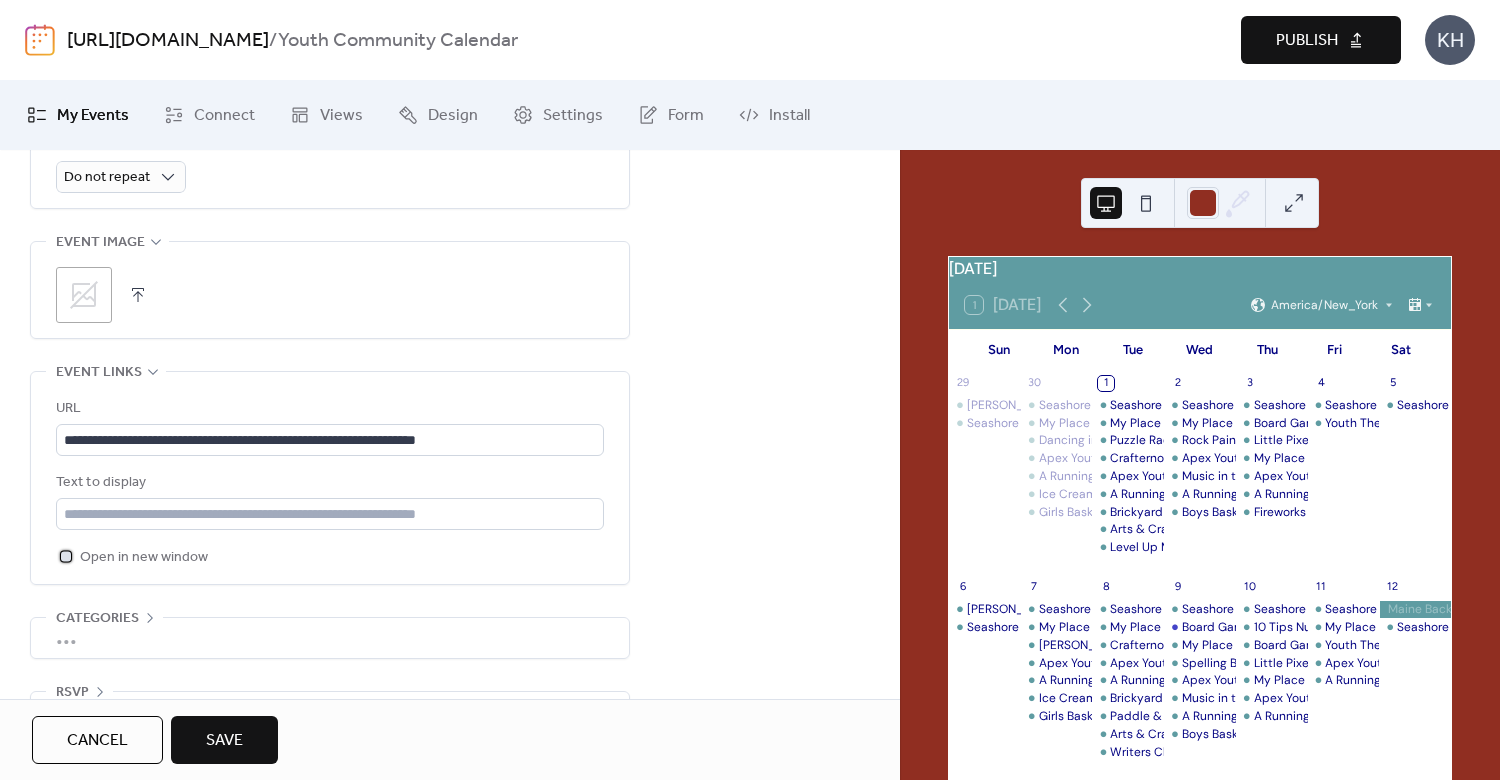 click at bounding box center [66, 556] 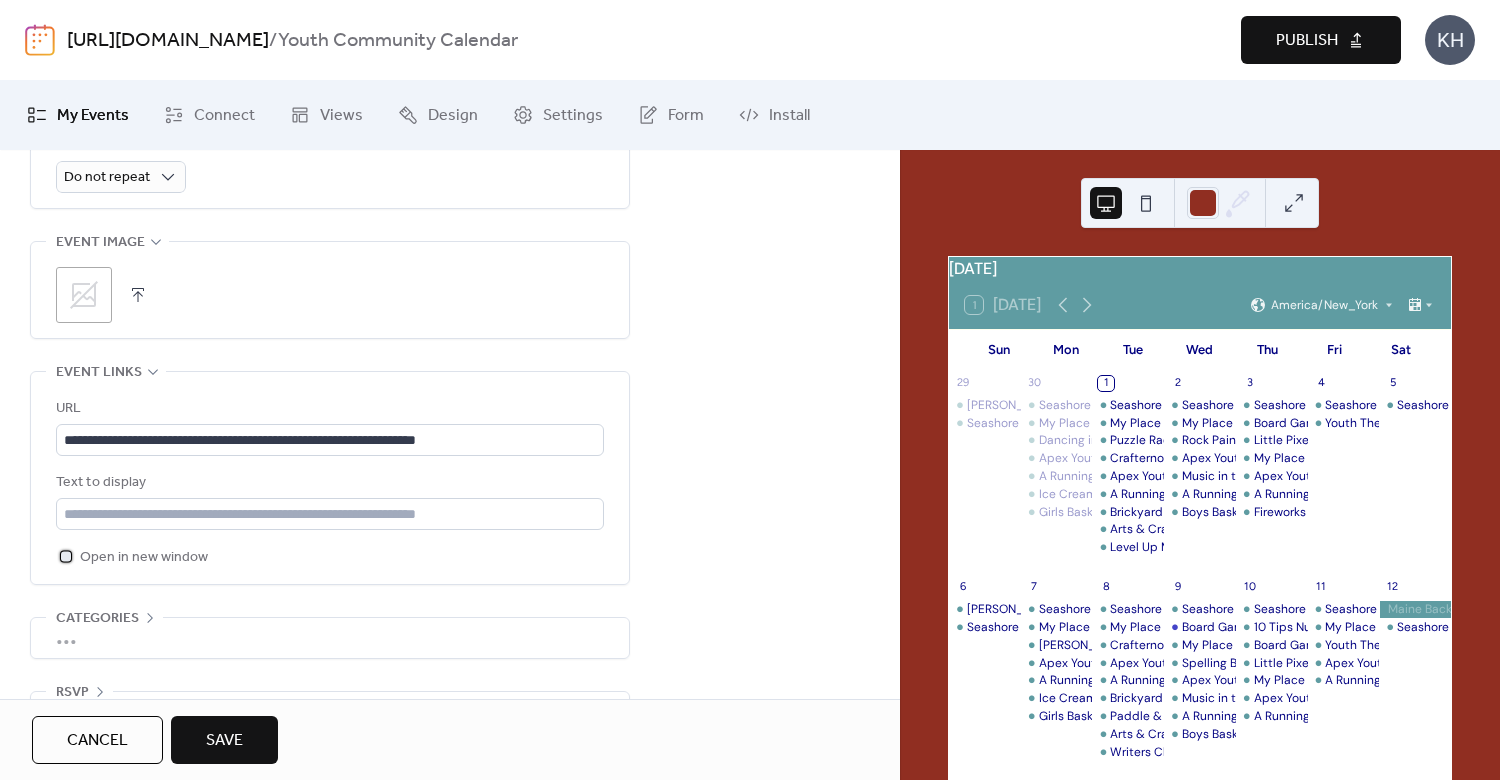 scroll, scrollTop: 480, scrollLeft: 0, axis: vertical 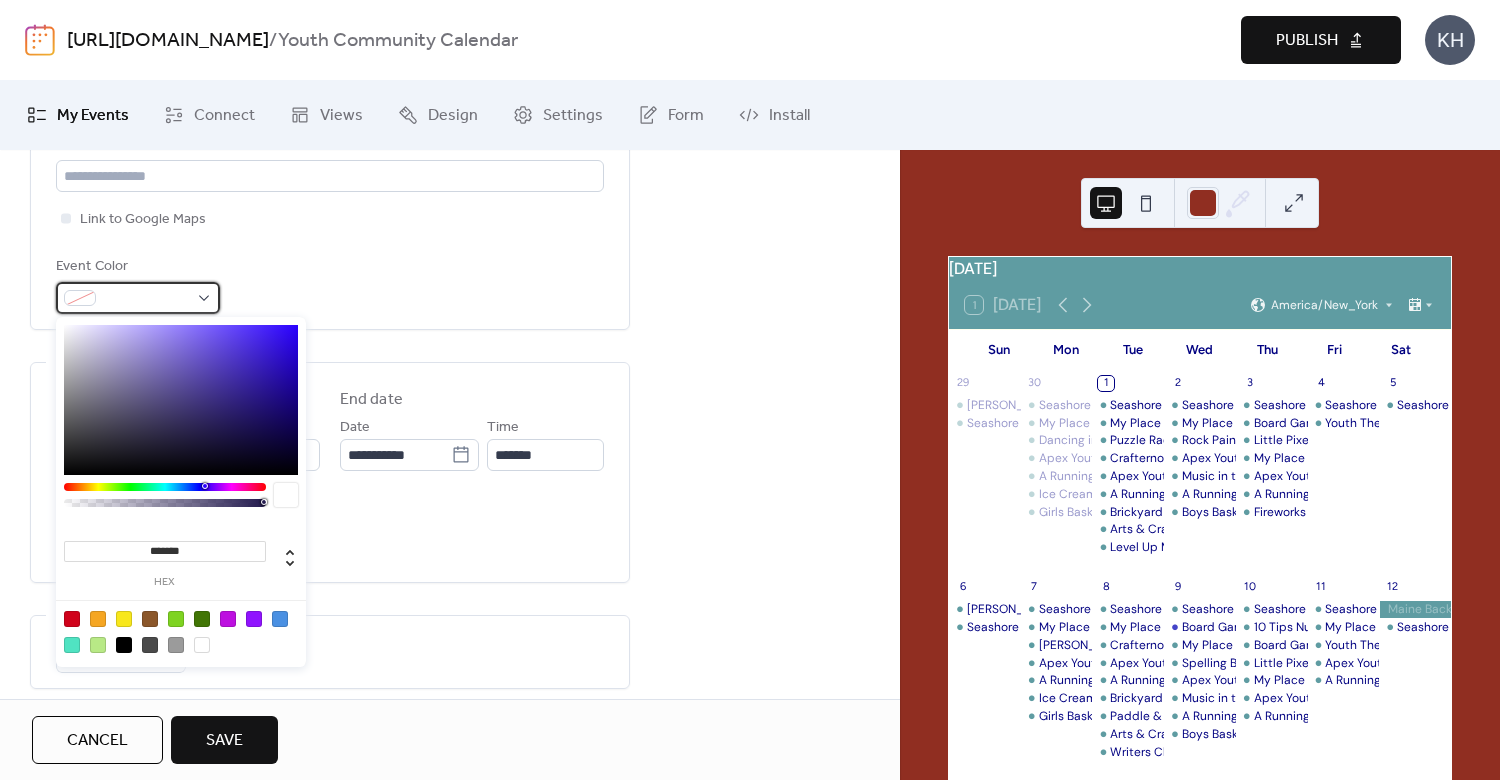 click at bounding box center [146, 299] 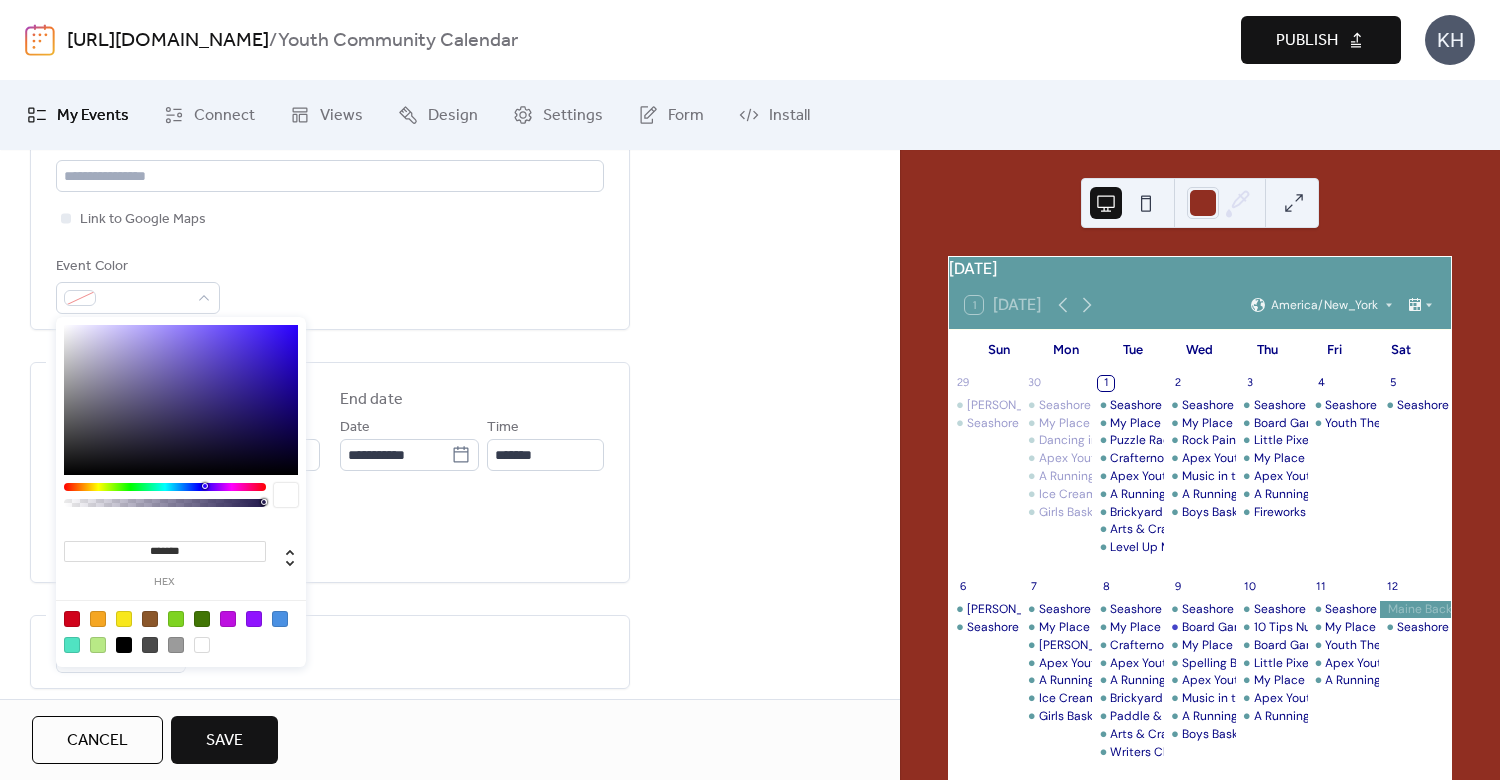 drag, startPoint x: 192, startPoint y: 547, endPoint x: 54, endPoint y: 548, distance: 138.00362 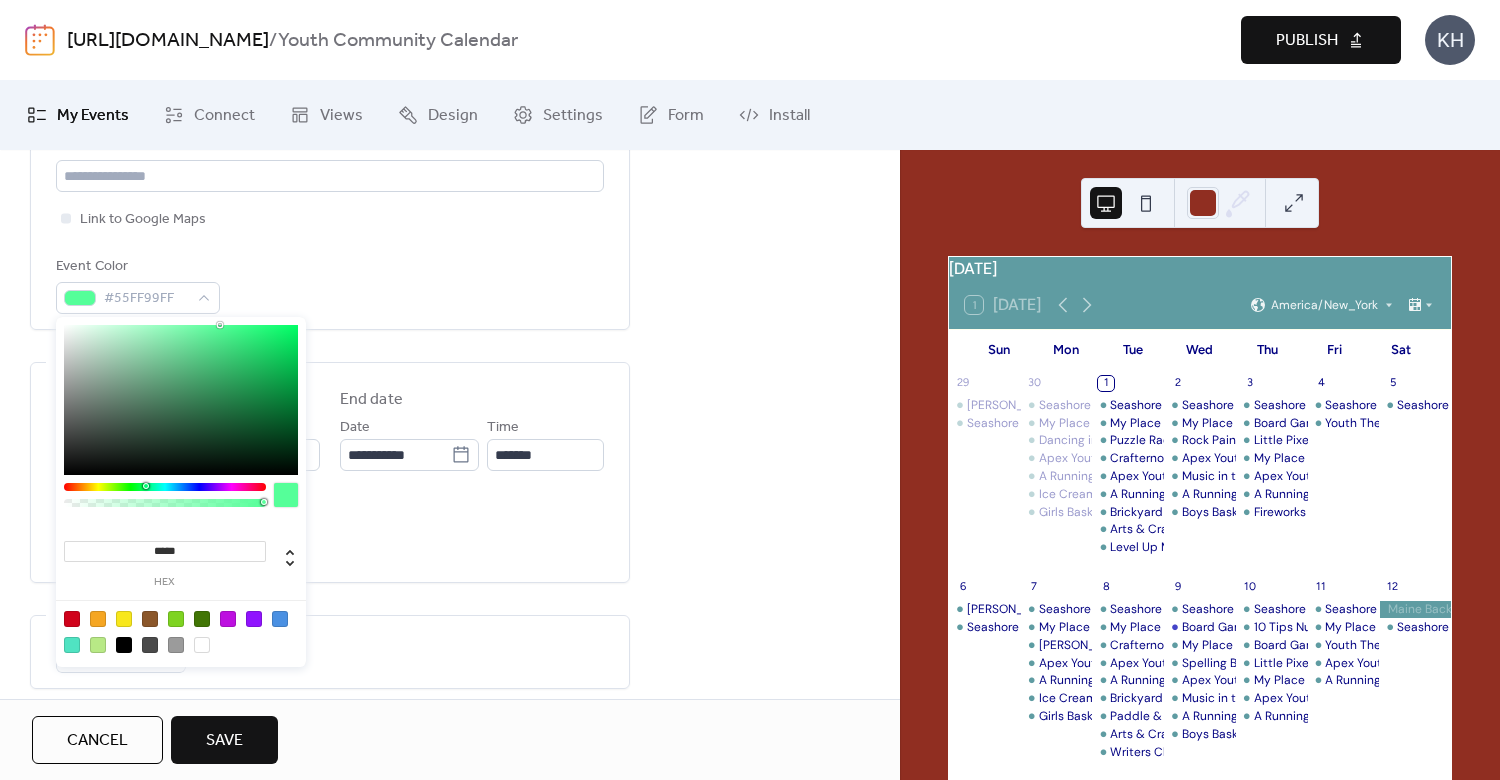 type on "******" 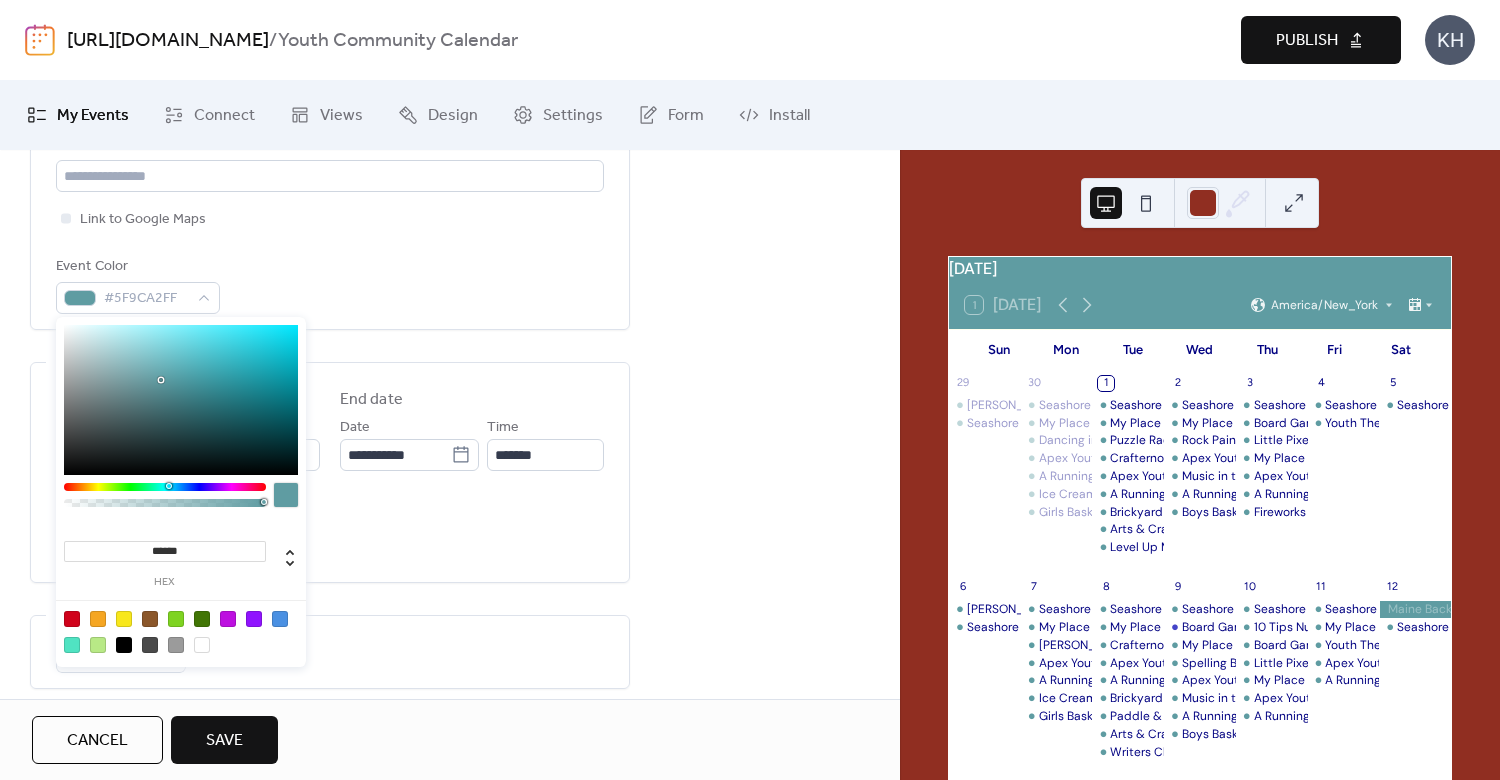 click on "Do not repeat" at bounding box center (330, 652) 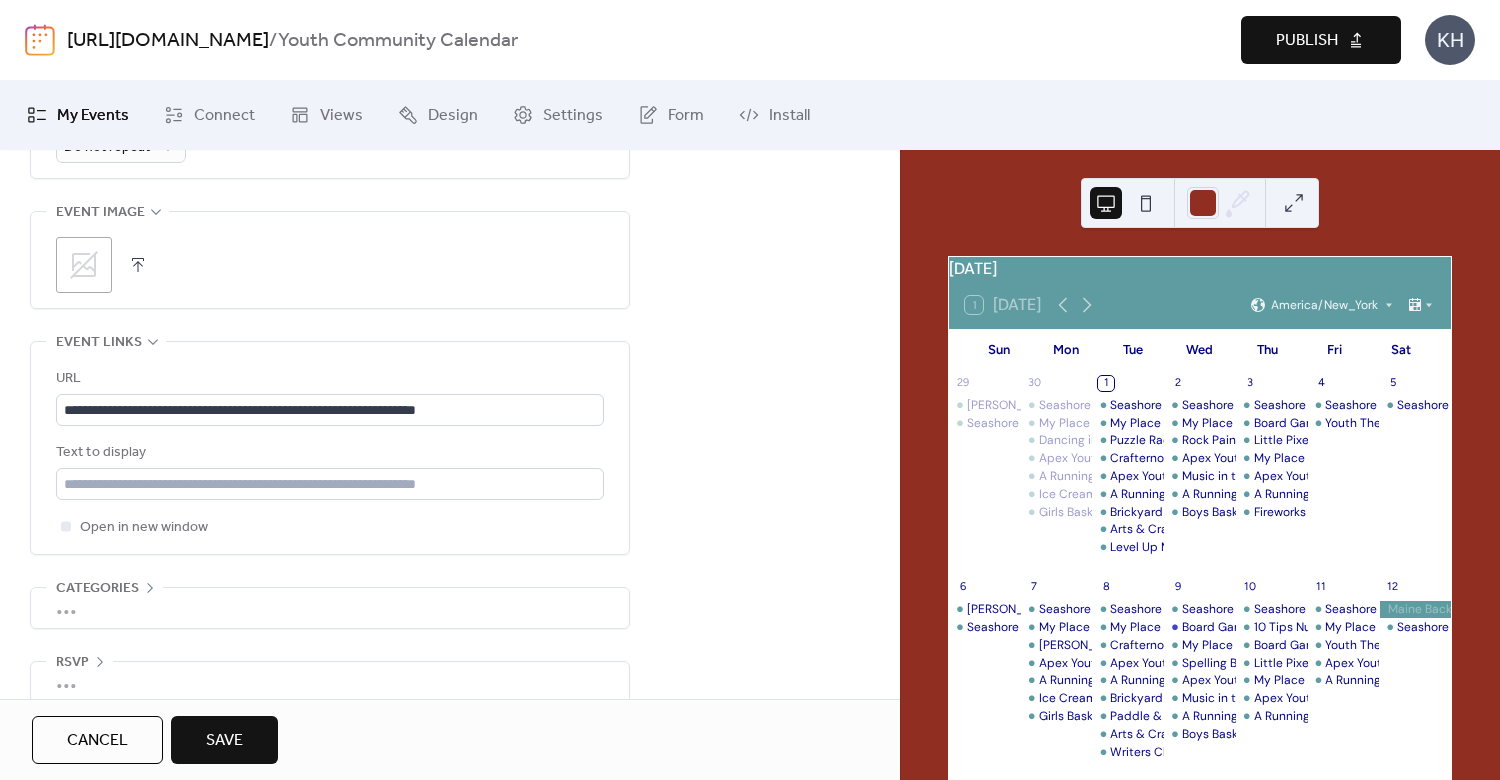 scroll, scrollTop: 1014, scrollLeft: 0, axis: vertical 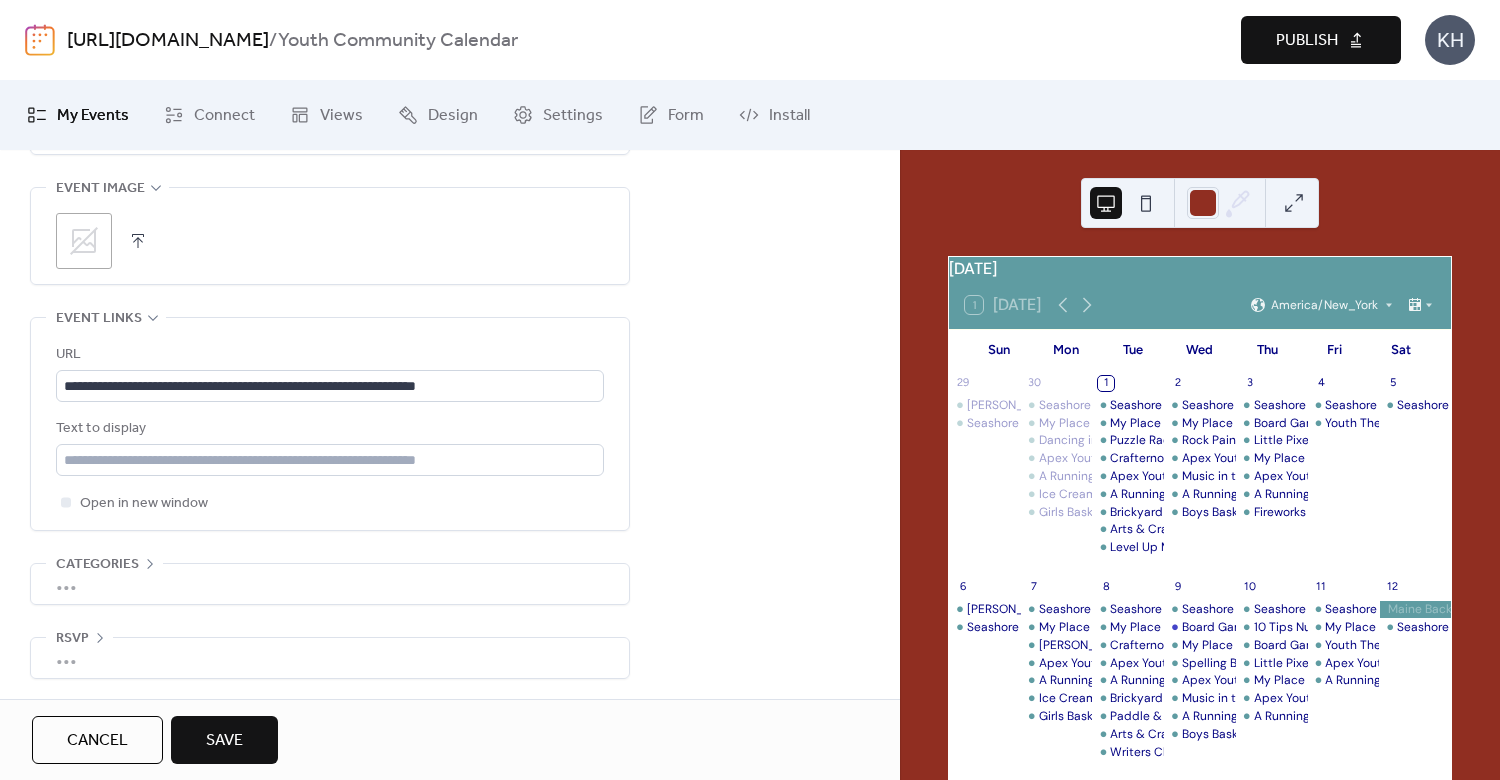 click on "Save" at bounding box center [224, 741] 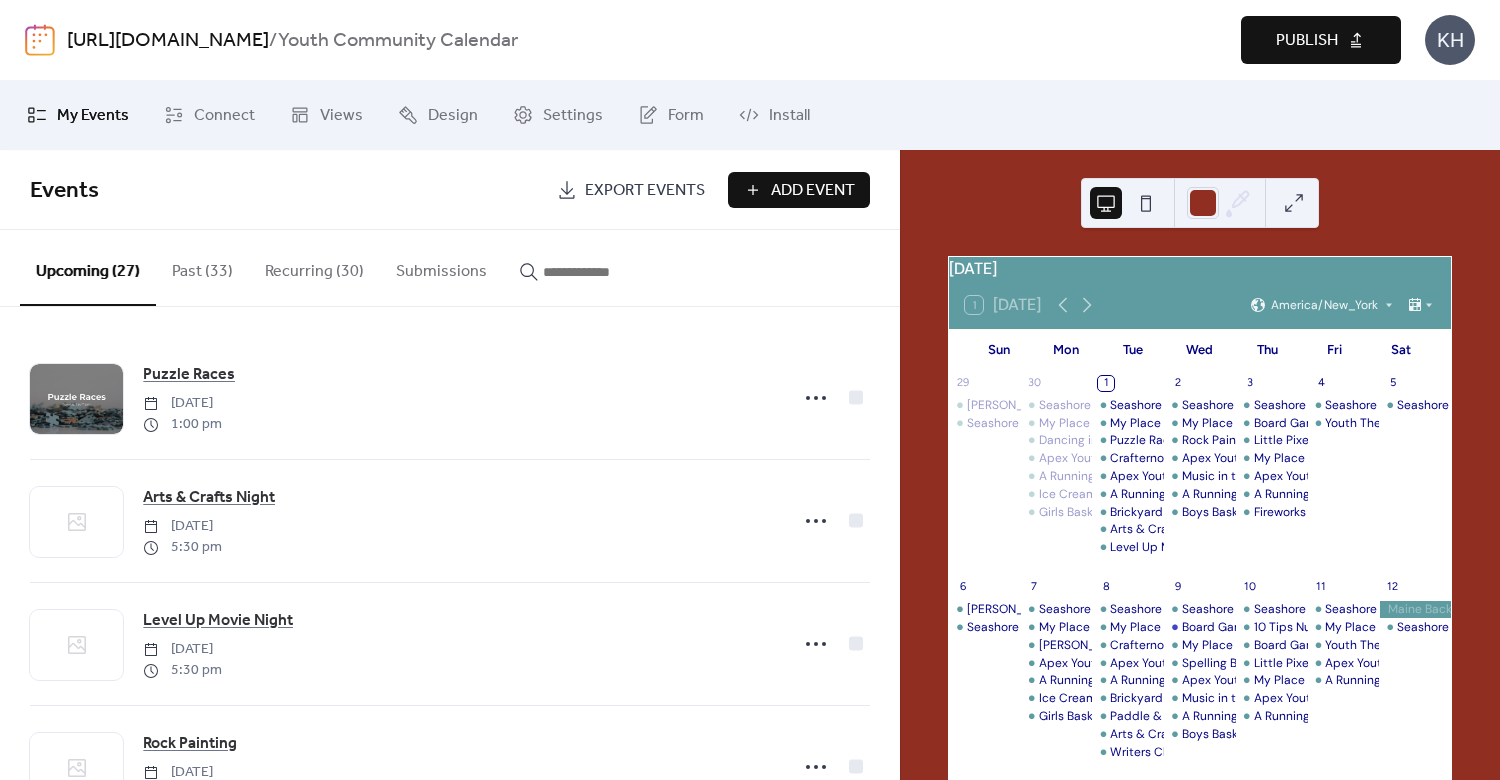 click on "Add Event" at bounding box center [799, 190] 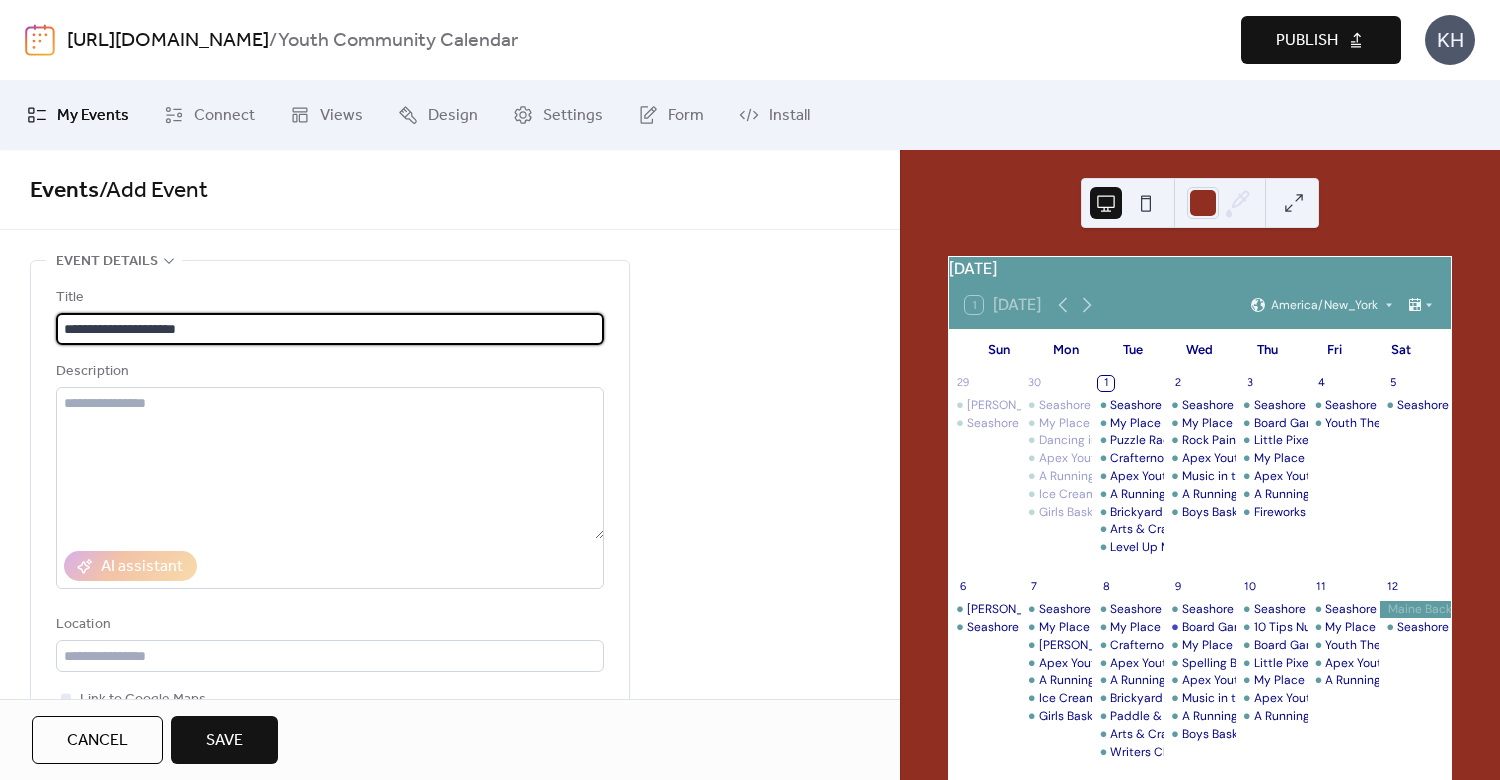type on "**********" 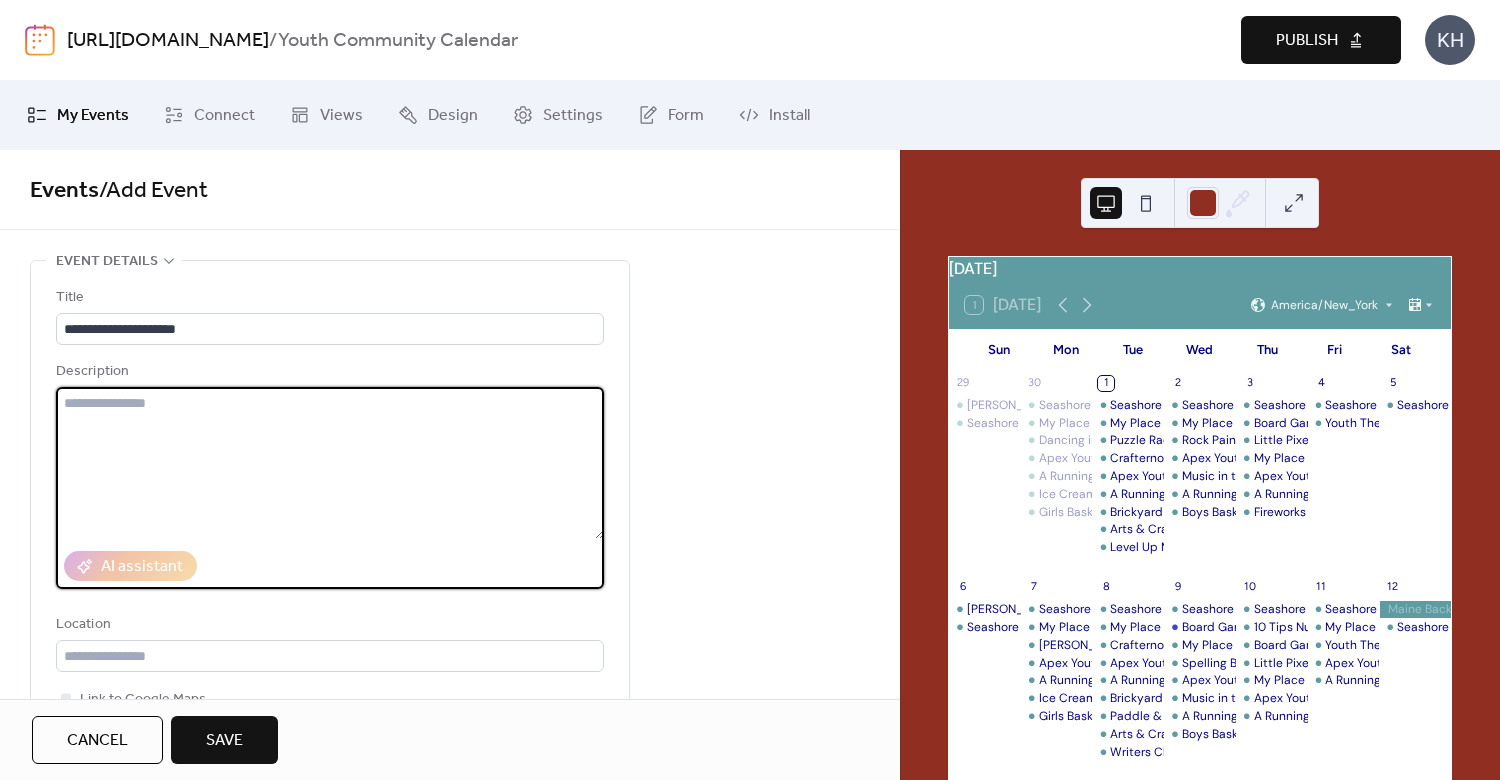 paste on "**********" 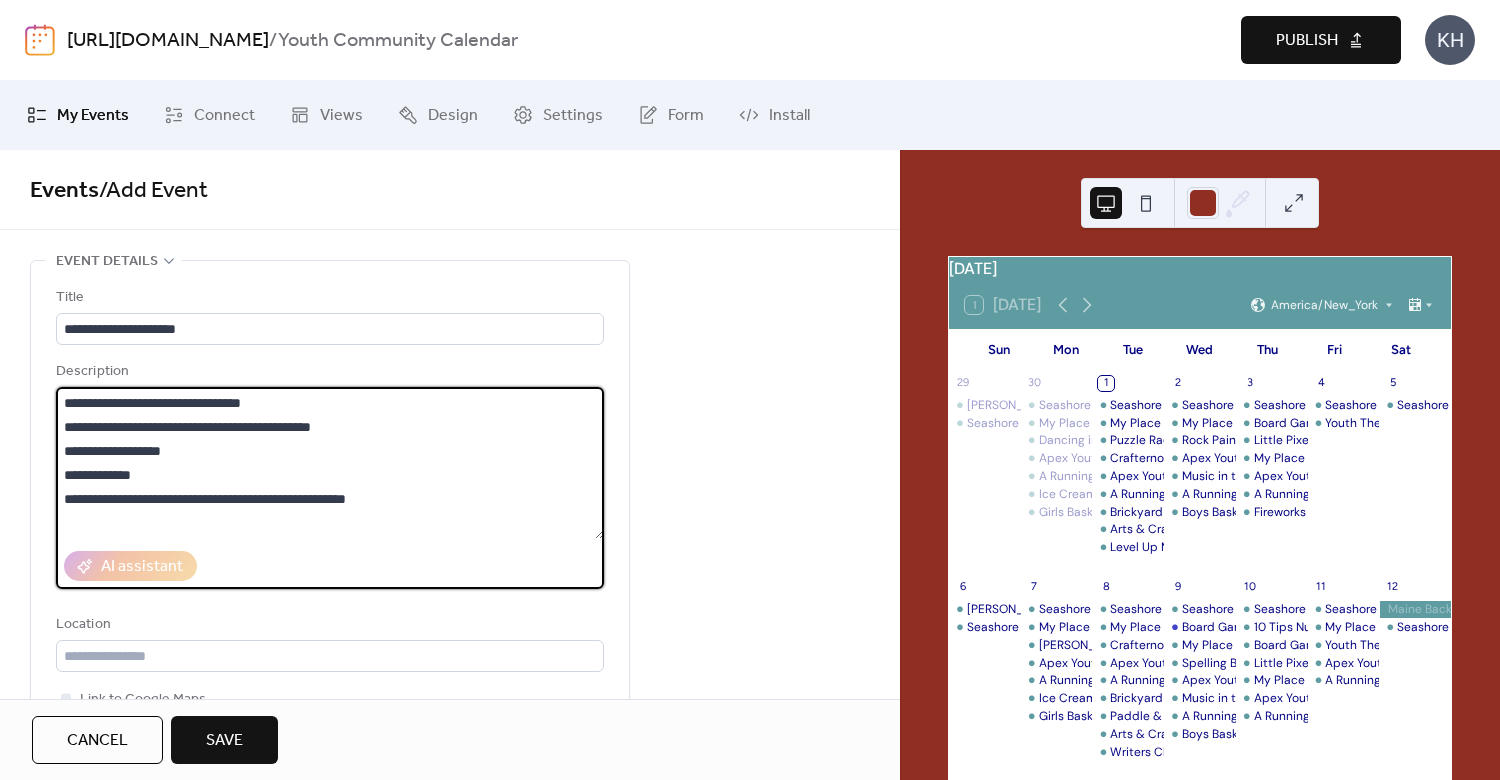 type on "**********" 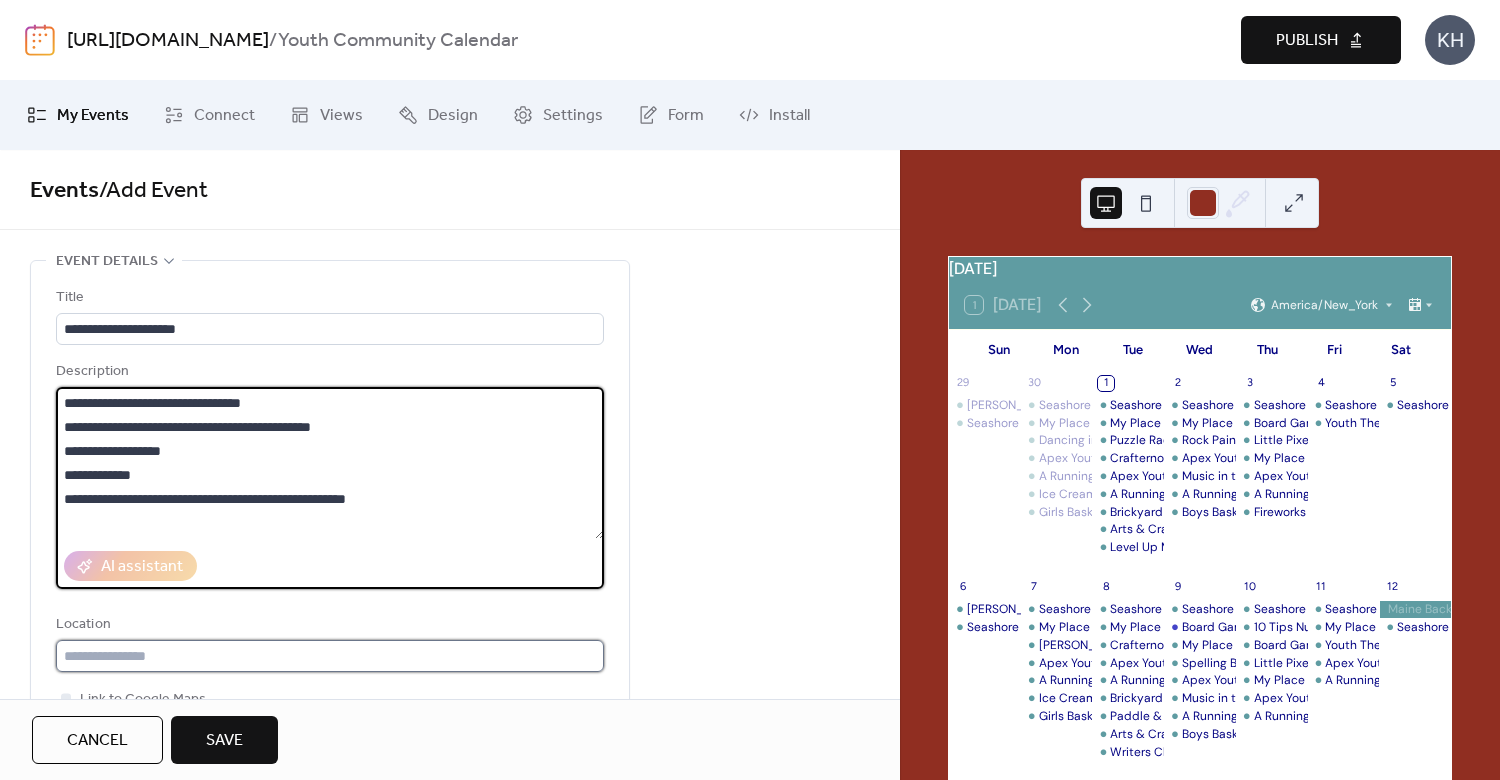 click at bounding box center [330, 656] 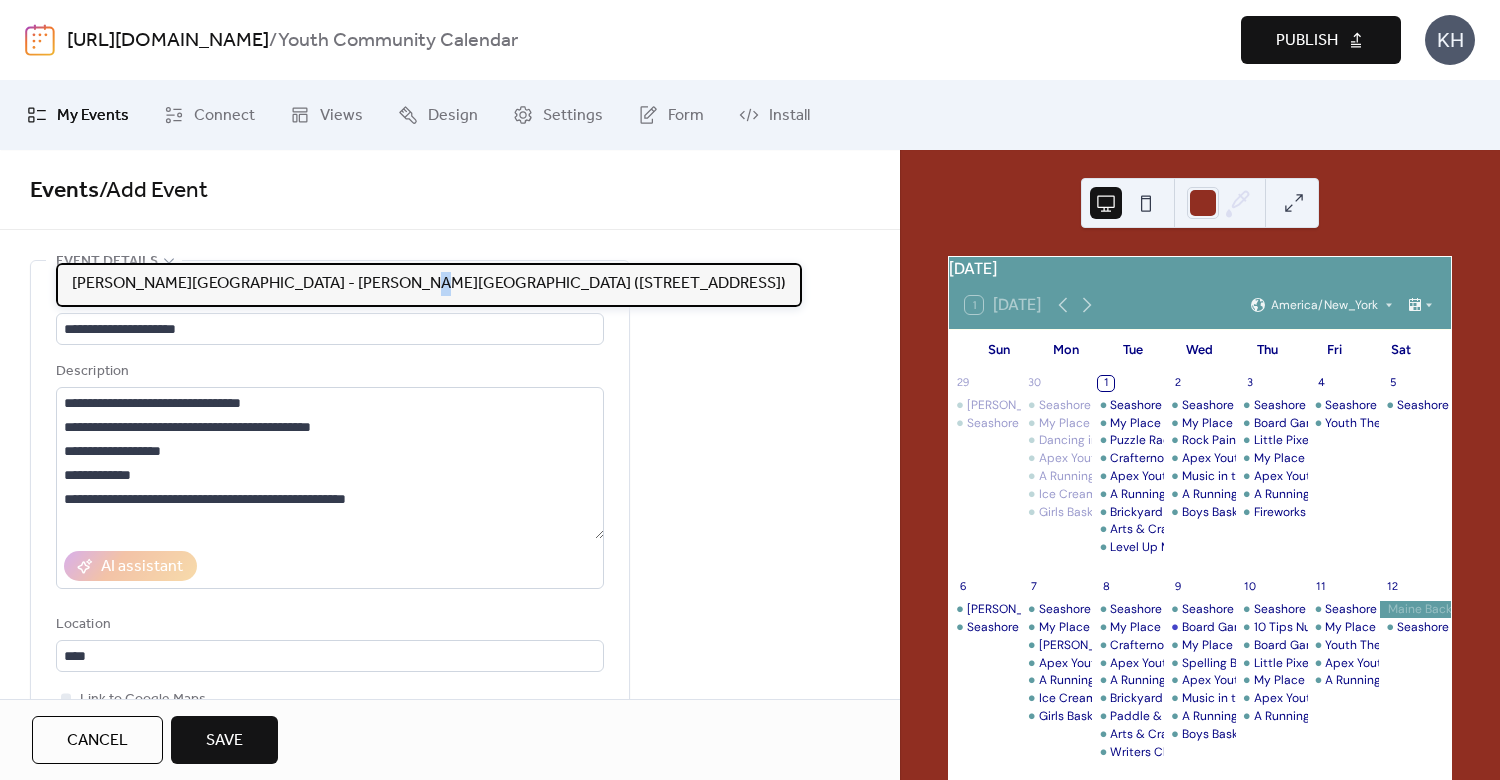 click on "[PERSON_NAME][GEOGRAPHIC_DATA] - [PERSON_NAME][GEOGRAPHIC_DATA] ([STREET_ADDRESS])" at bounding box center (429, 284) 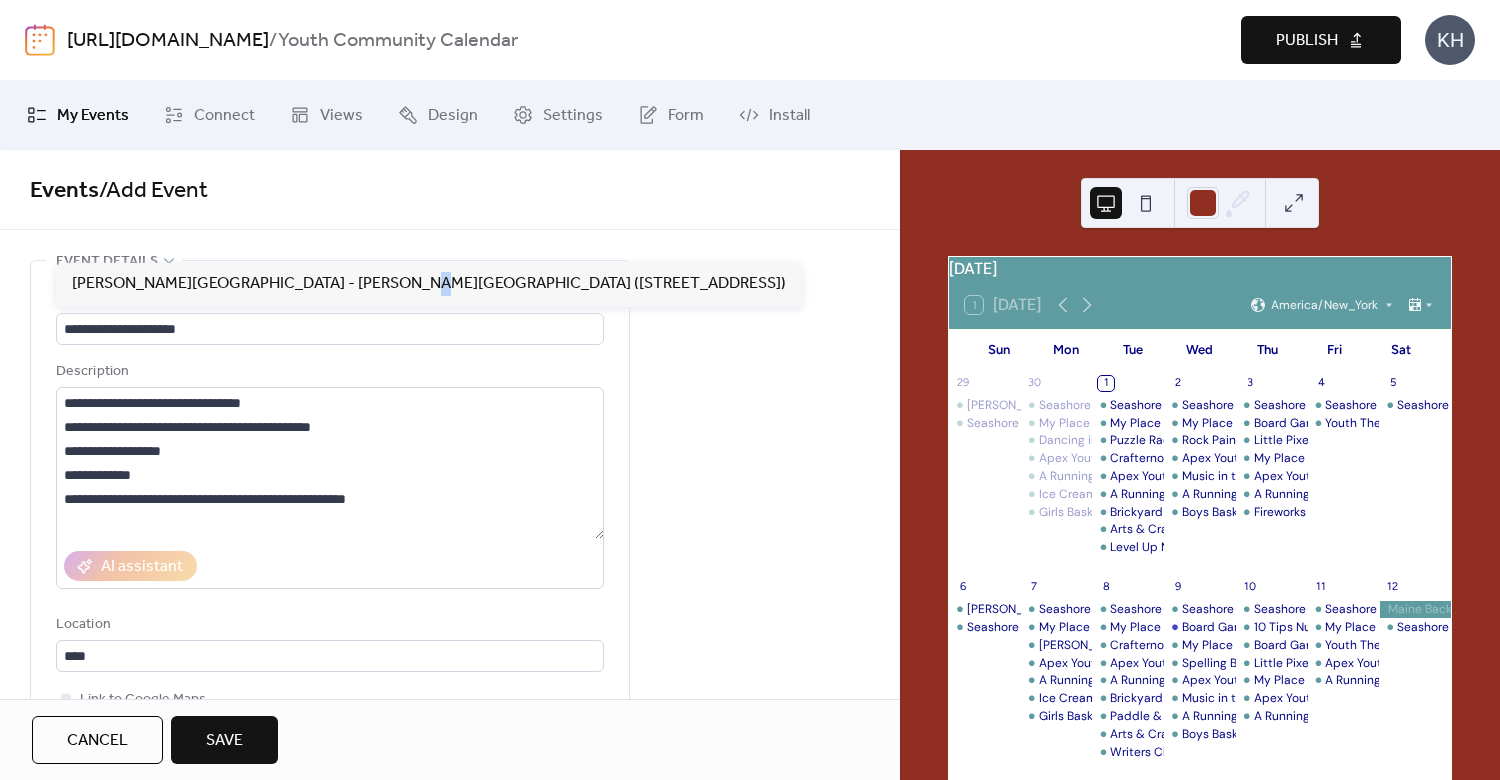 type on "**********" 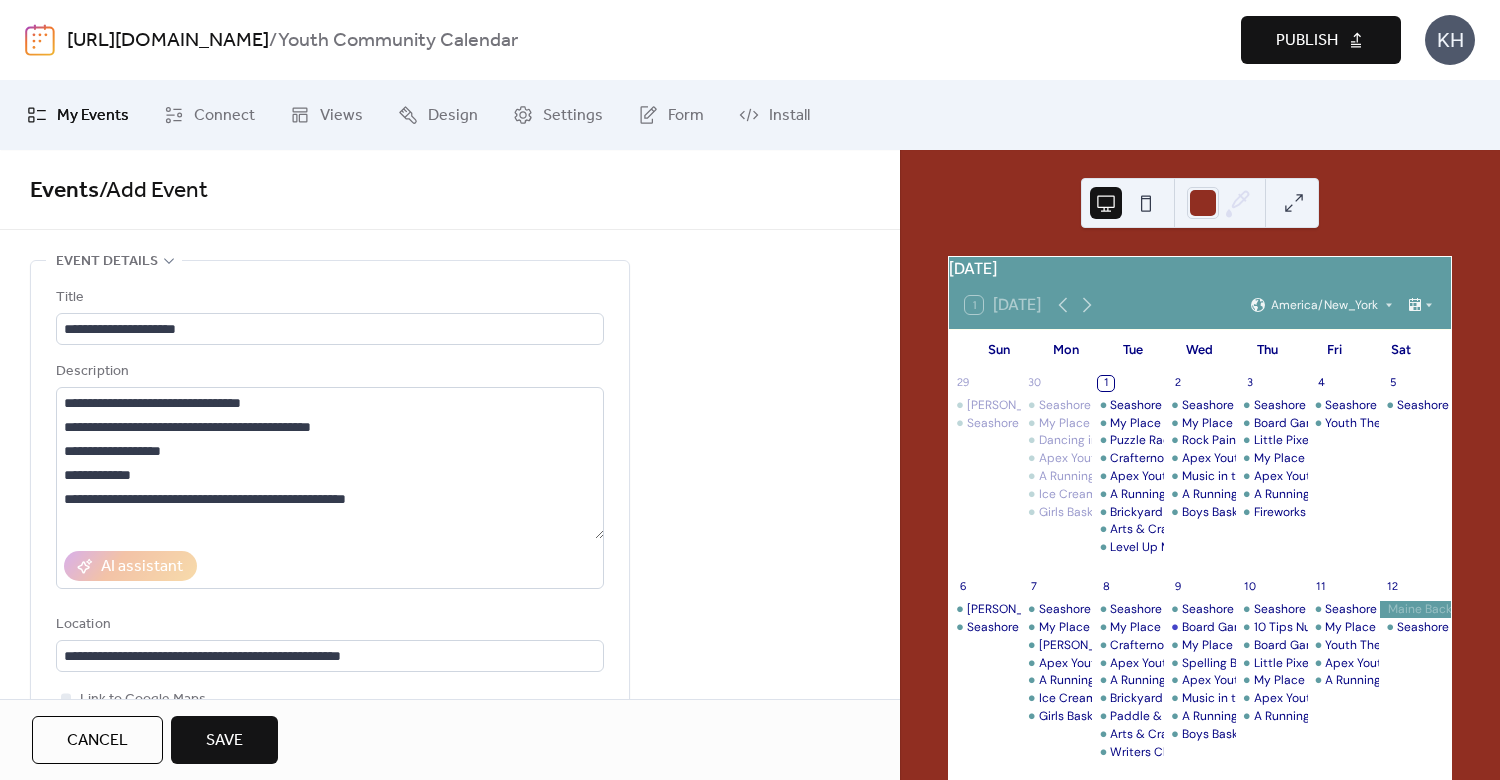 scroll, scrollTop: 480, scrollLeft: 0, axis: vertical 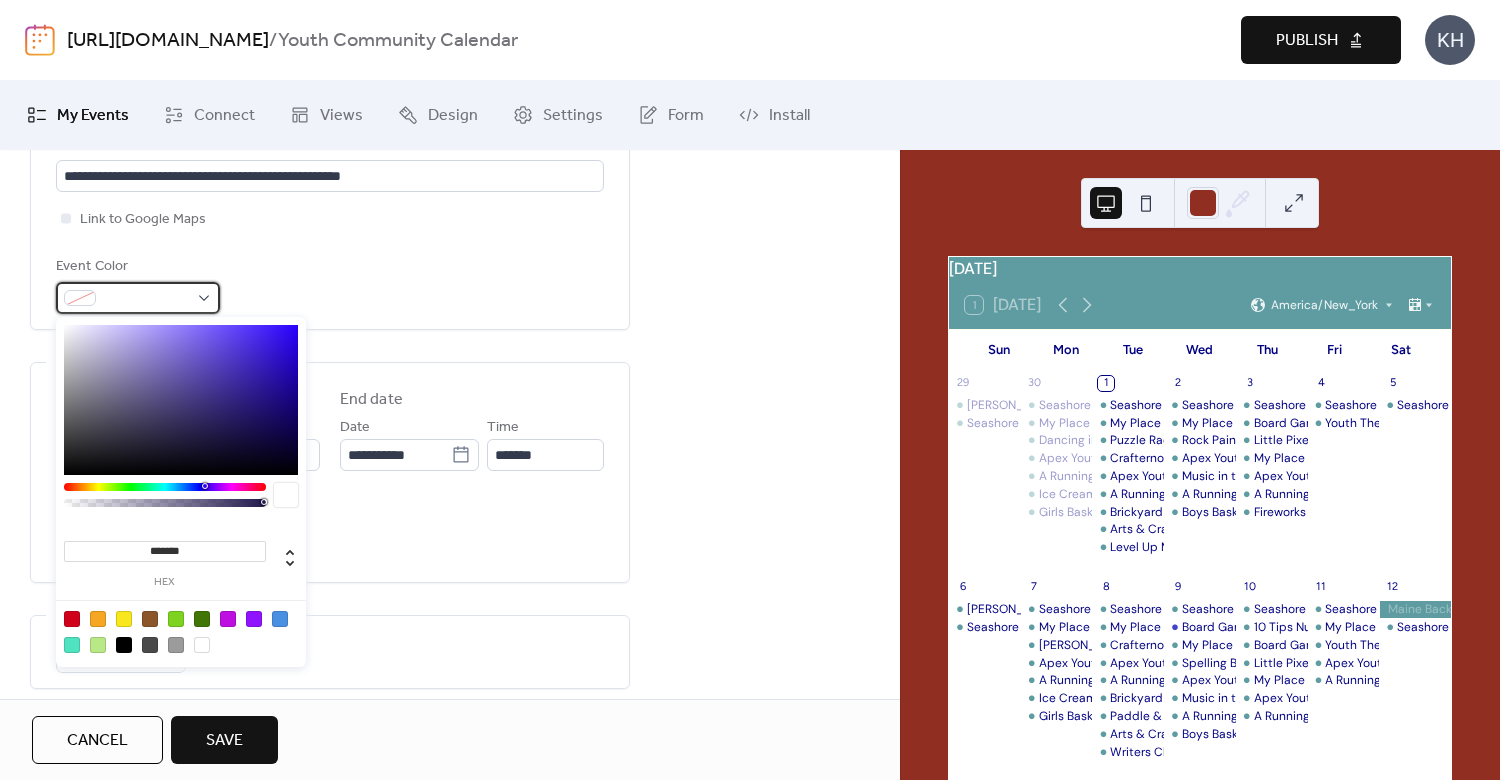 click at bounding box center [146, 299] 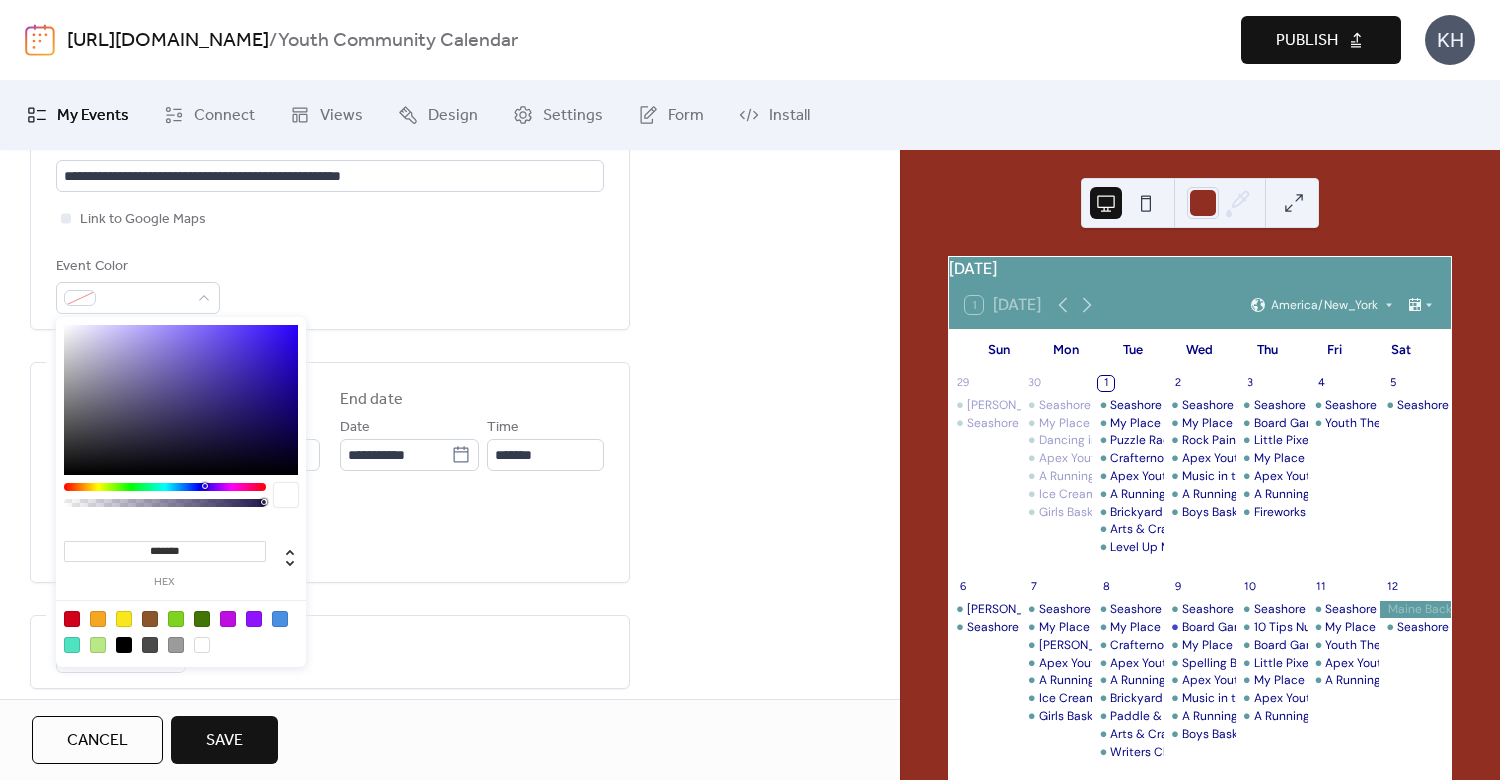 drag, startPoint x: 192, startPoint y: 544, endPoint x: 117, endPoint y: 554, distance: 75.66373 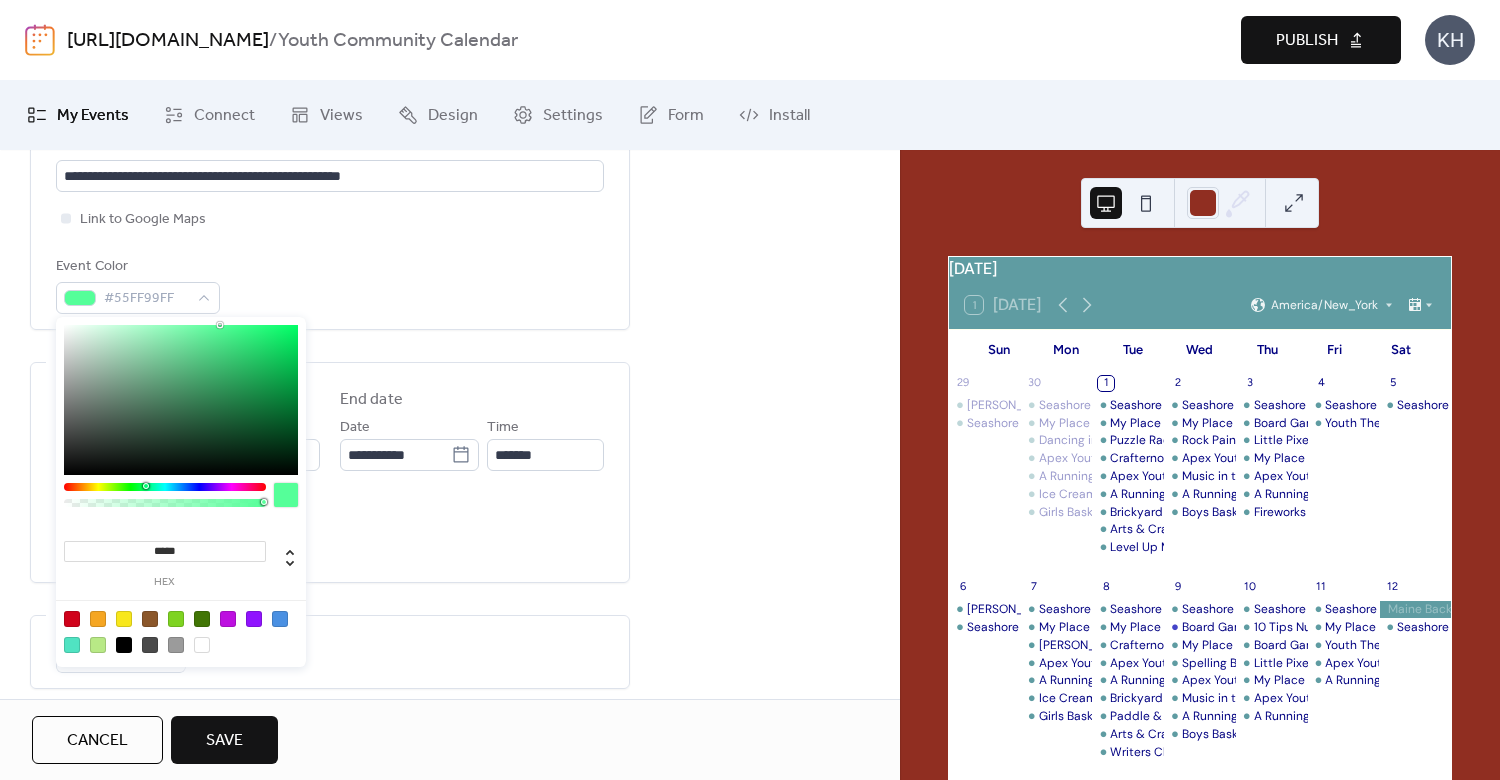 type on "******" 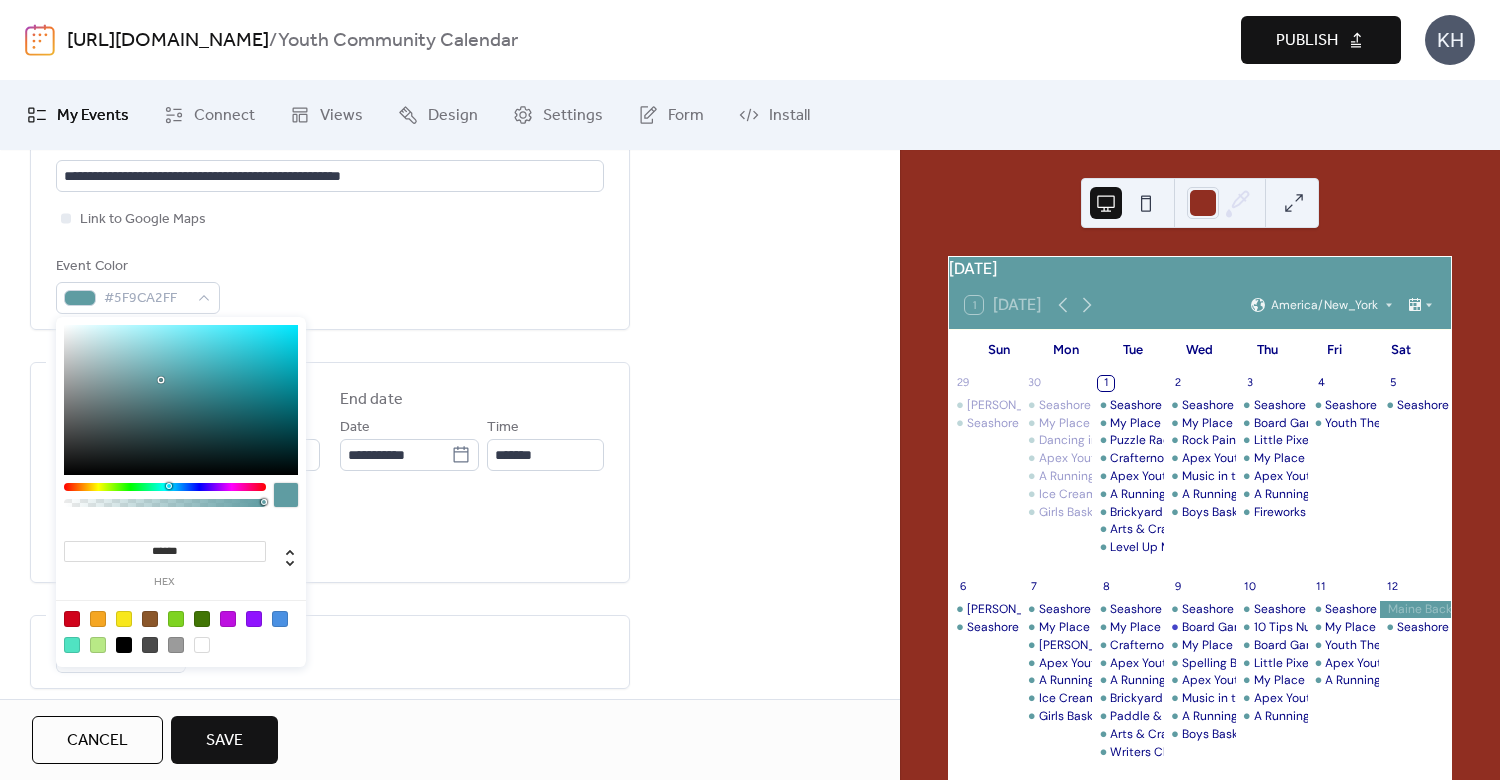 click on "All day event Display date only Hide event end time" at bounding box center [330, 531] 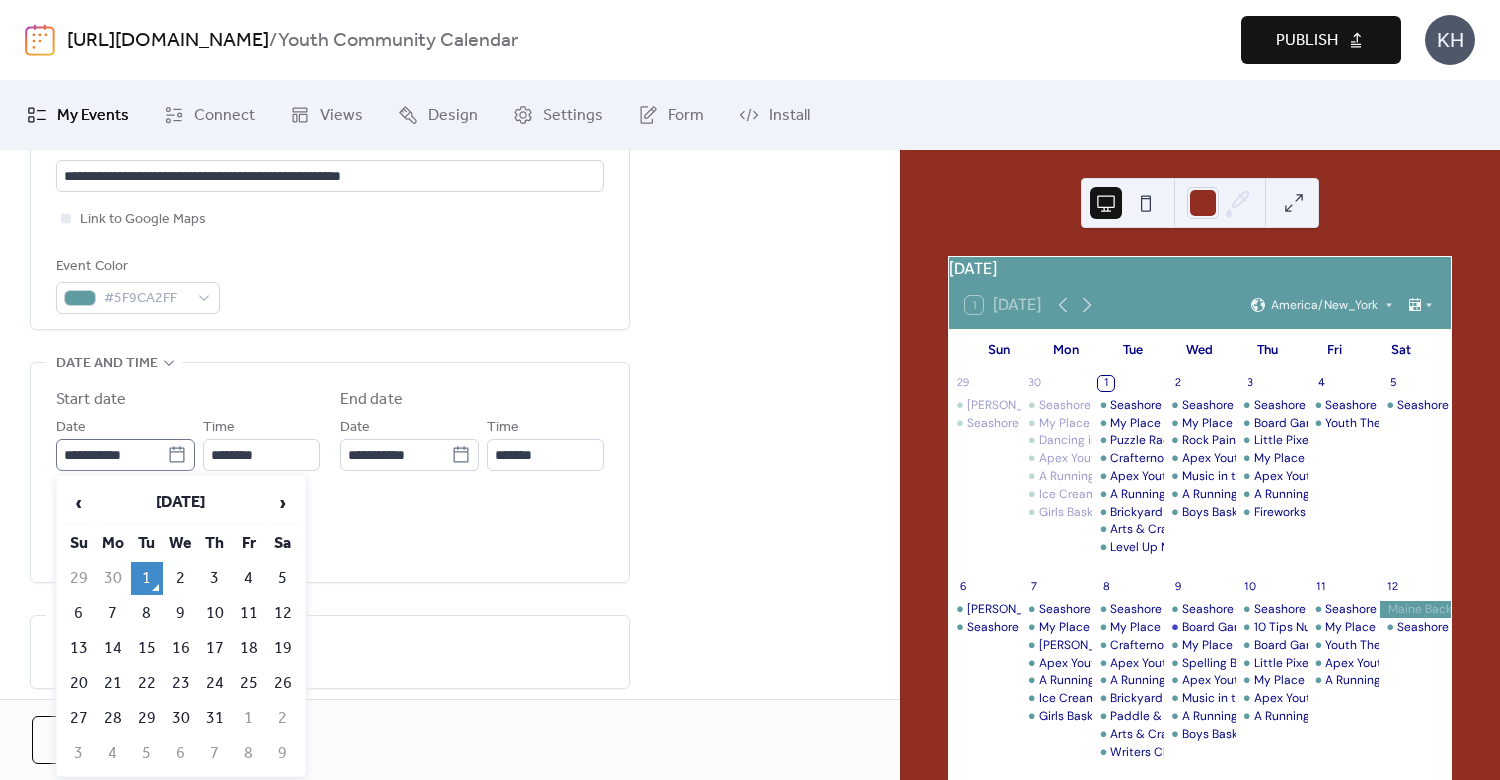 click 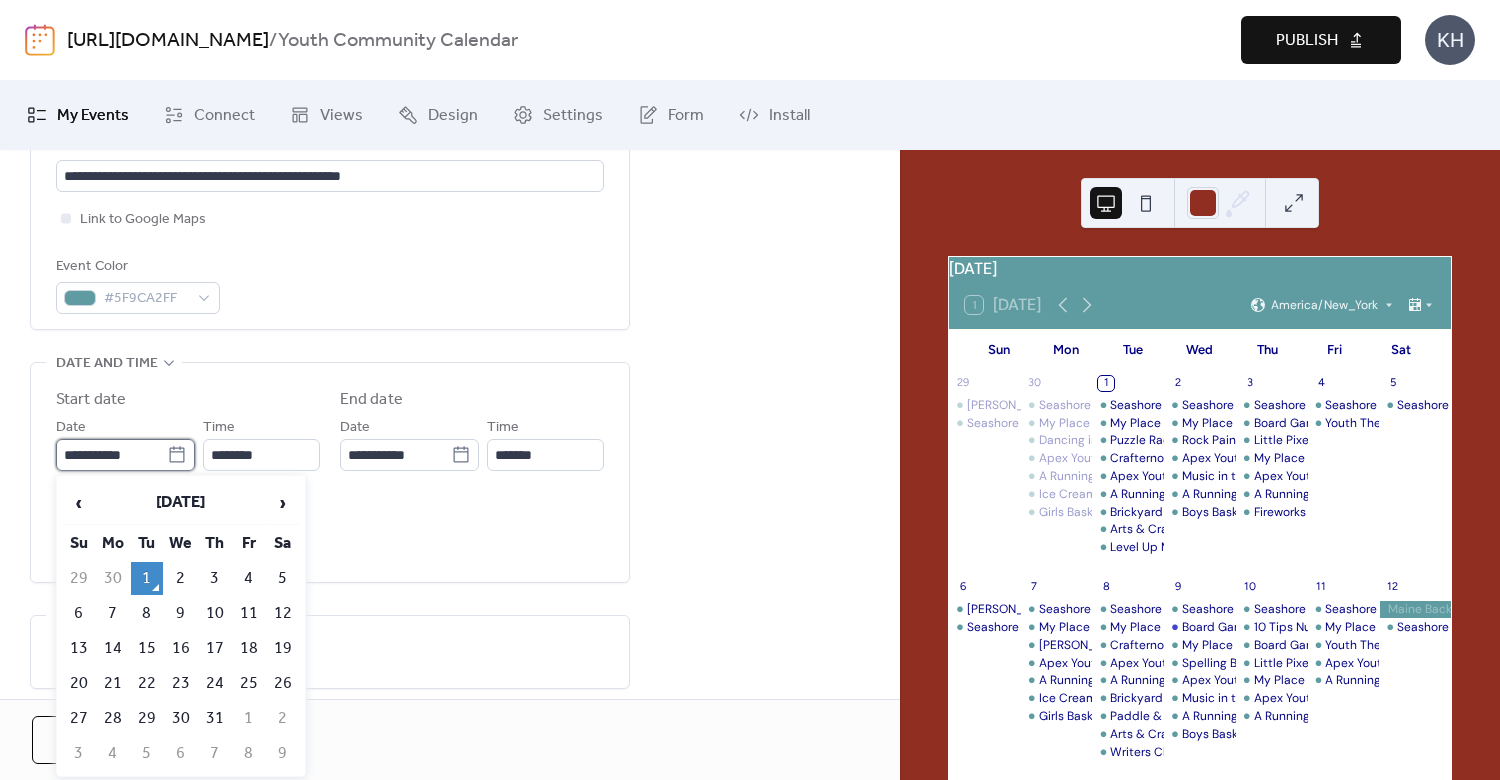 click on "**********" at bounding box center (111, 455) 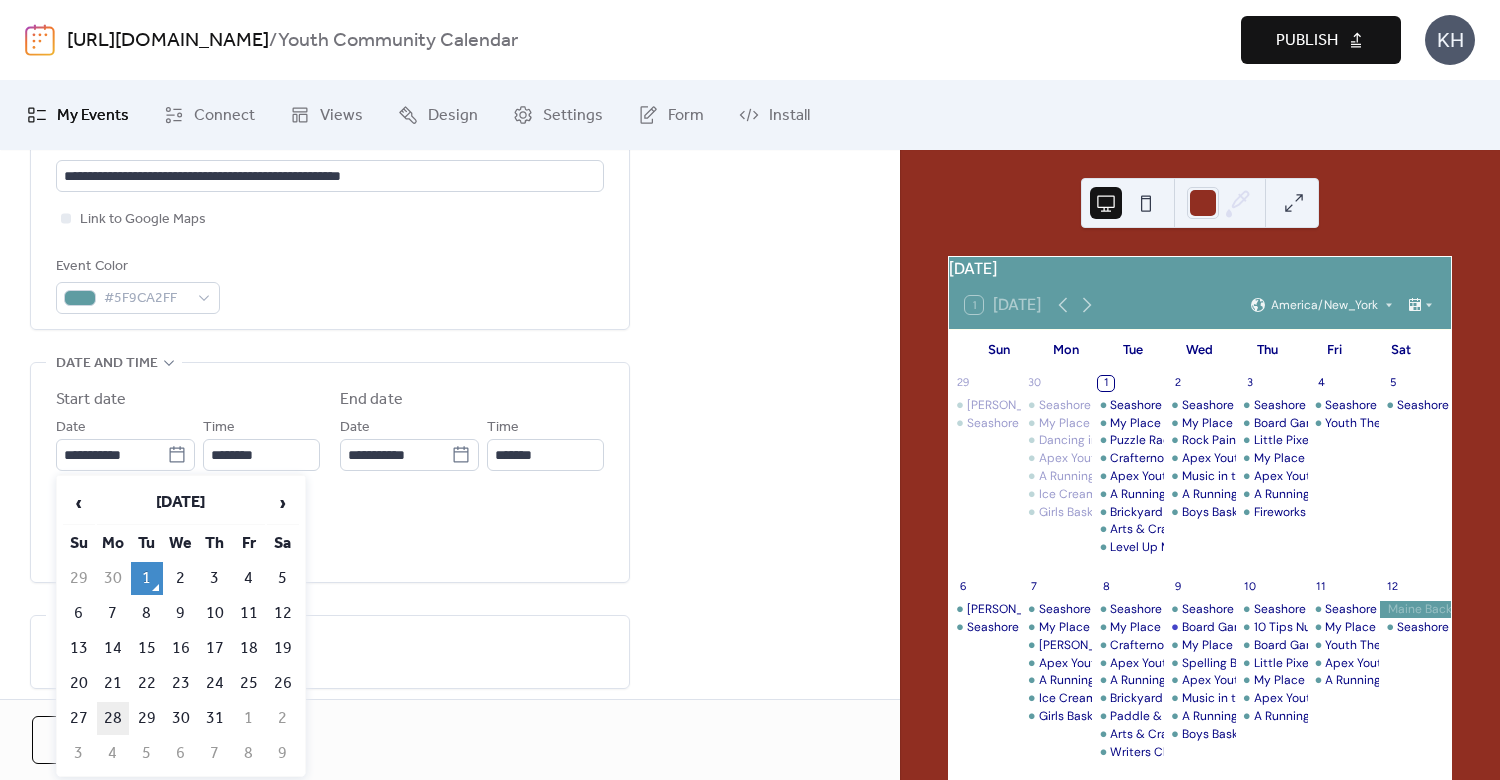 click on "28" at bounding box center [113, 718] 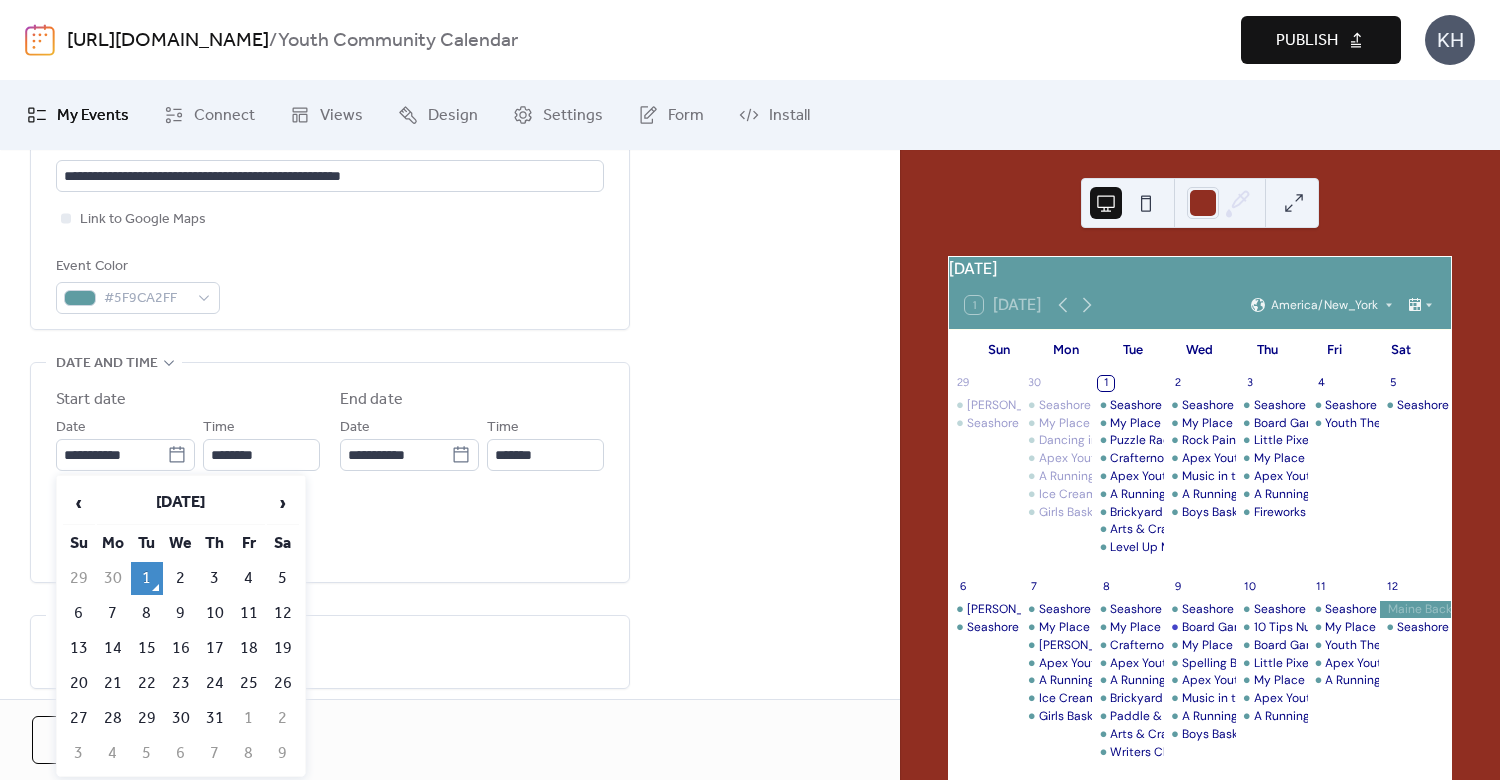 type on "**********" 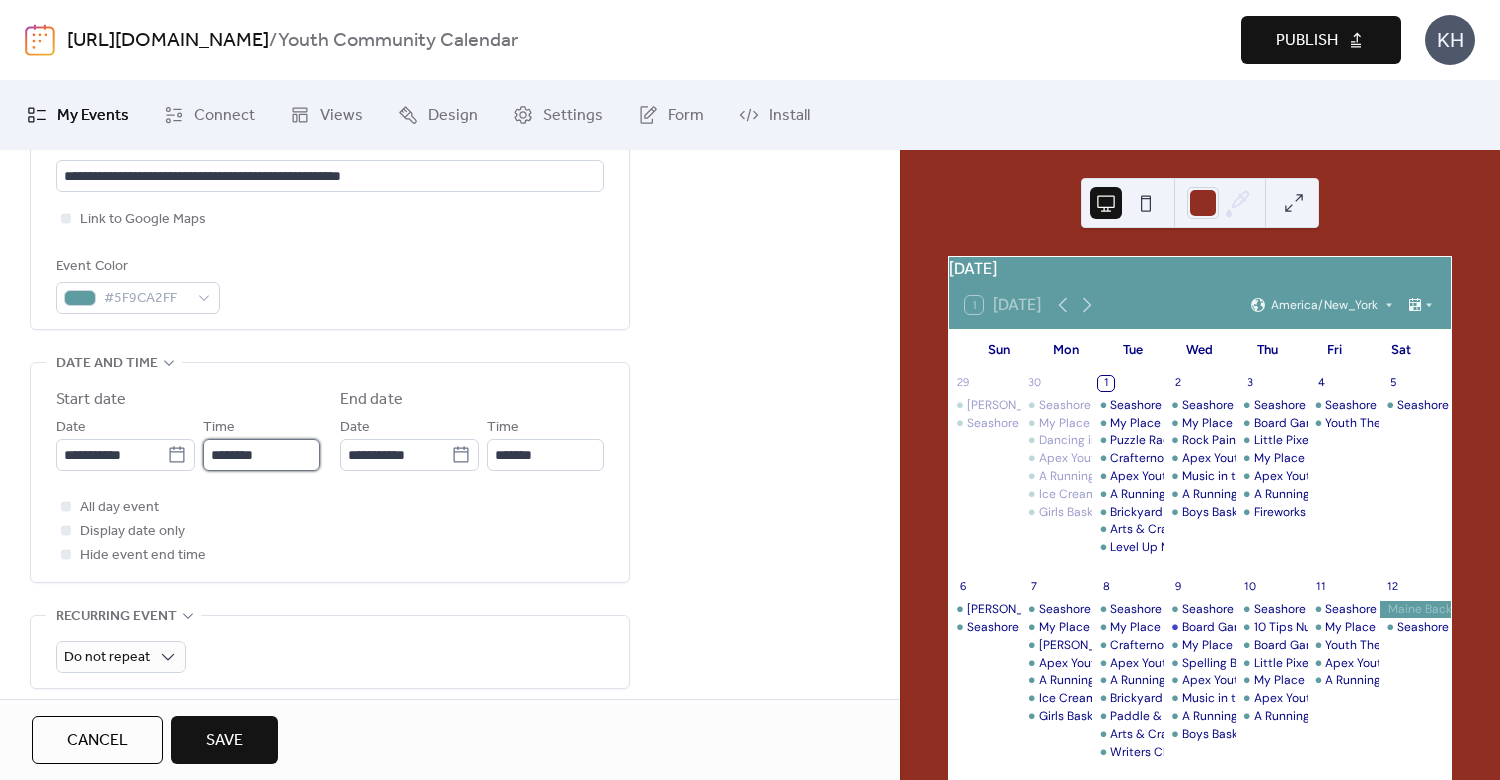 click on "********" at bounding box center (261, 455) 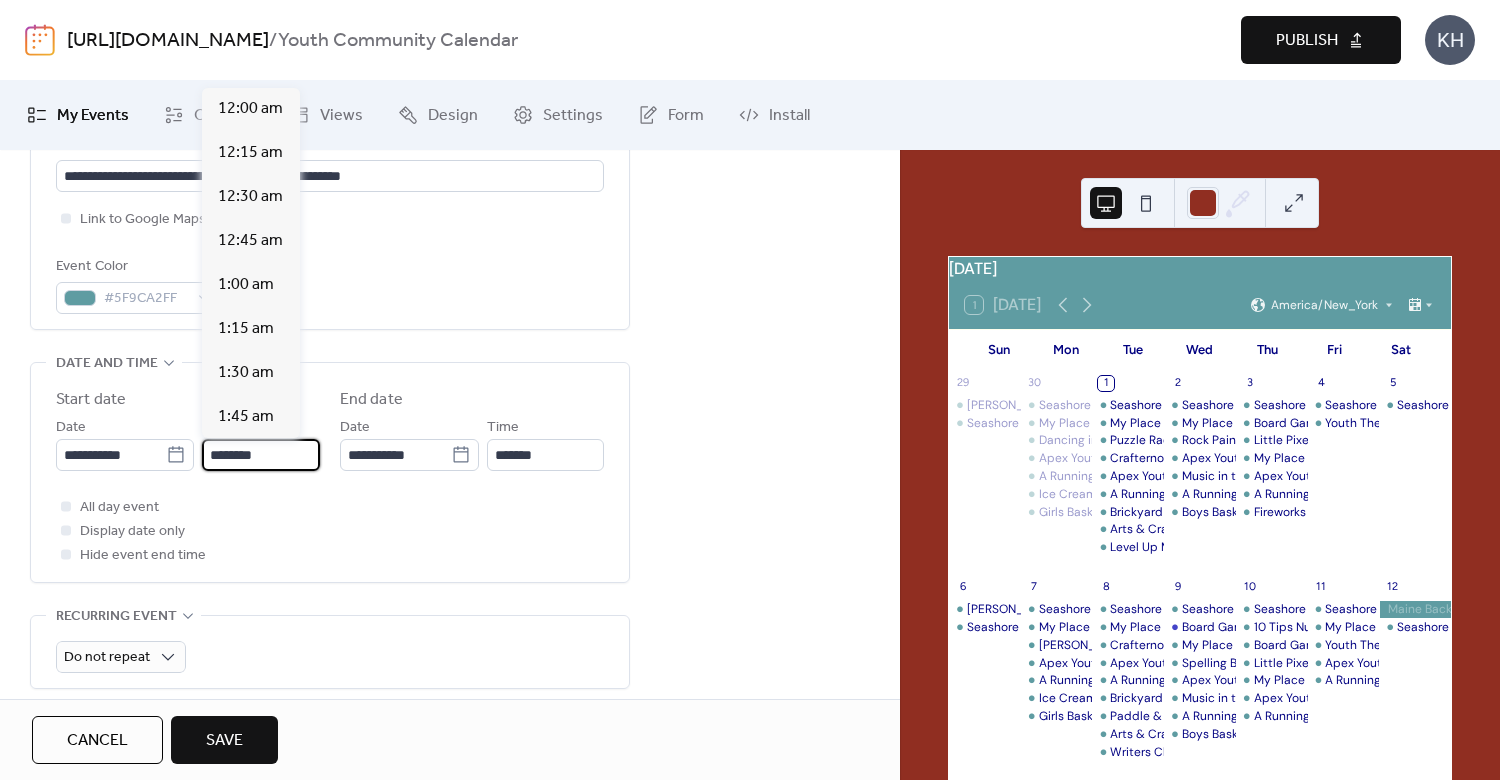 scroll, scrollTop: 2107, scrollLeft: 0, axis: vertical 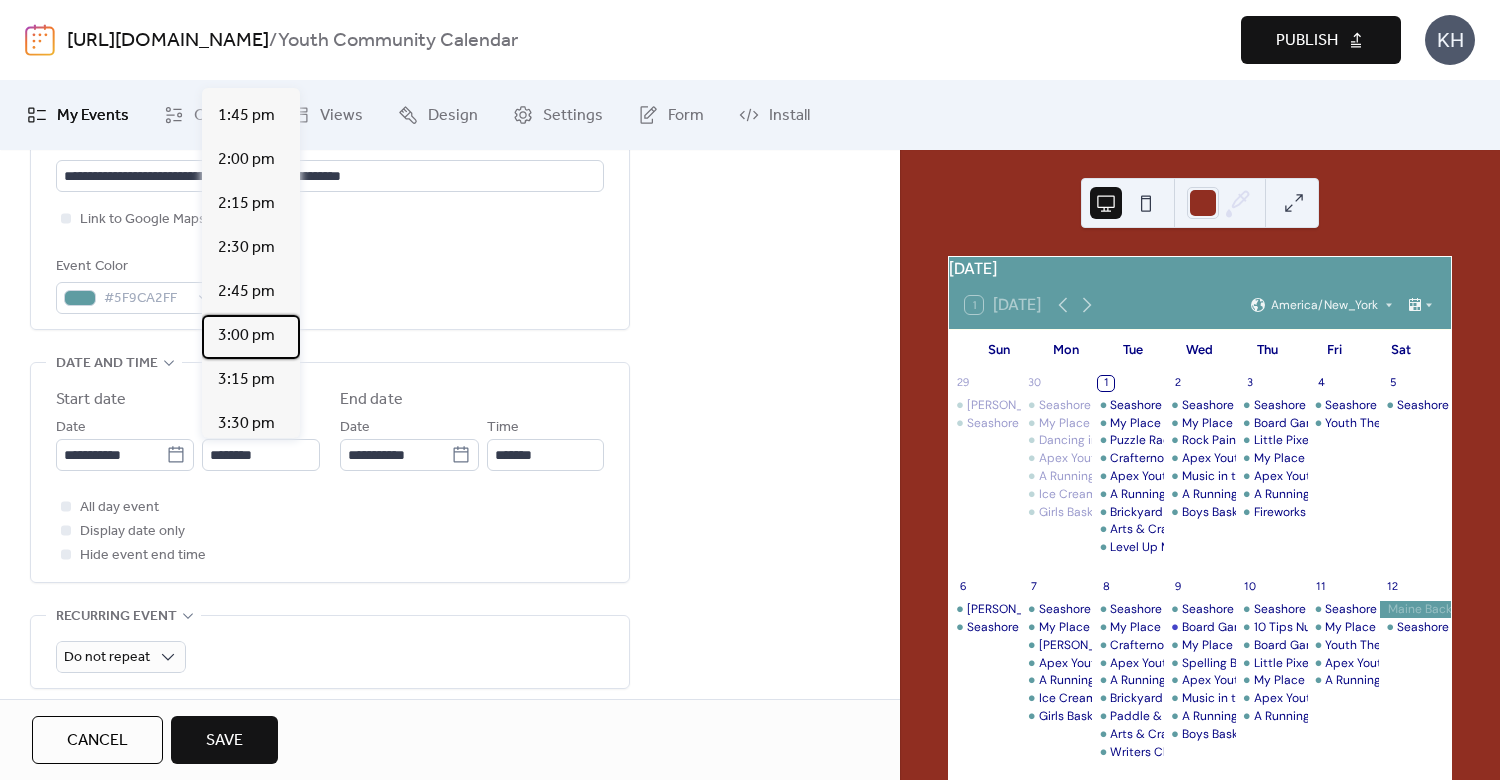 drag, startPoint x: 244, startPoint y: 322, endPoint x: 282, endPoint y: 340, distance: 42.047592 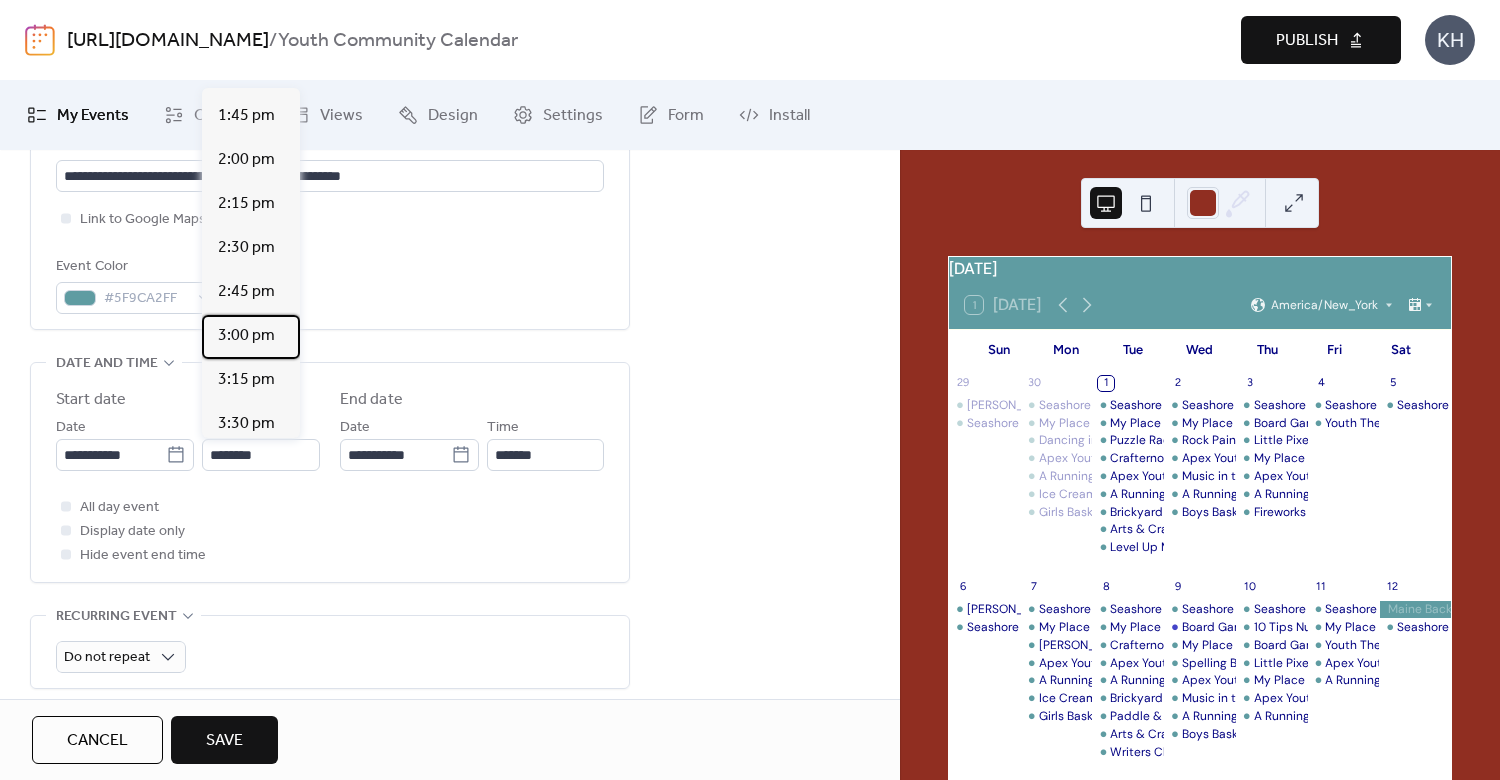 click on "3:00 pm" at bounding box center (246, 336) 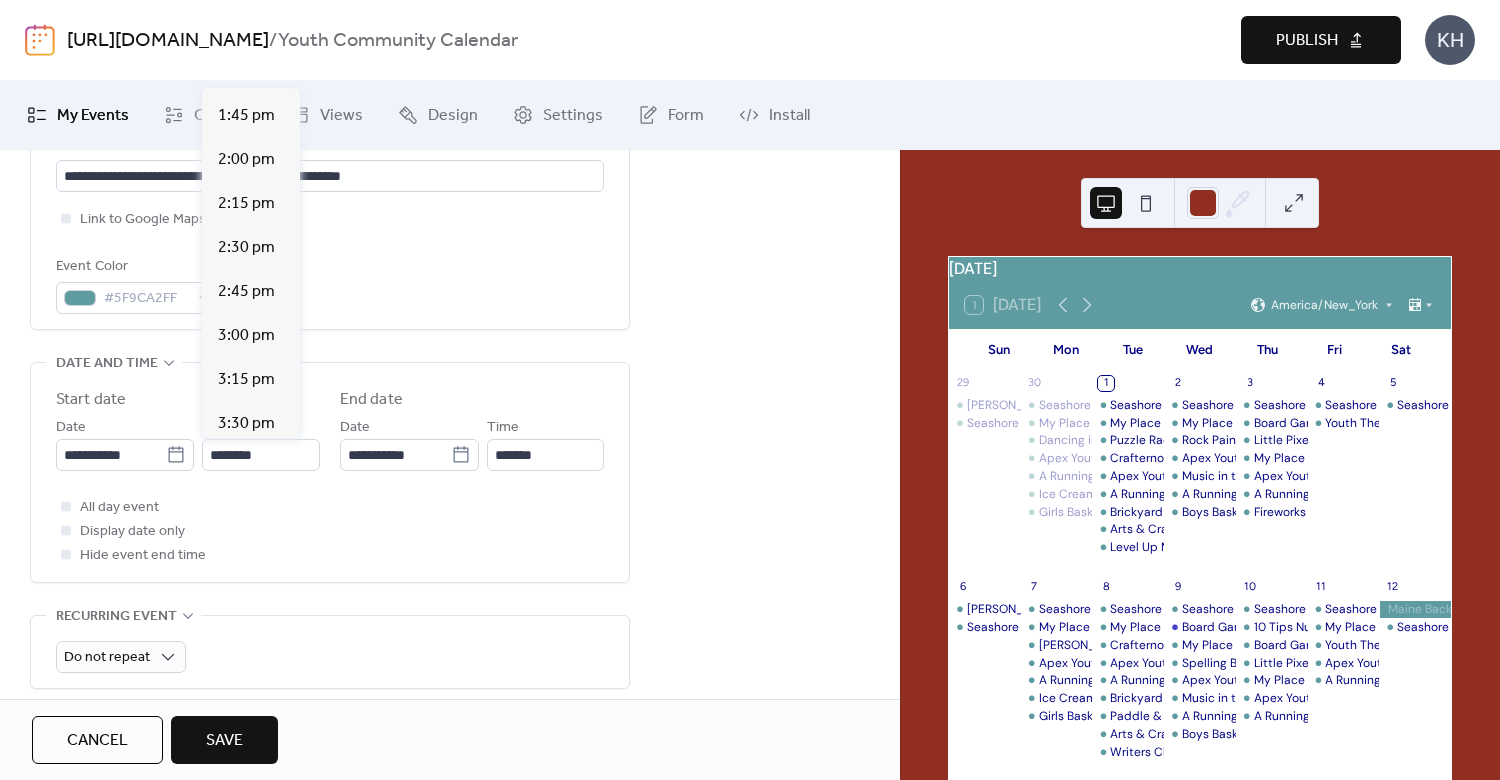 type on "*******" 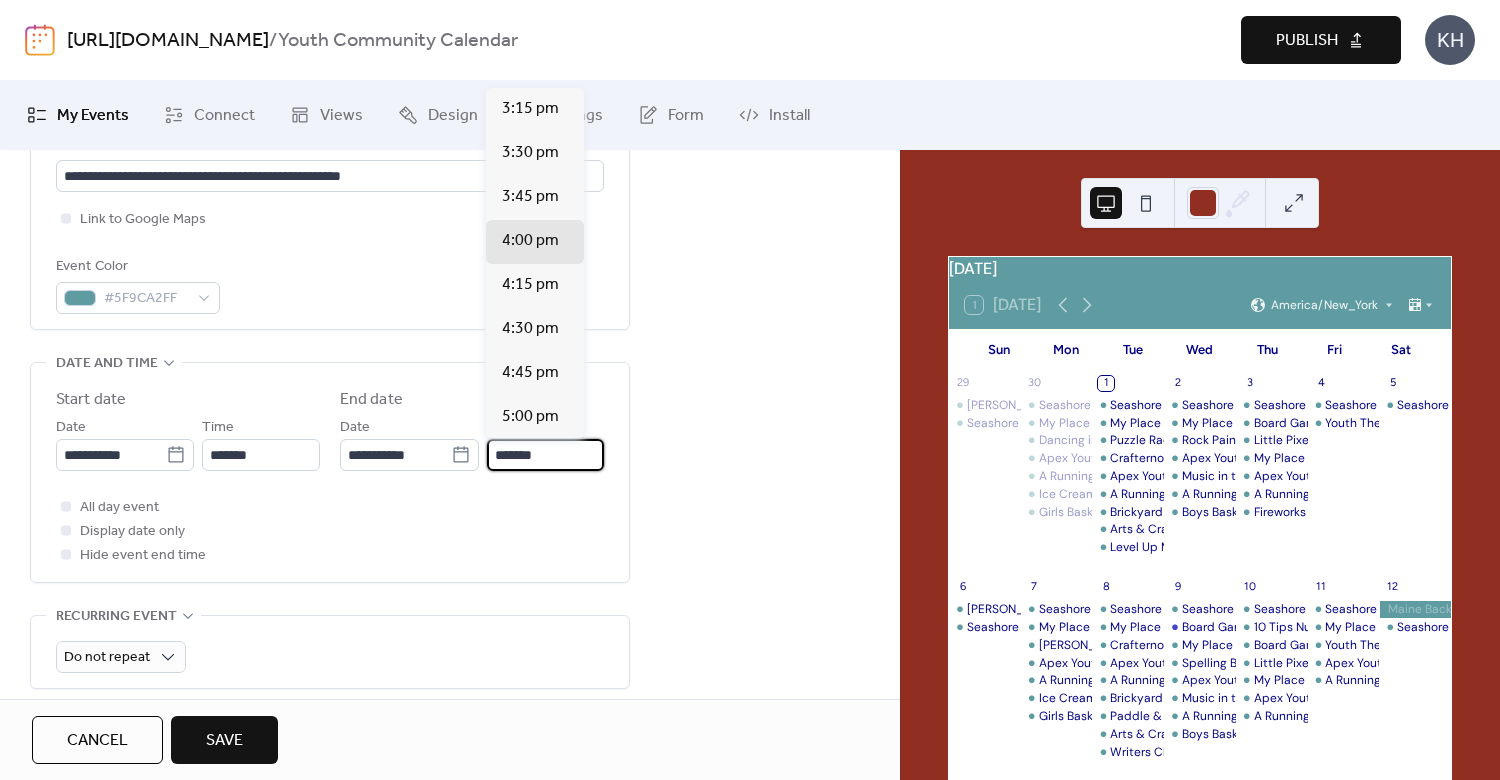 click on "*******" at bounding box center (545, 455) 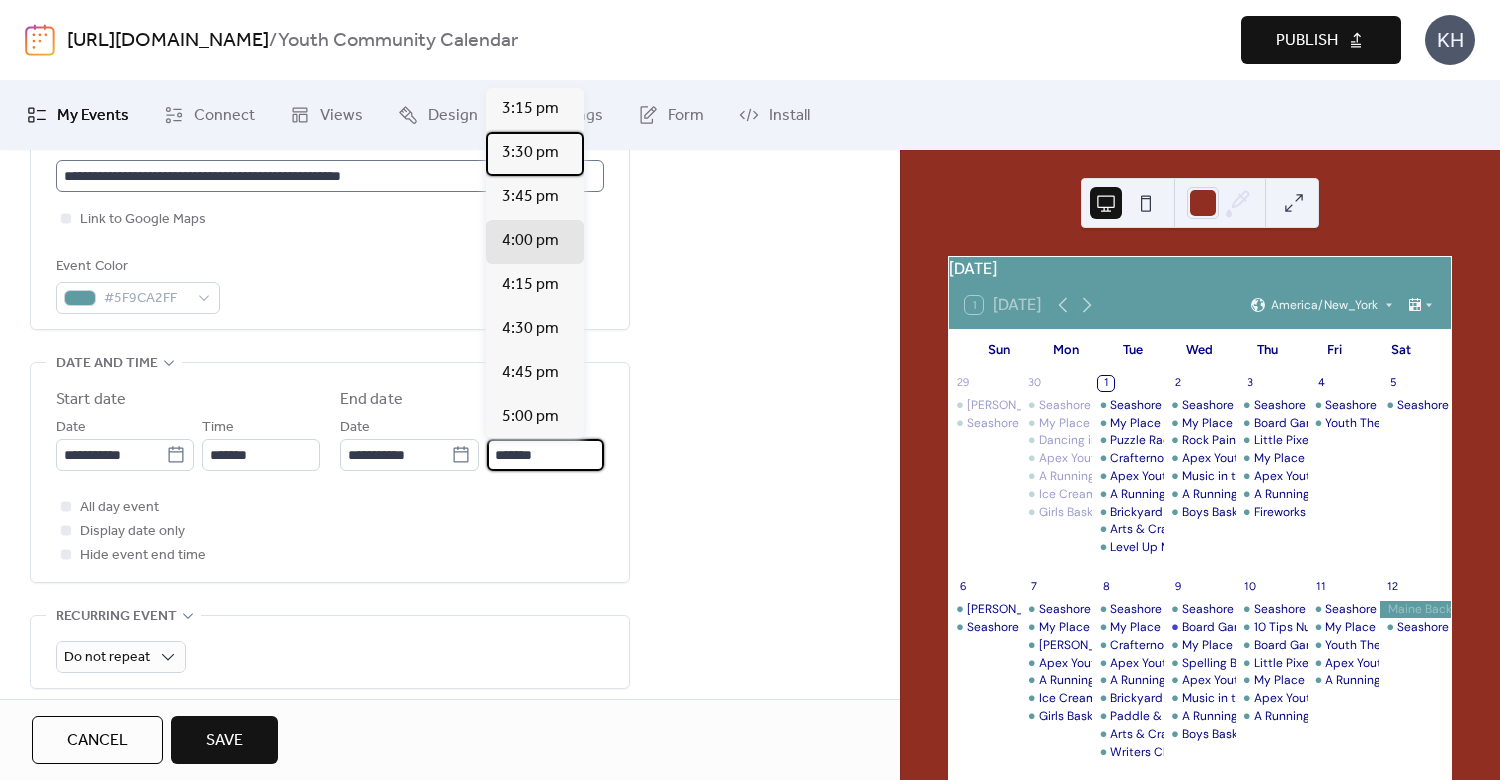 click on "3:30 pm" at bounding box center (530, 153) 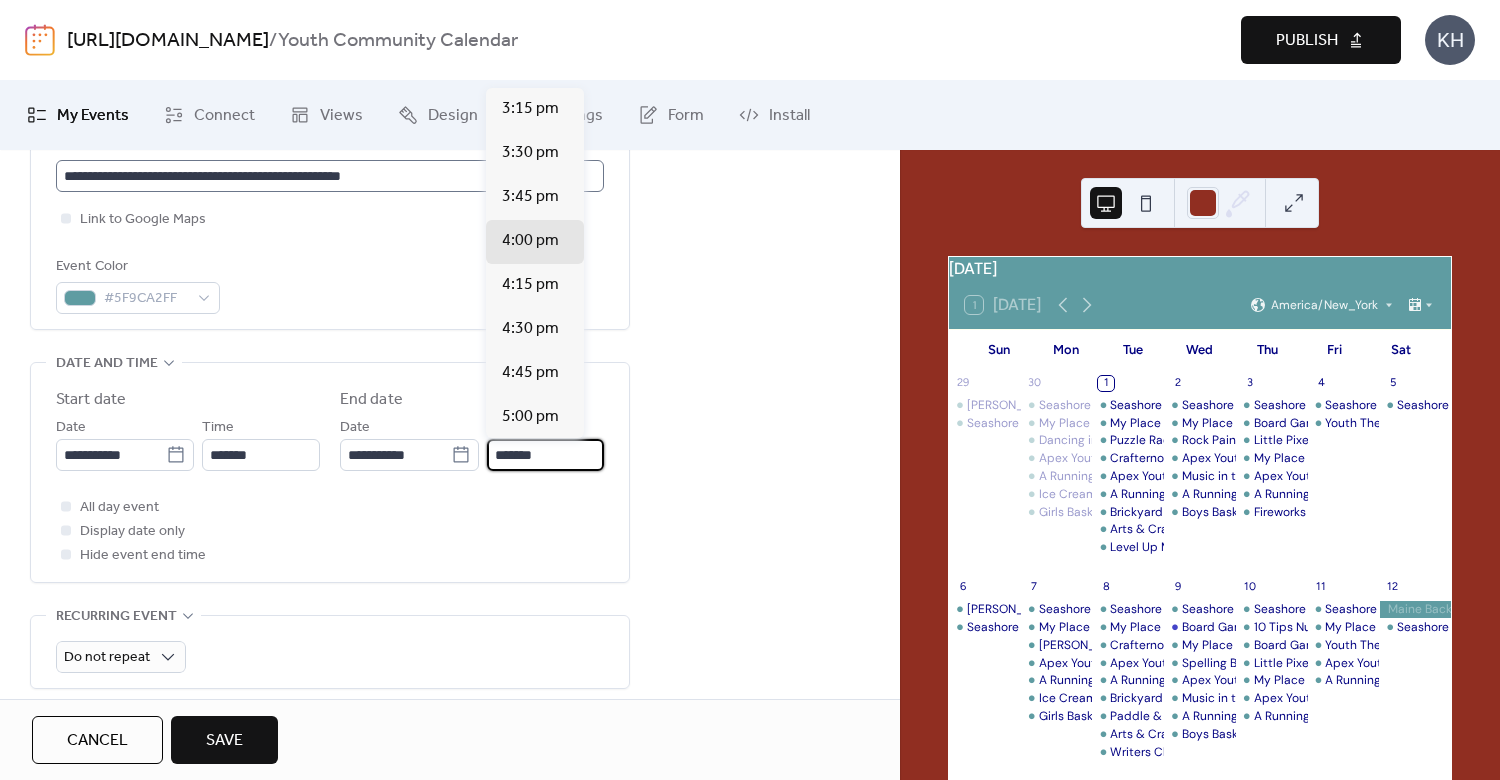 type on "*******" 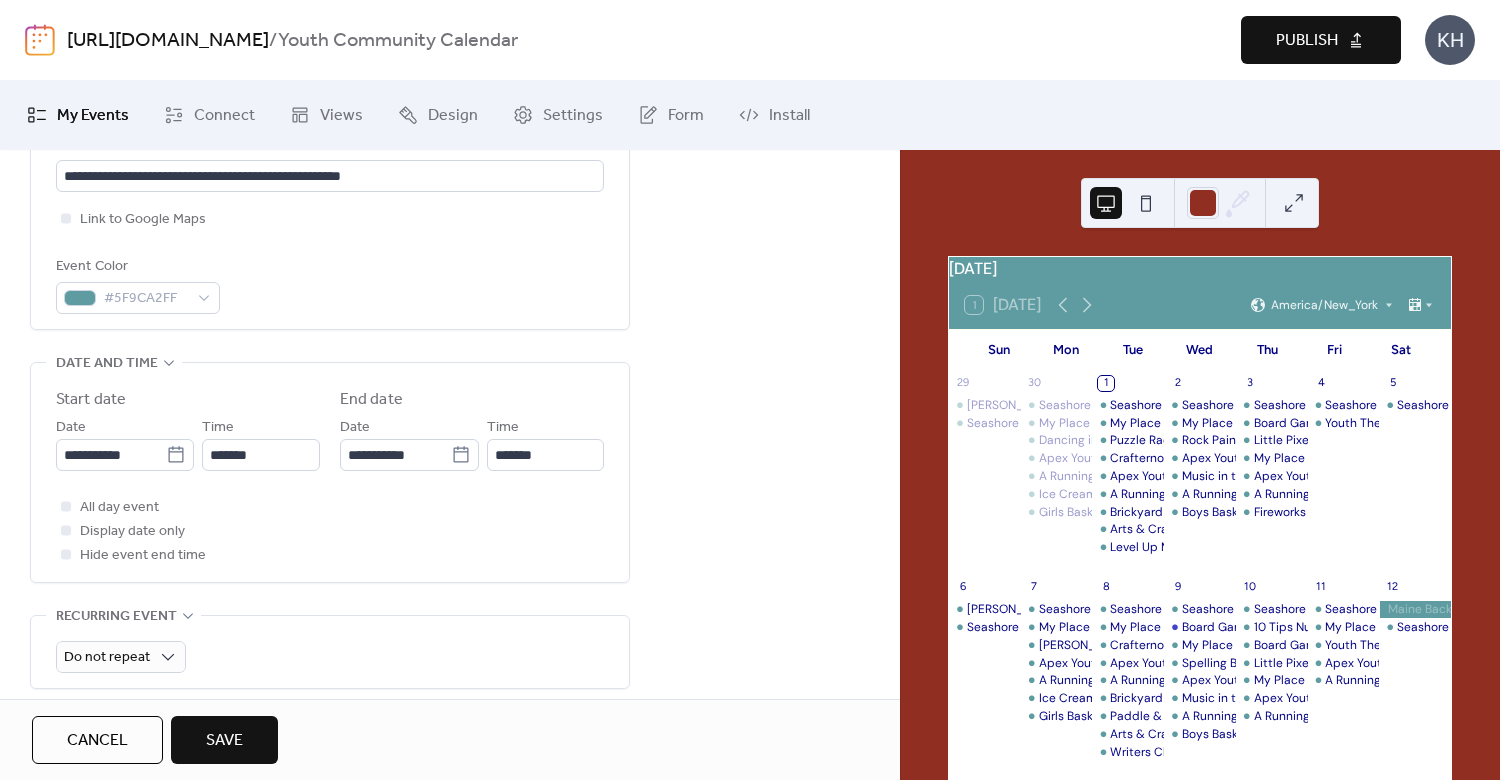 scroll, scrollTop: 960, scrollLeft: 0, axis: vertical 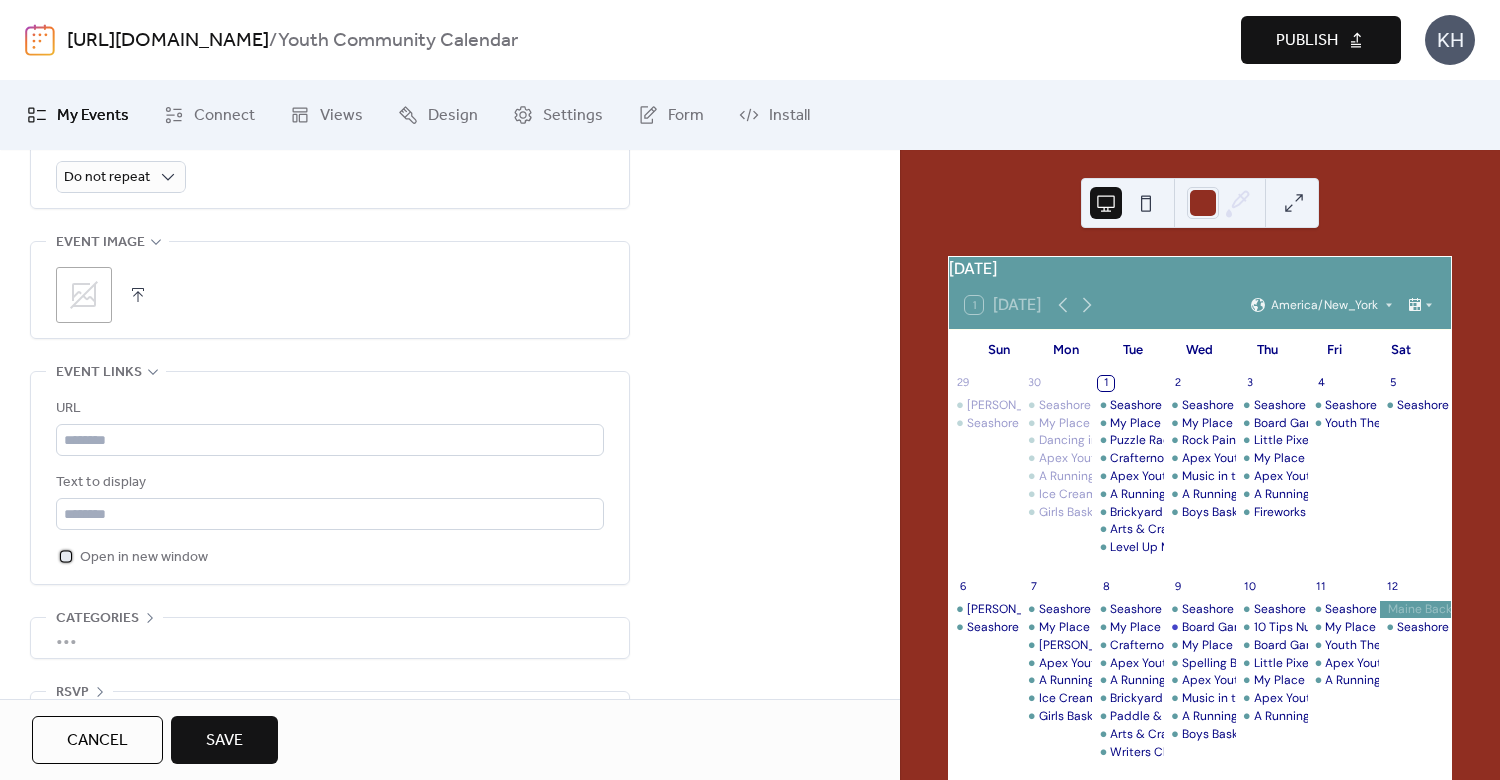drag, startPoint x: 65, startPoint y: 553, endPoint x: 89, endPoint y: 528, distance: 34.655445 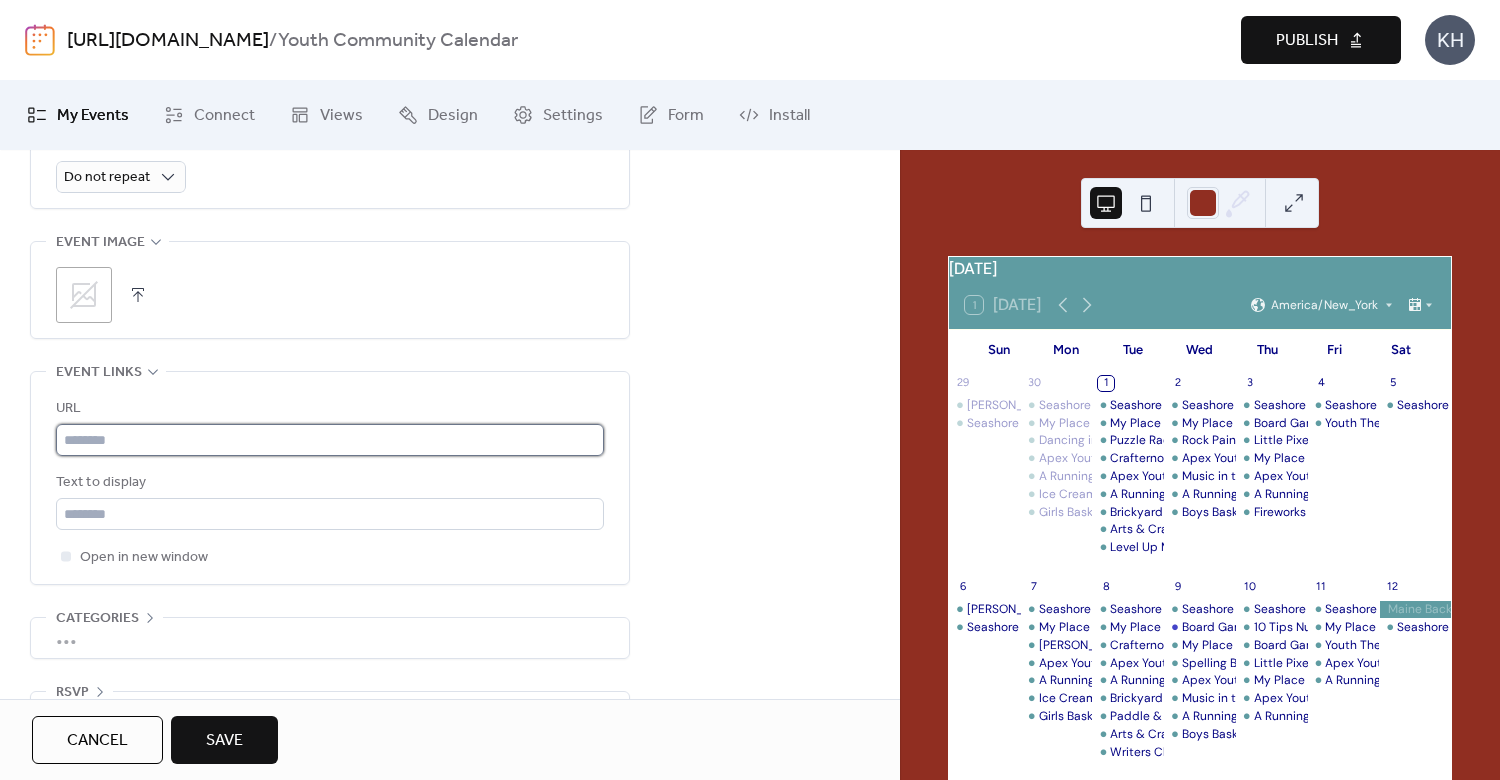click at bounding box center (330, 440) 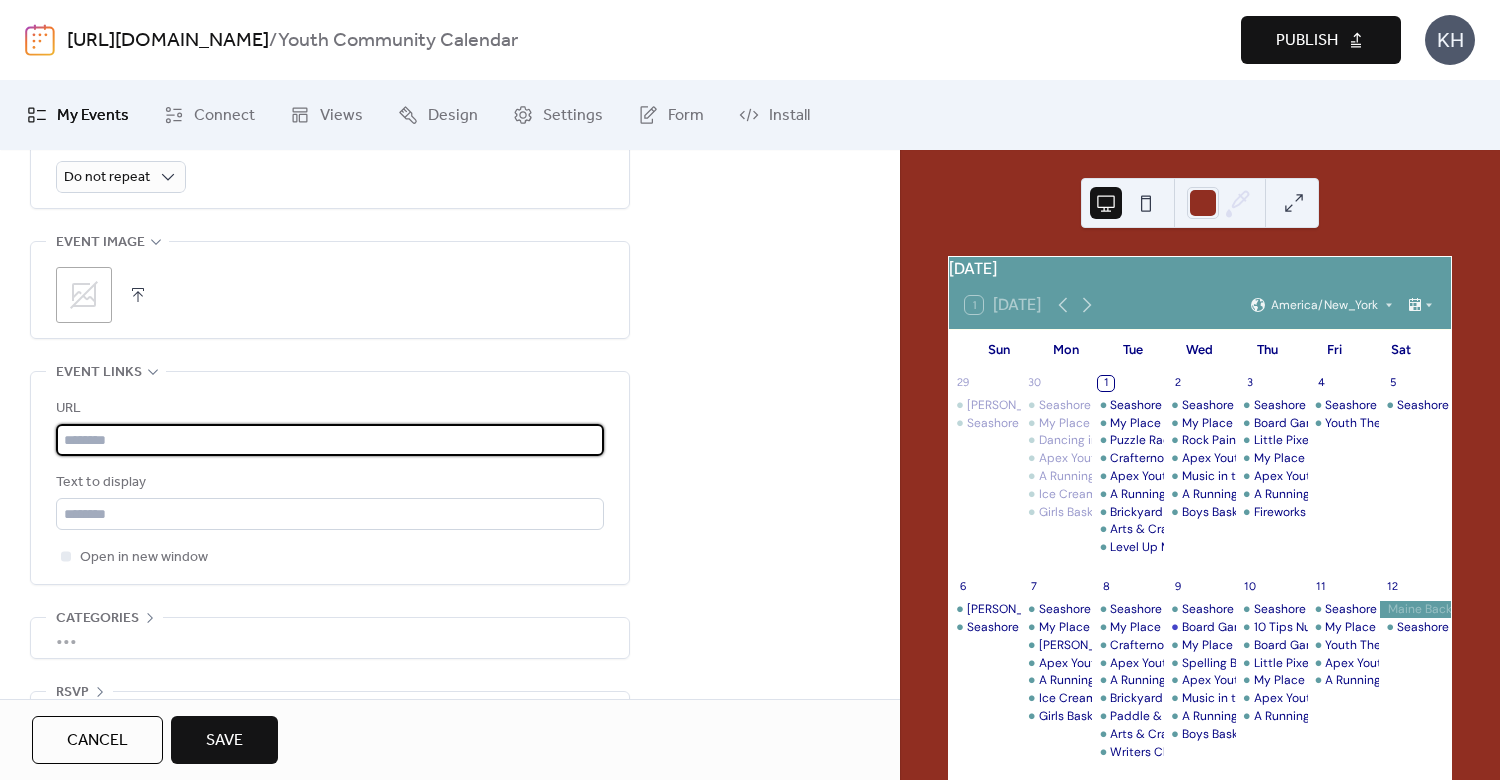 paste on "**********" 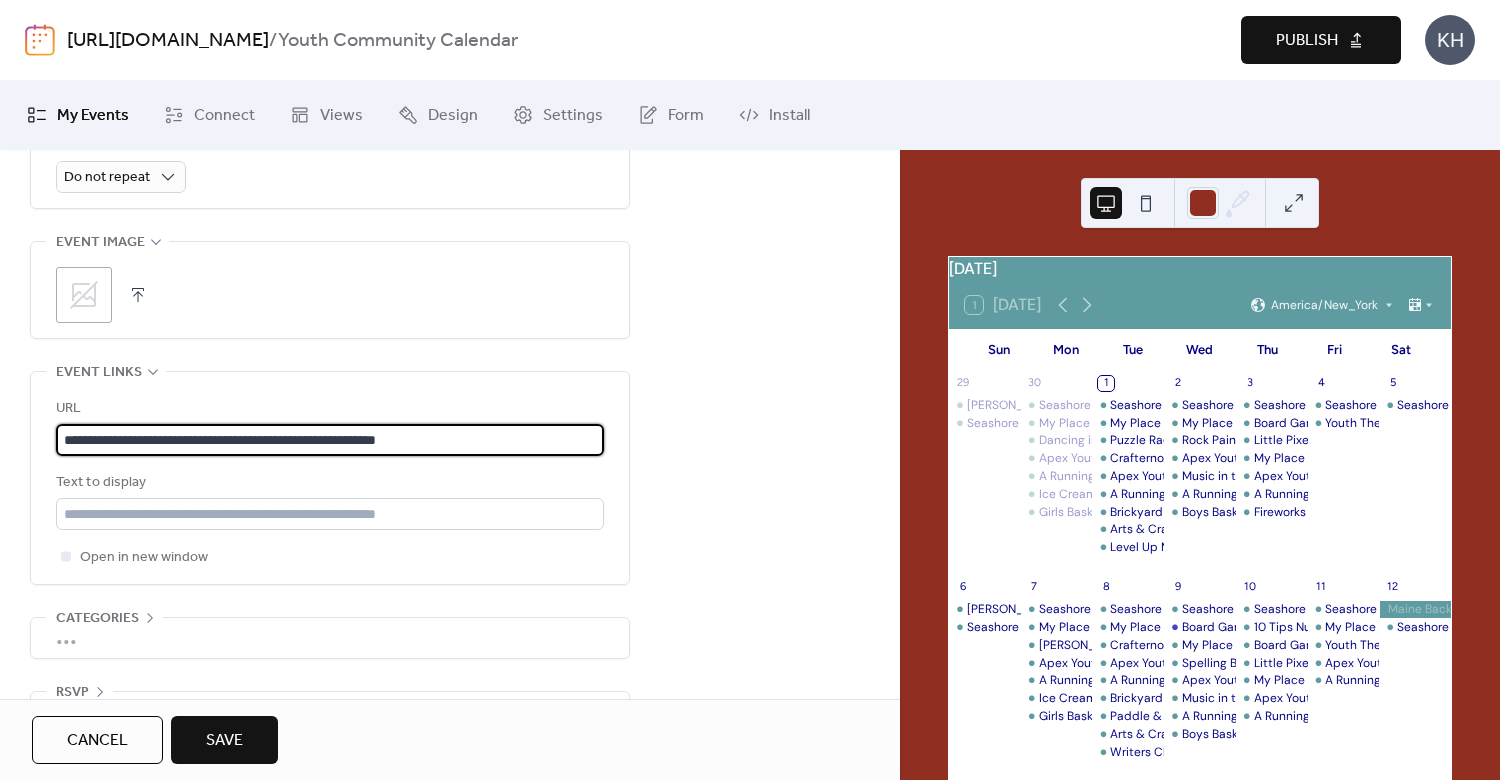 scroll, scrollTop: 1014, scrollLeft: 0, axis: vertical 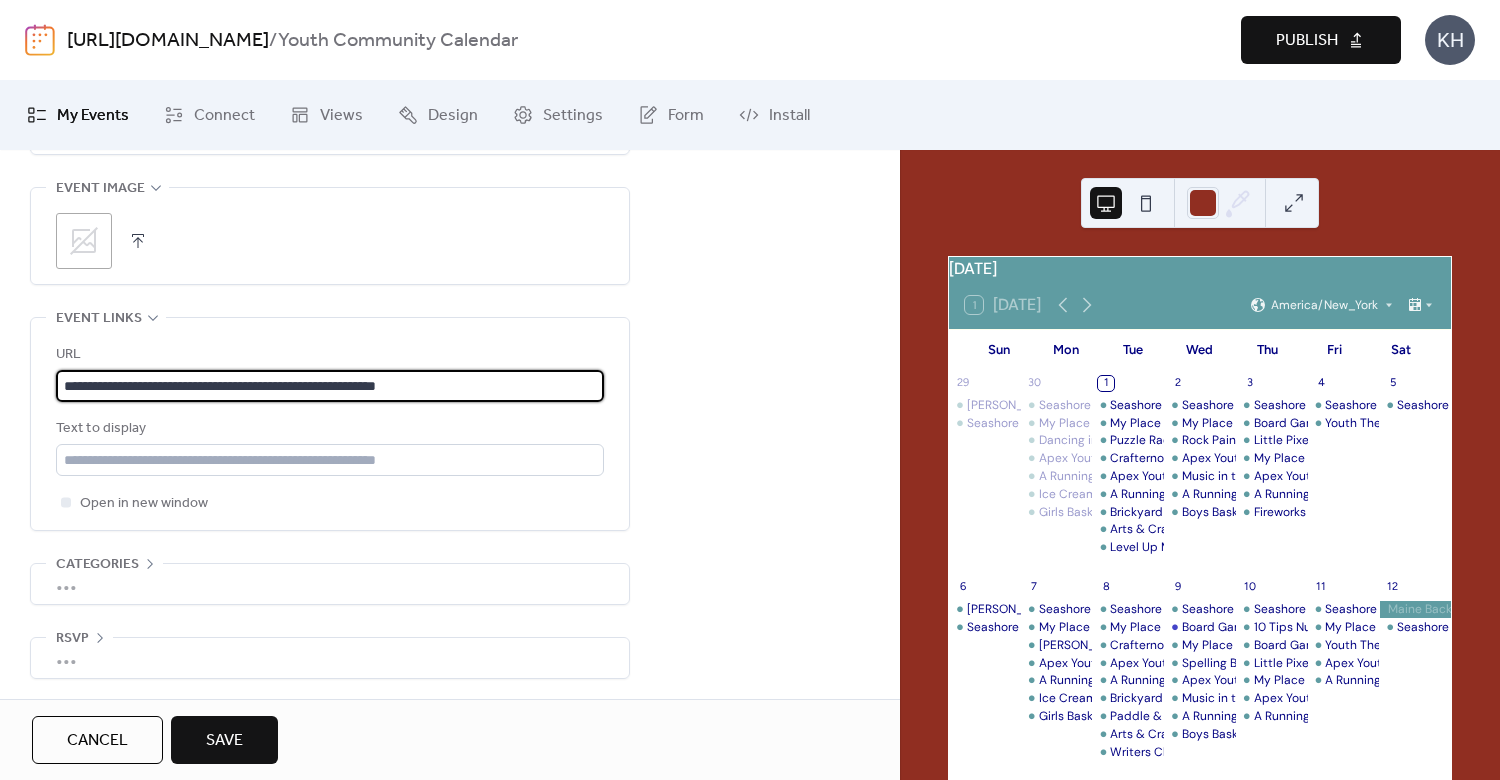 type on "**********" 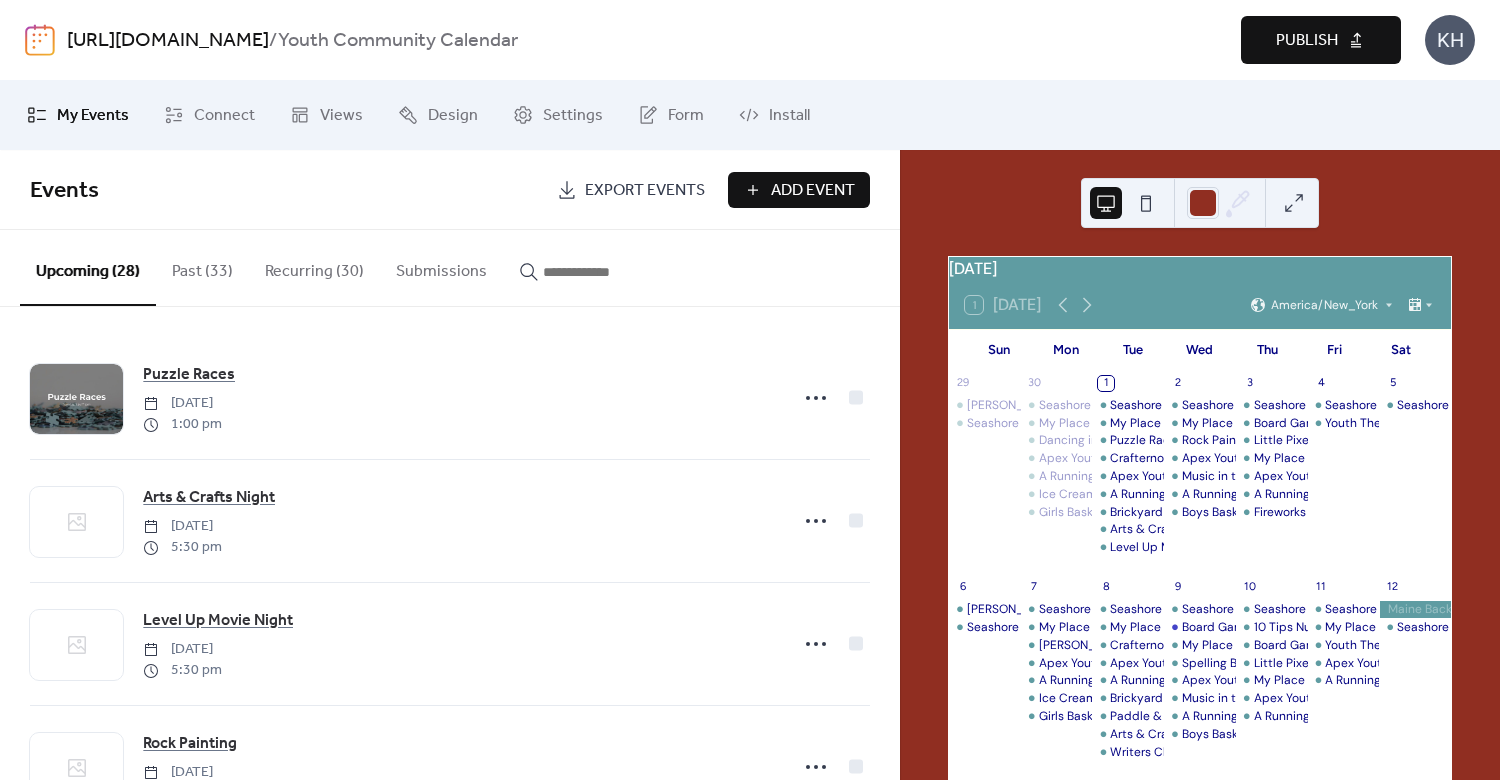 click on "Add Event" at bounding box center [813, 191] 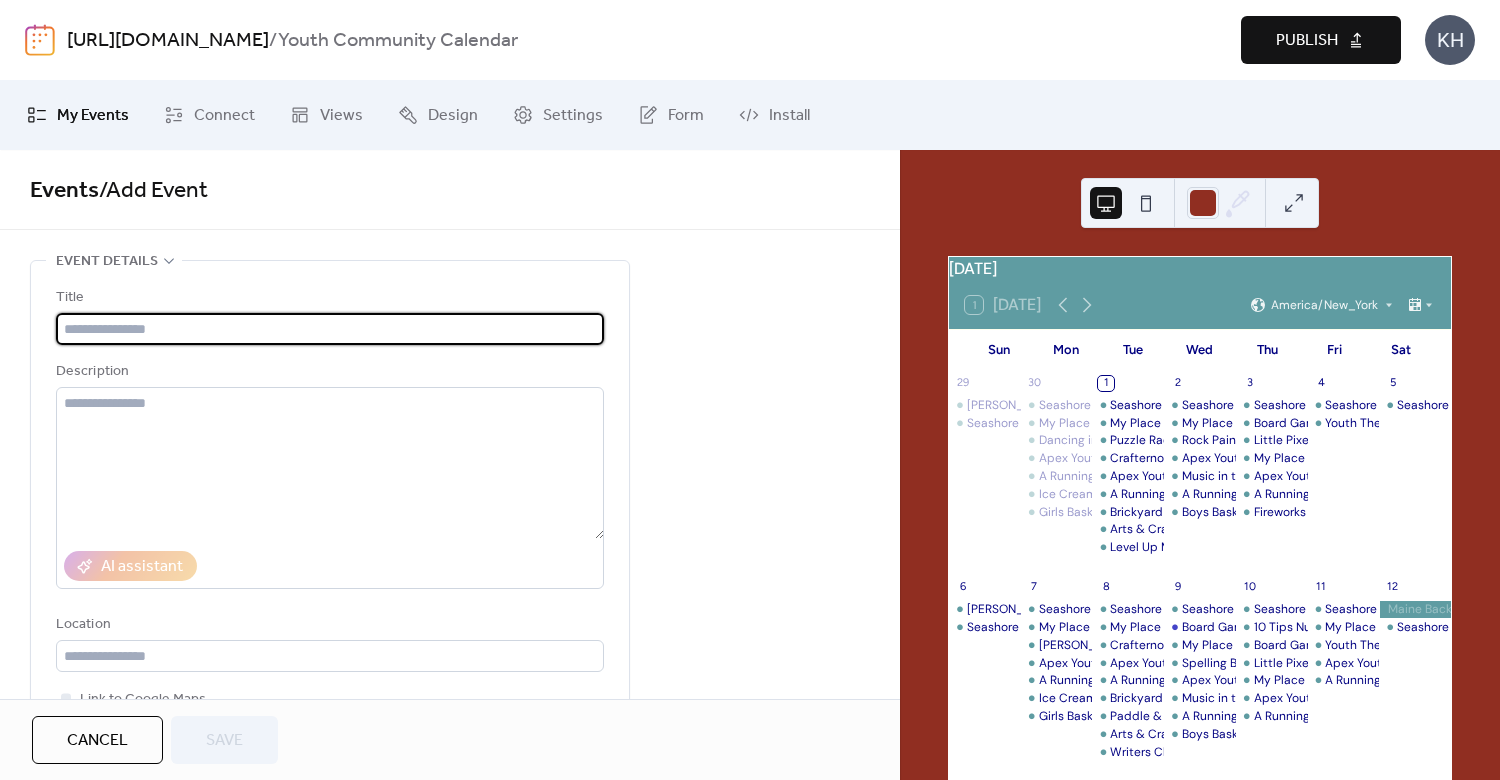 click at bounding box center [330, 329] 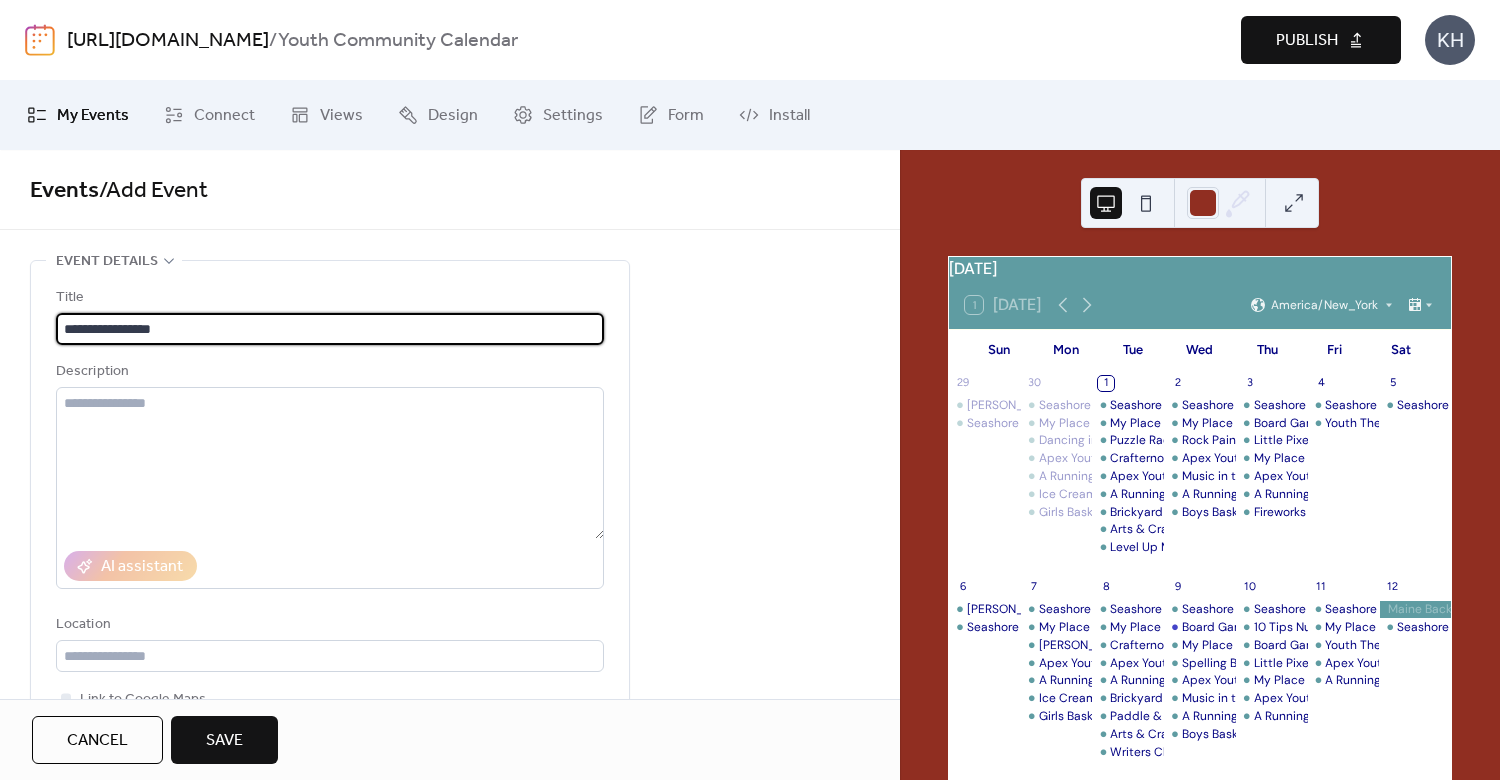 type on "**********" 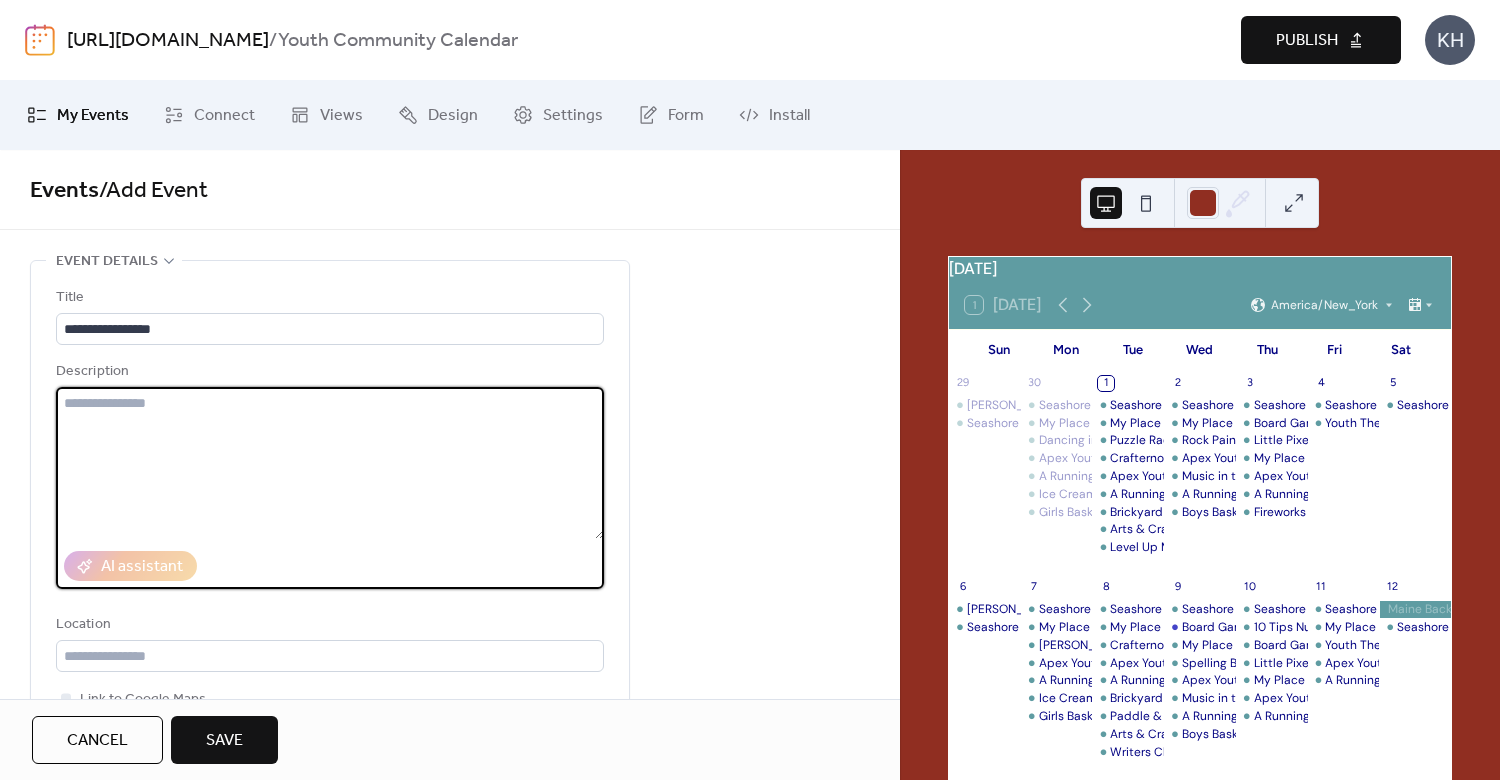paste on "**********" 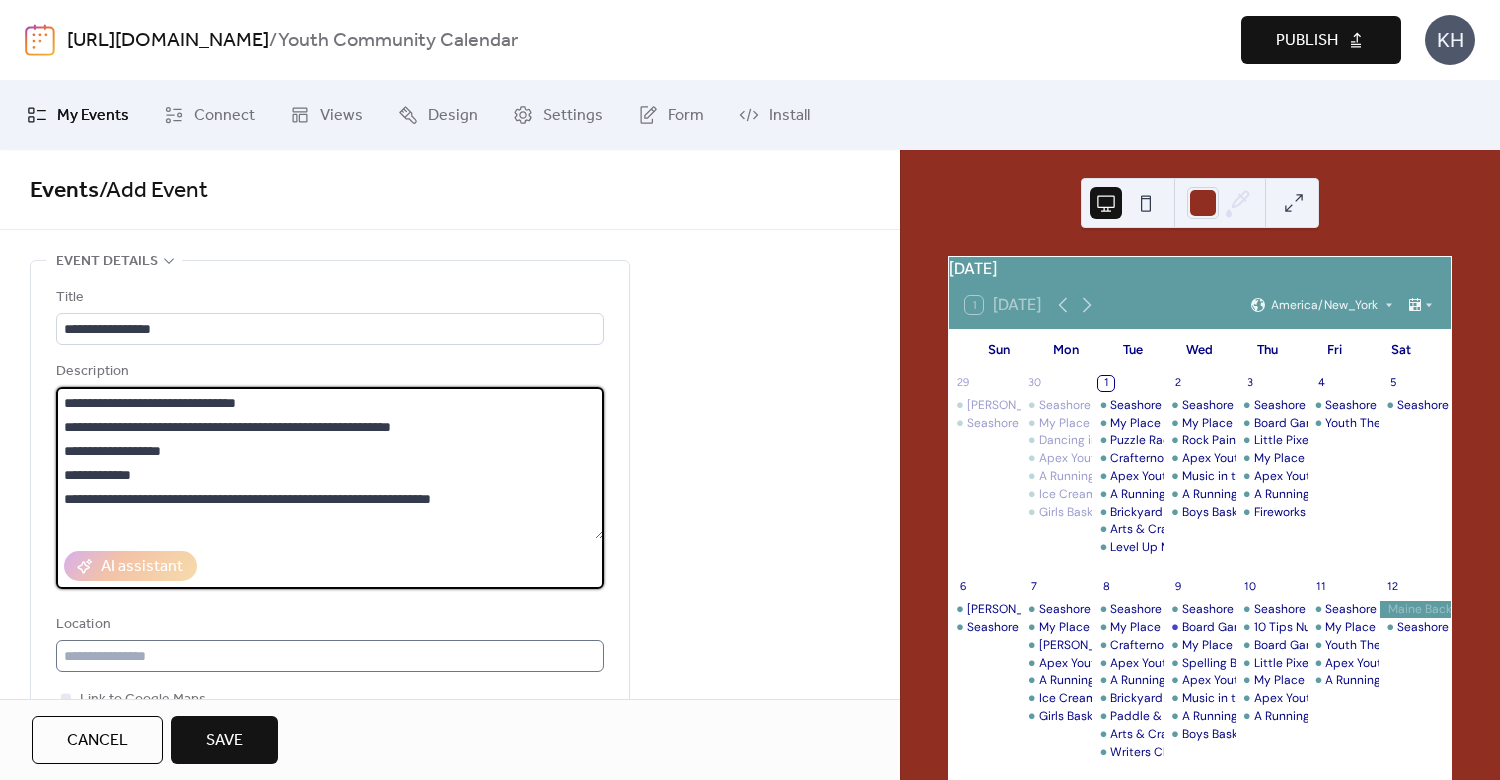 type on "**********" 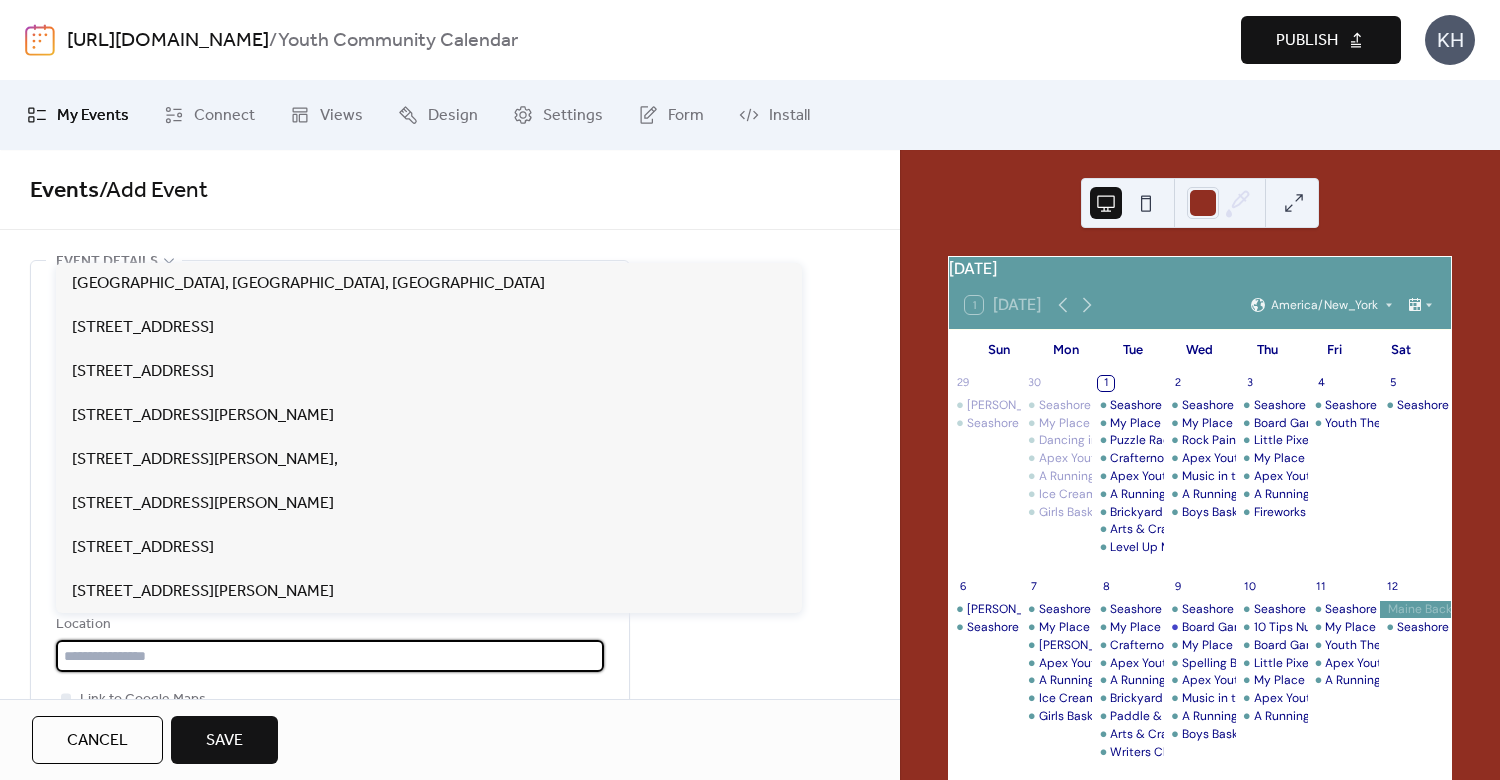 click at bounding box center (330, 656) 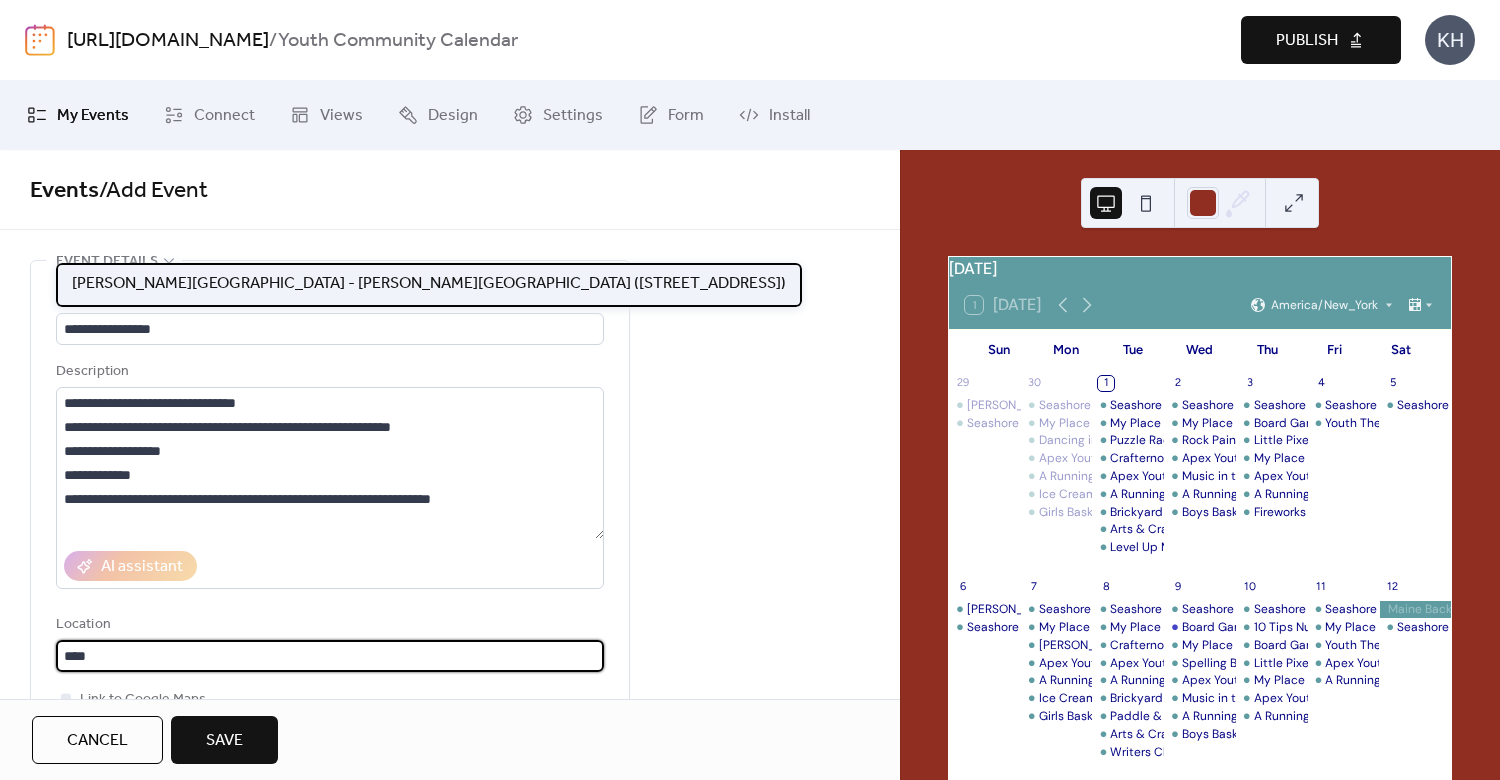 click on "[PERSON_NAME][GEOGRAPHIC_DATA] - [PERSON_NAME][GEOGRAPHIC_DATA] ([STREET_ADDRESS])" at bounding box center [429, 284] 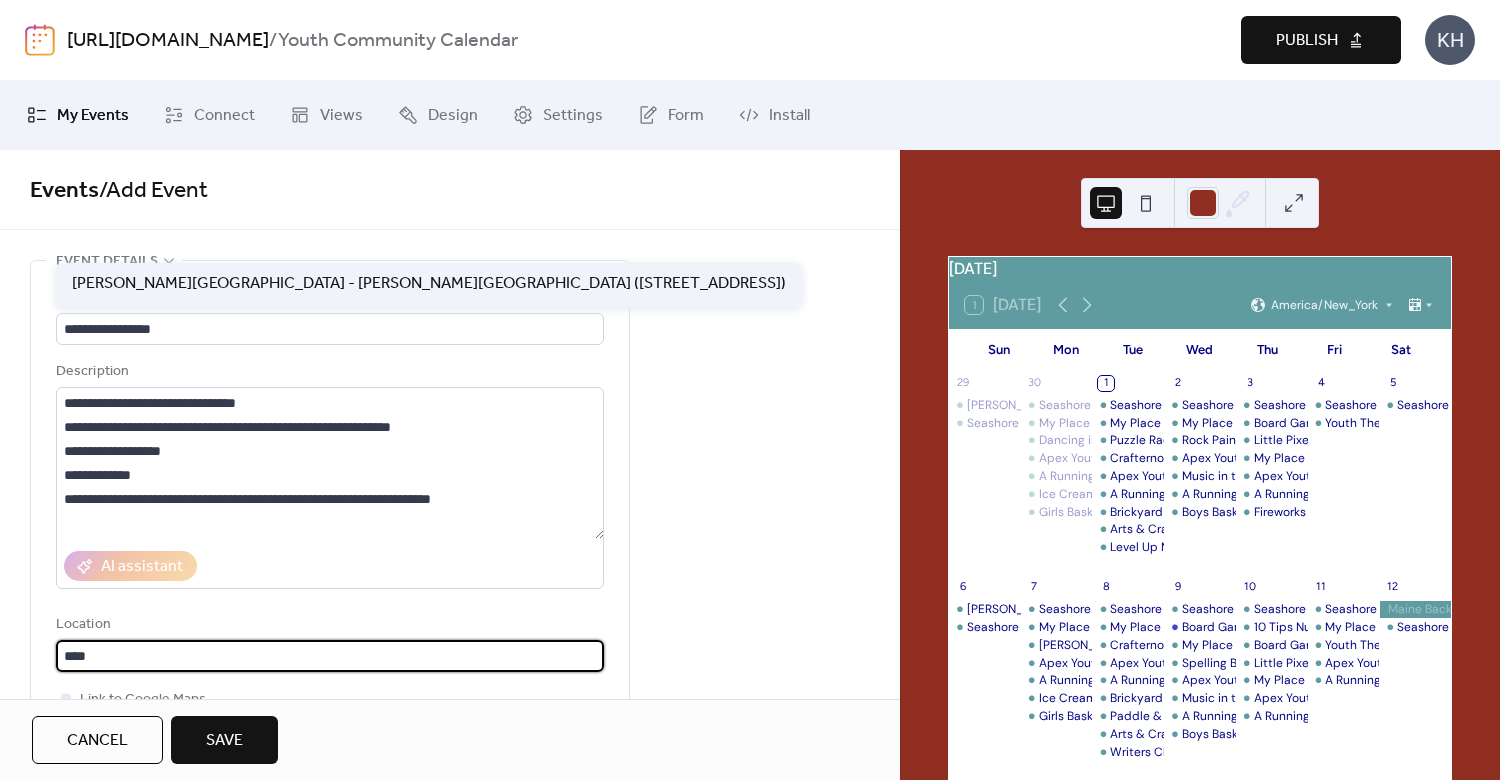 type on "**********" 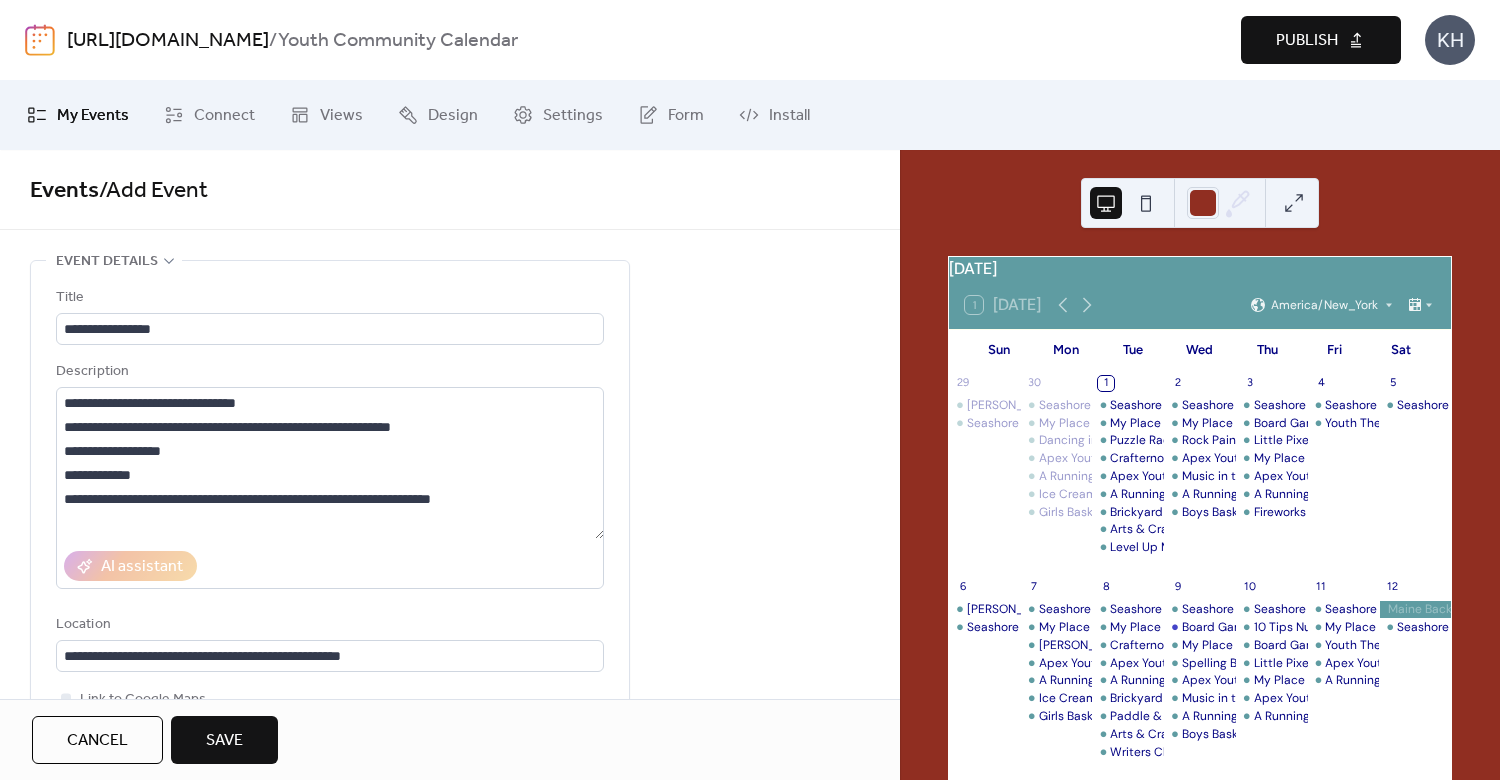 scroll, scrollTop: 480, scrollLeft: 0, axis: vertical 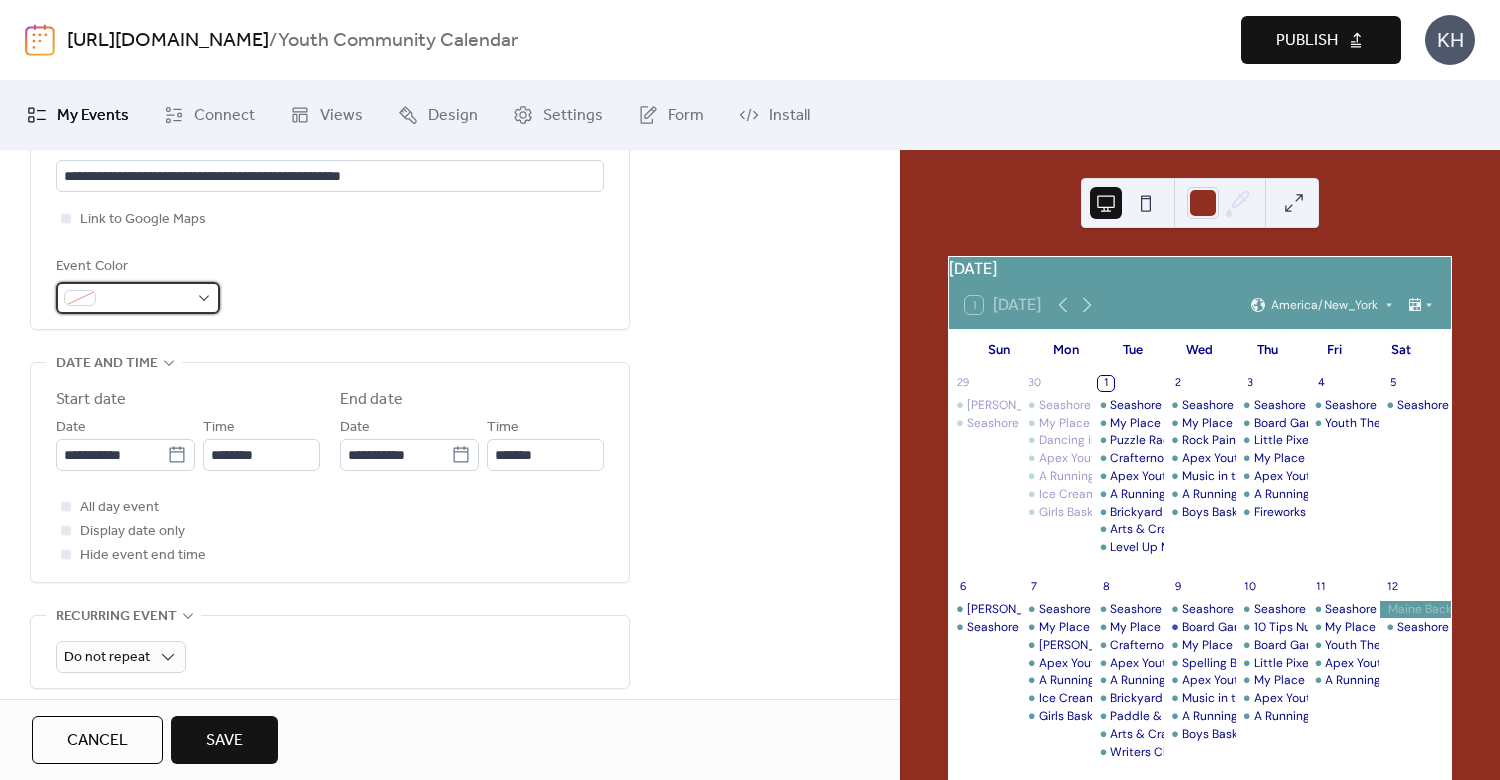 click on "**********" at bounding box center [750, 390] 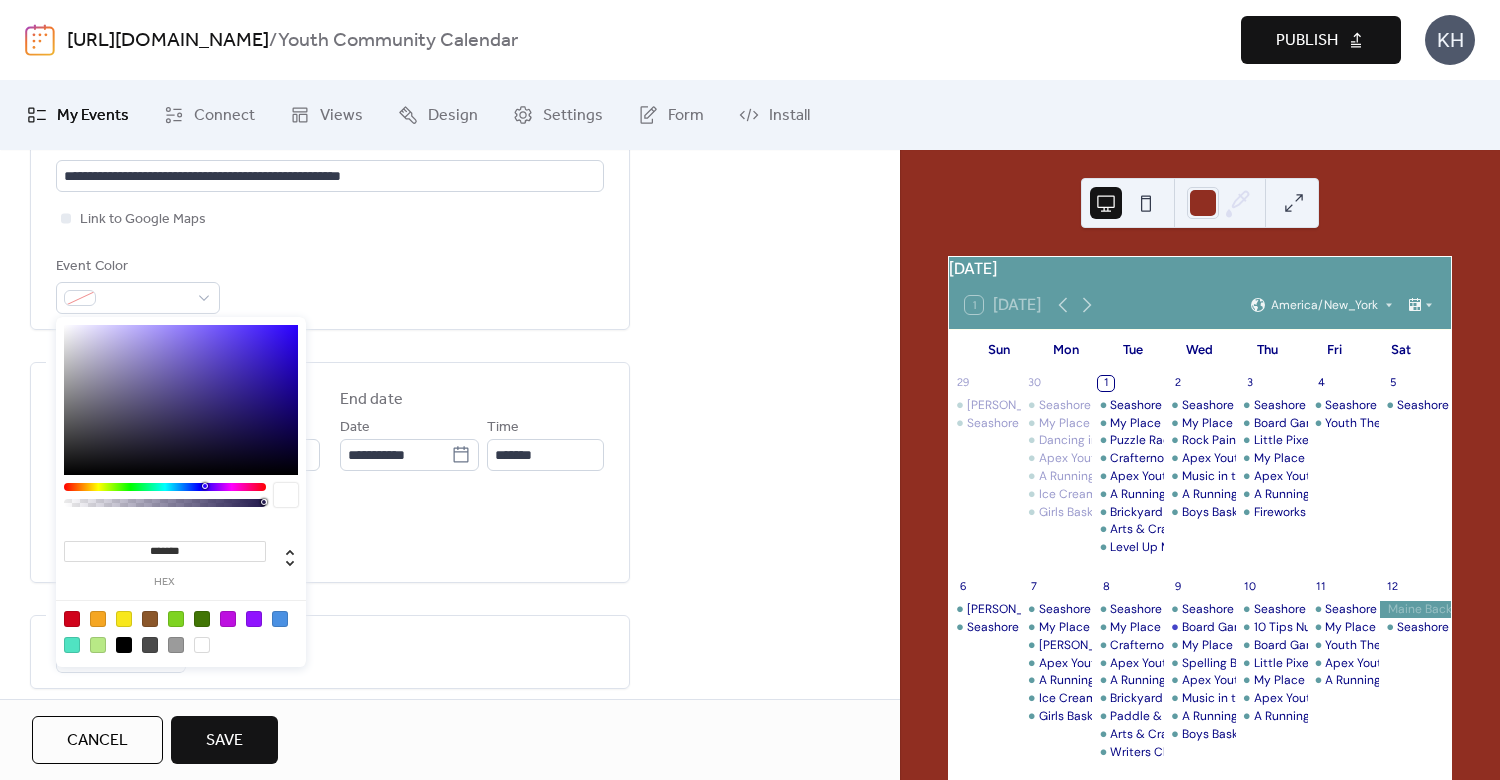 drag, startPoint x: 188, startPoint y: 544, endPoint x: 135, endPoint y: 562, distance: 55.97321 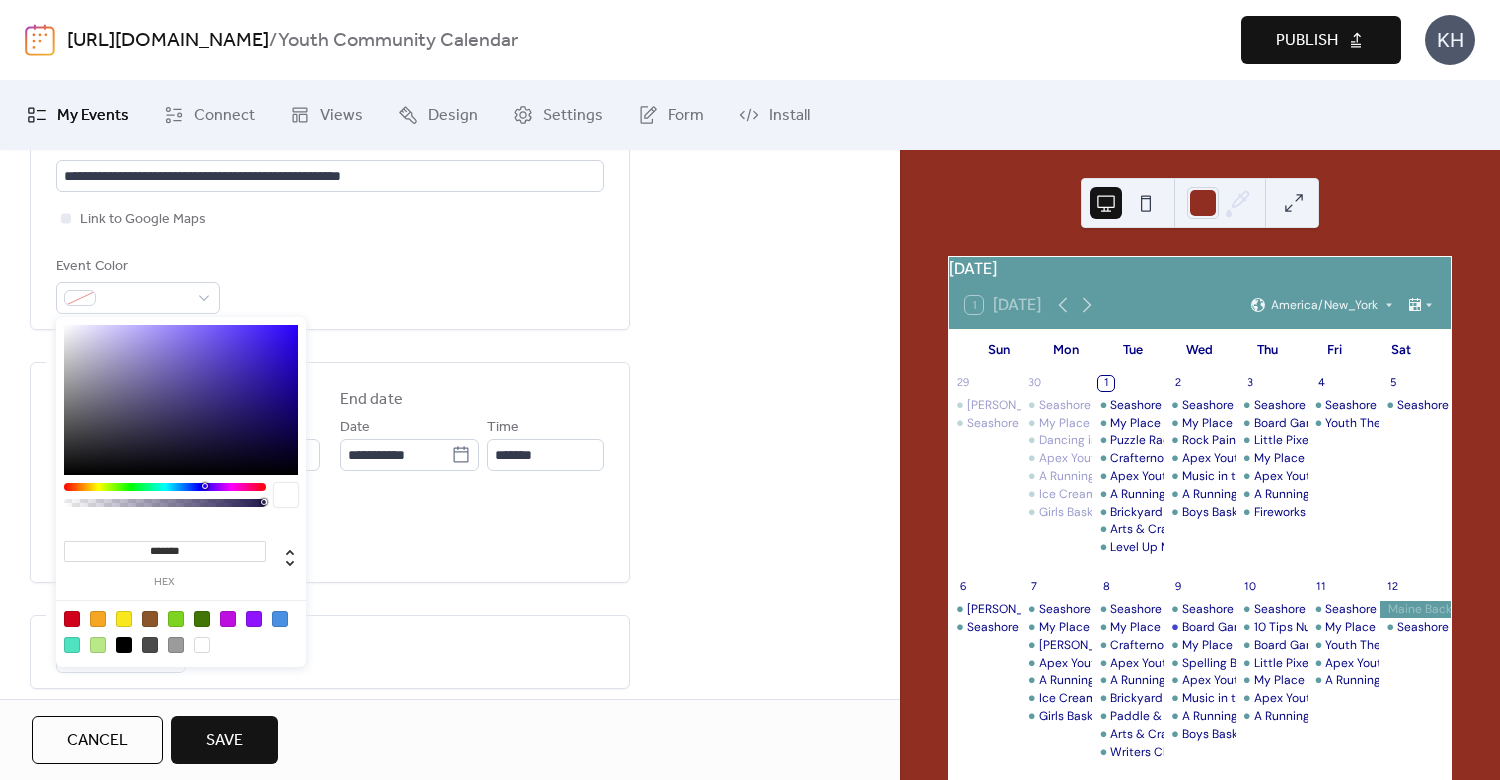 click on "******* hex" at bounding box center [165, 561] 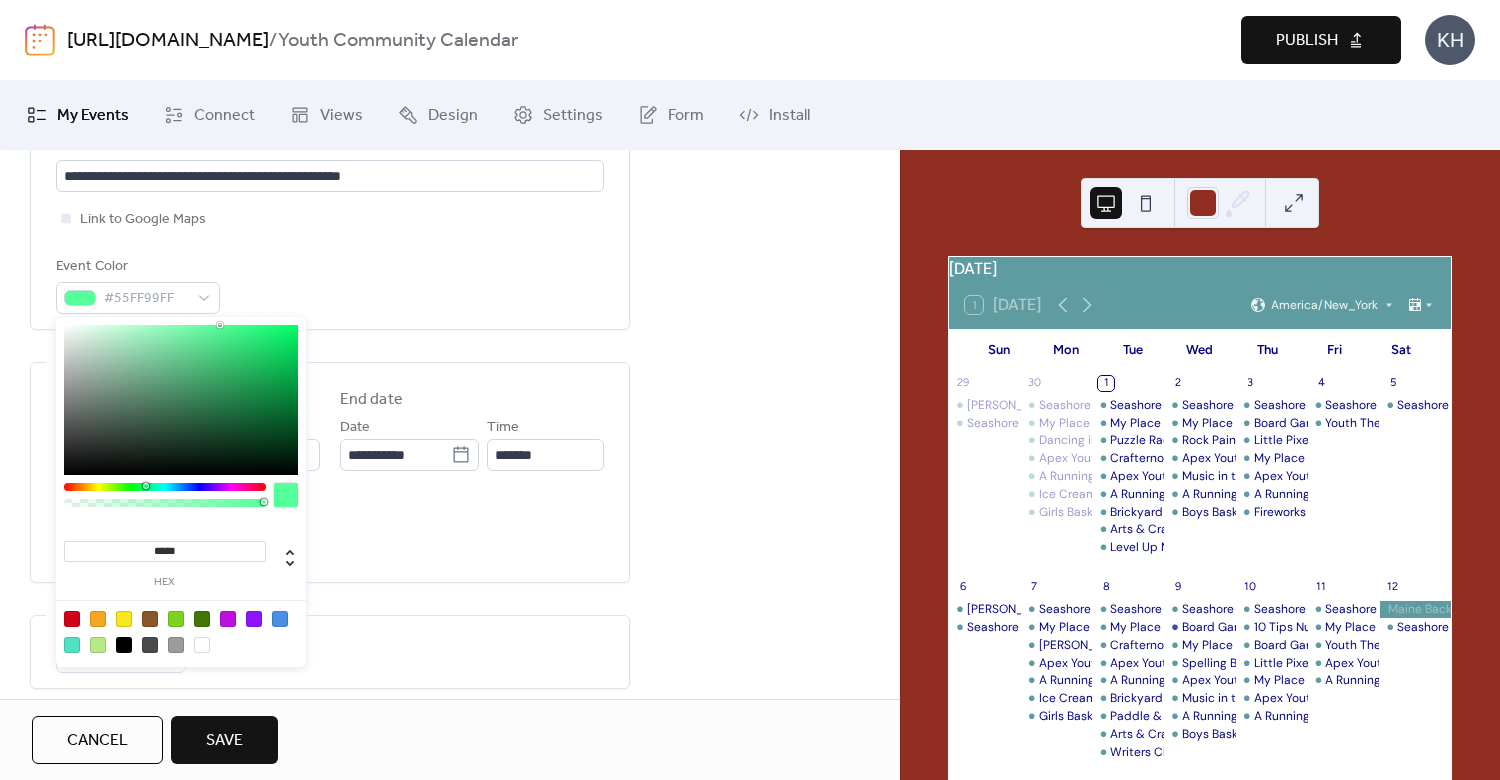 type on "******" 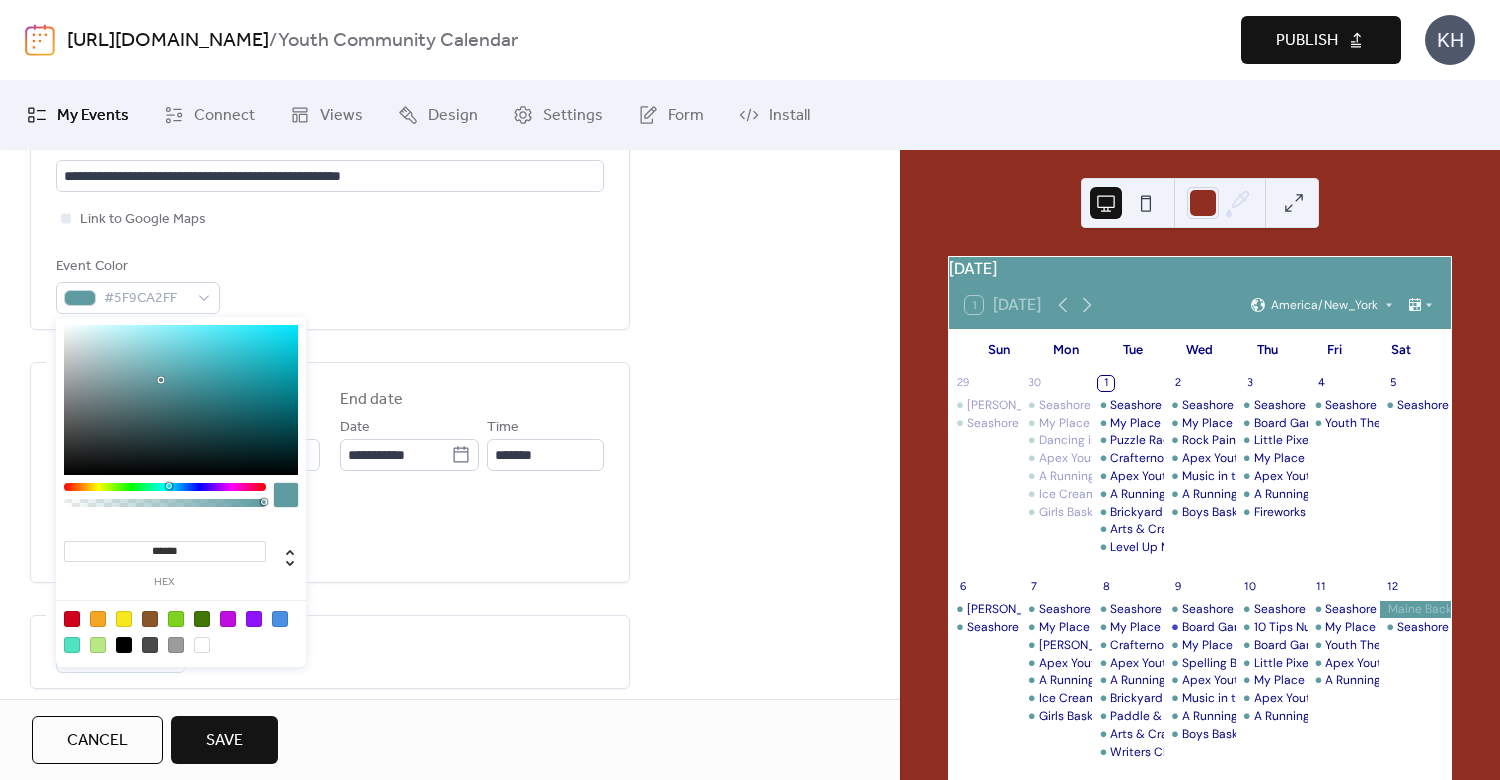 click on "All day event Display date only Hide event end time" at bounding box center (330, 531) 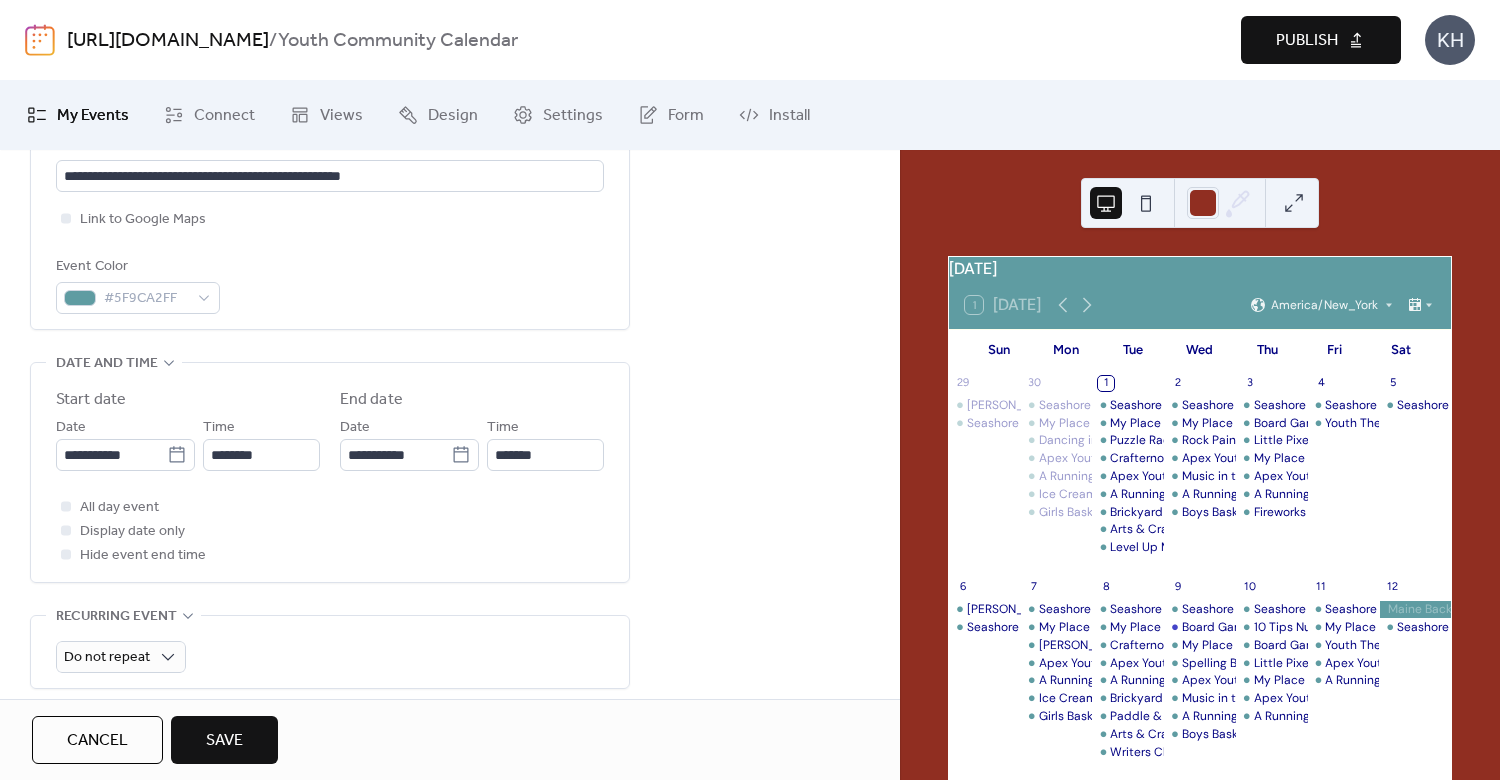 scroll, scrollTop: 960, scrollLeft: 0, axis: vertical 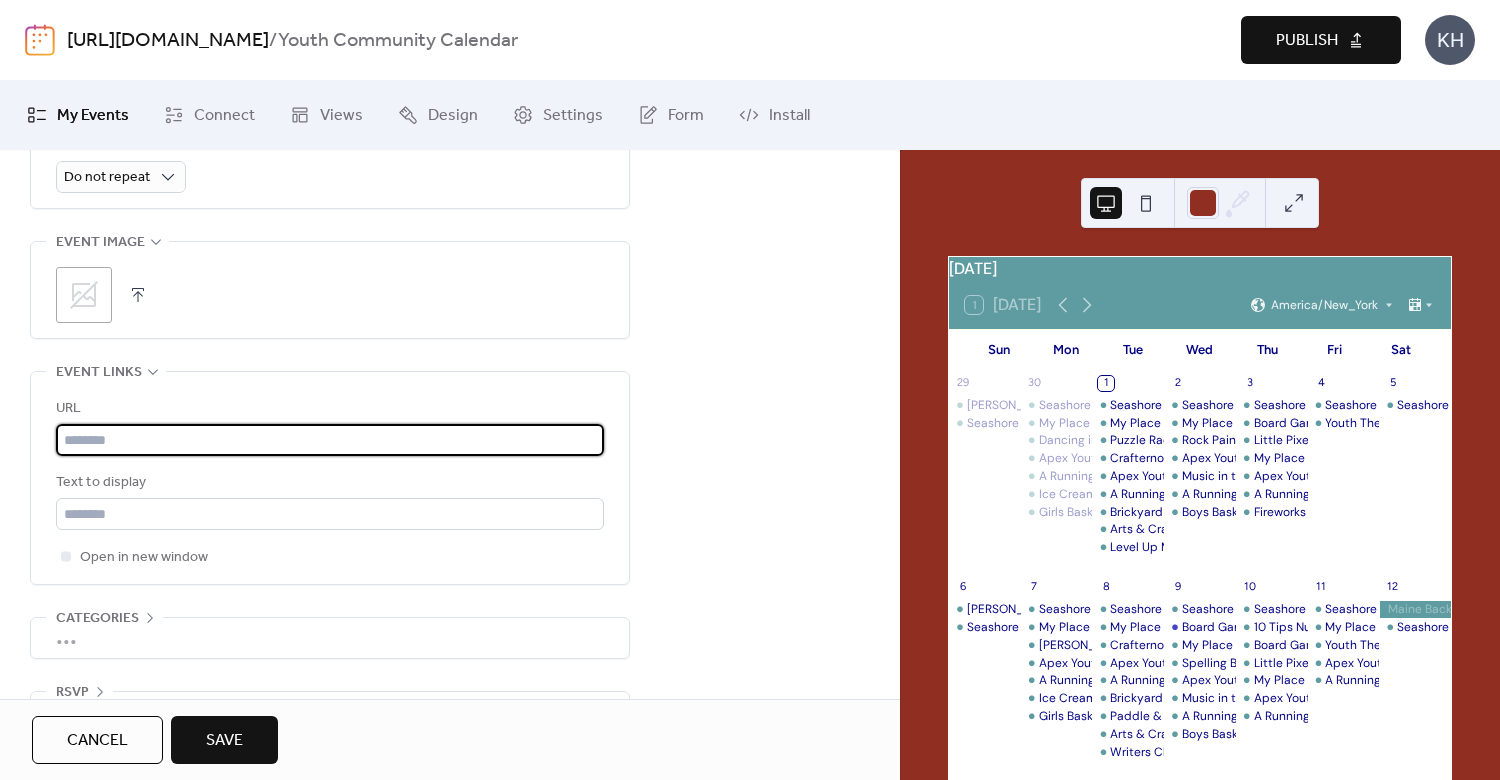 paste on "**********" 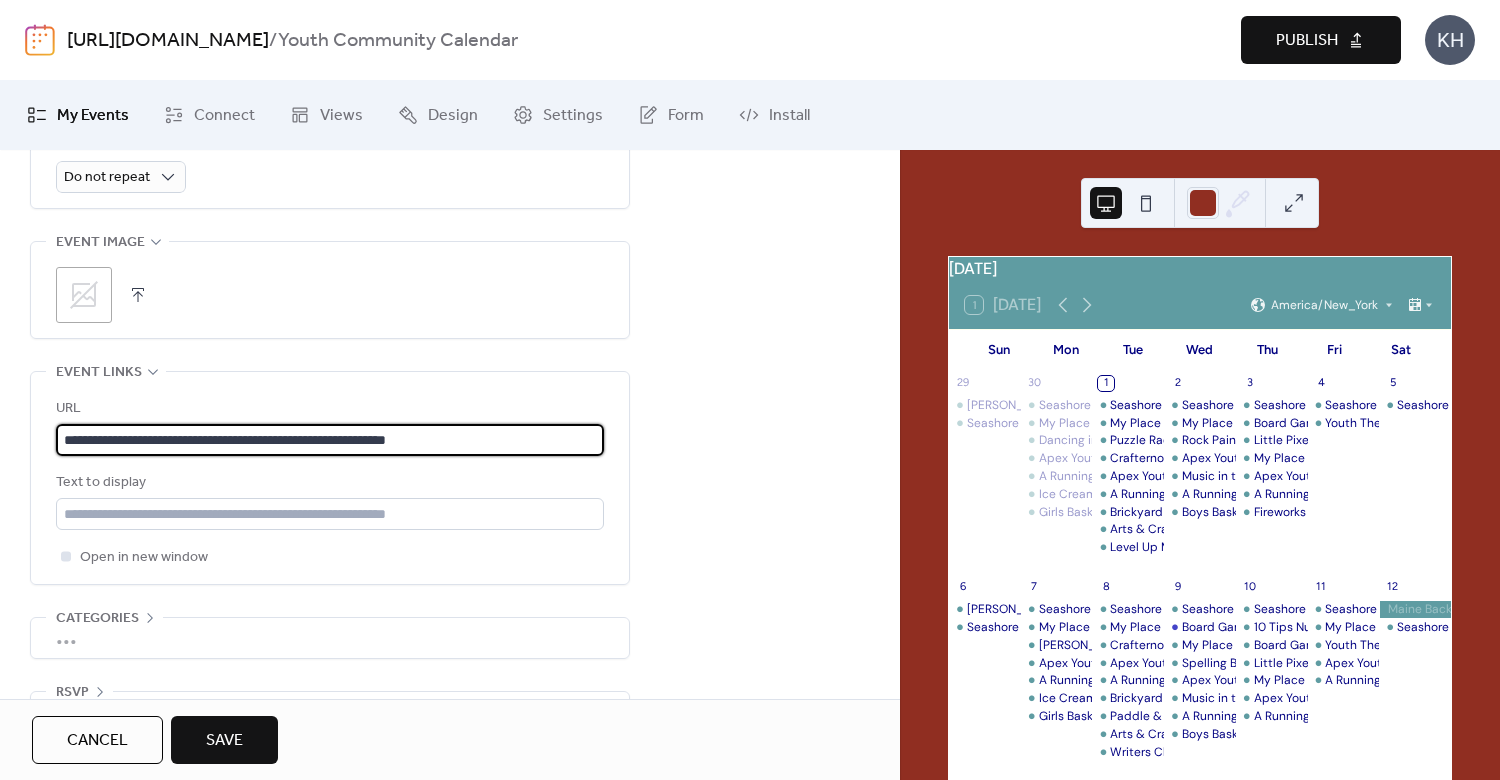 type on "**********" 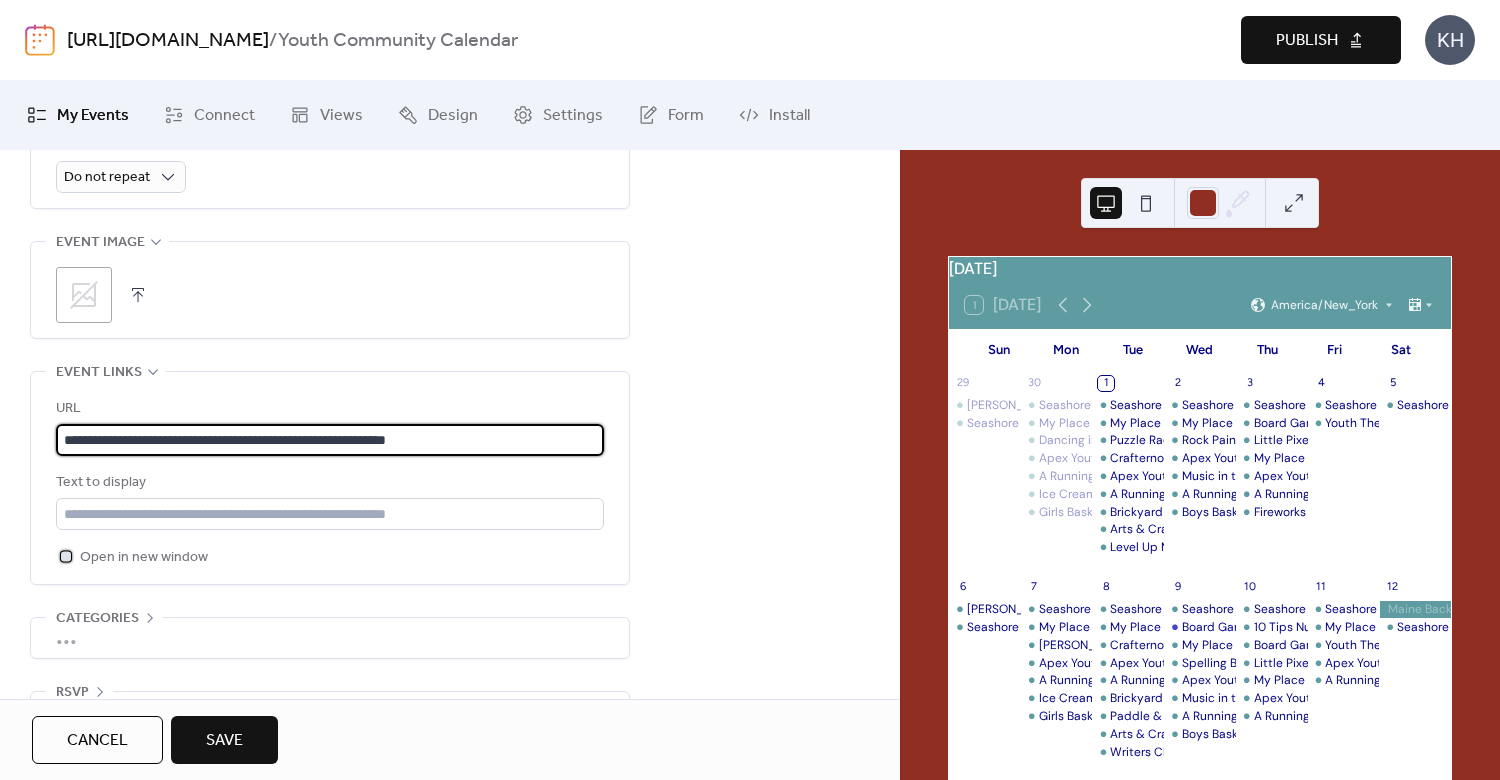 click 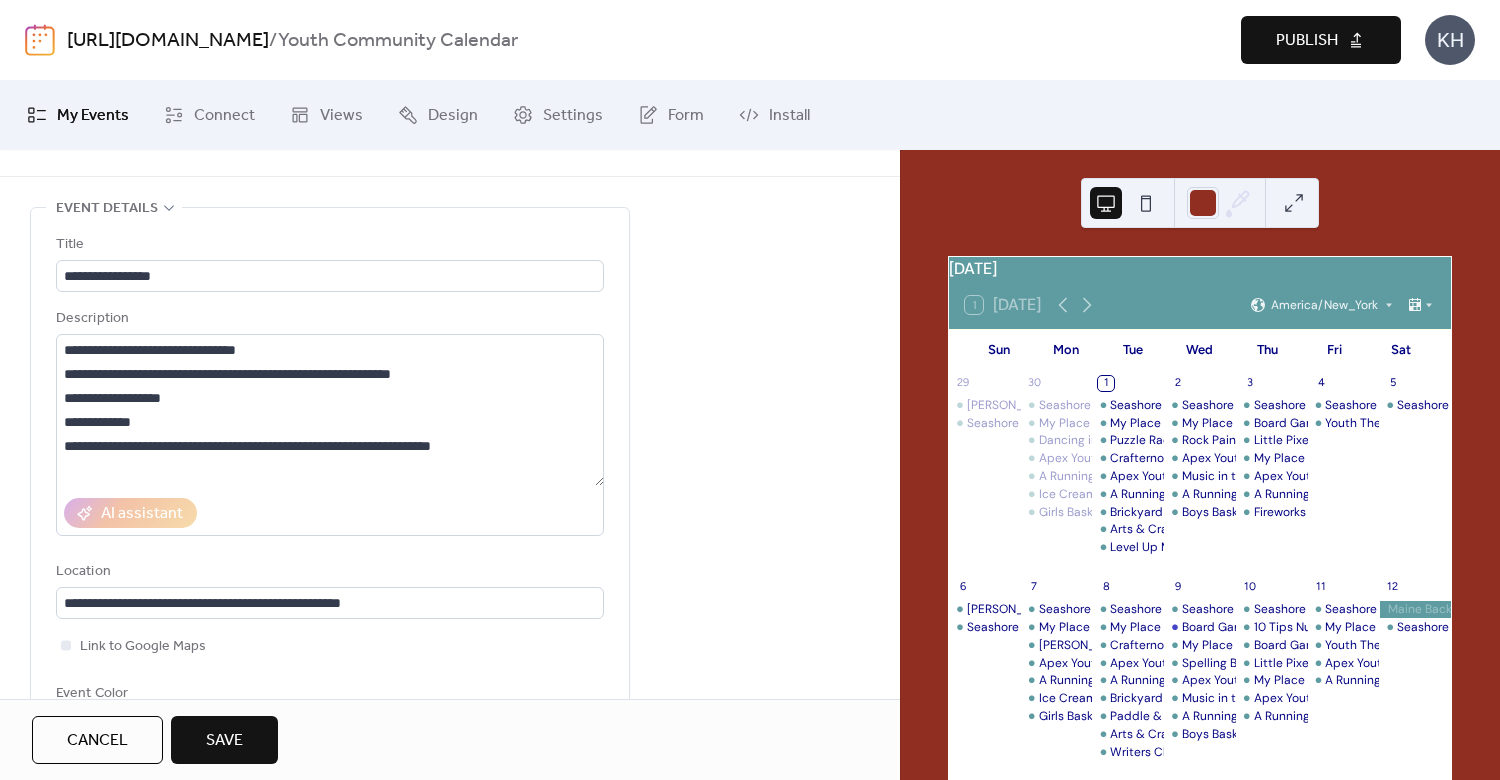 scroll, scrollTop: 533, scrollLeft: 0, axis: vertical 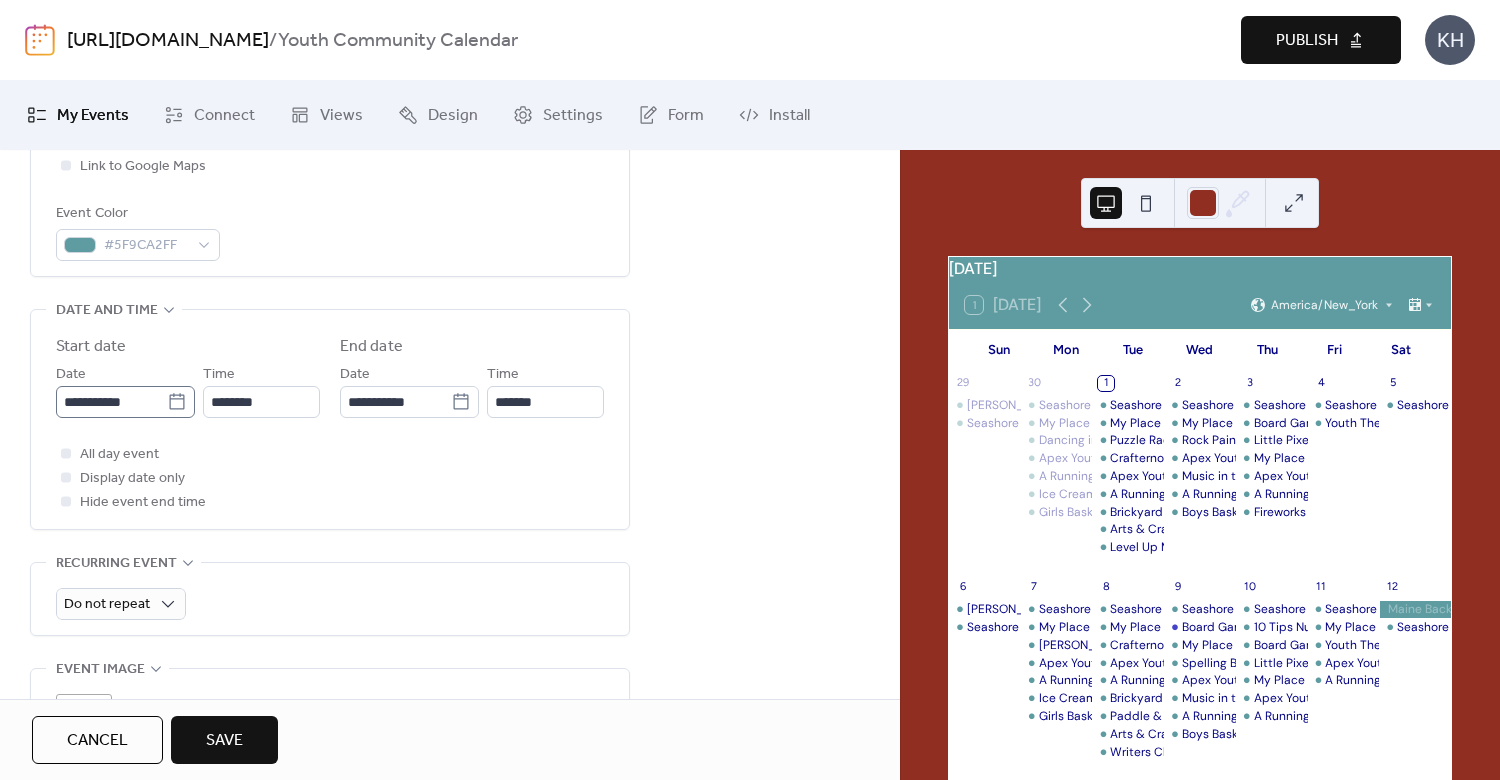 click 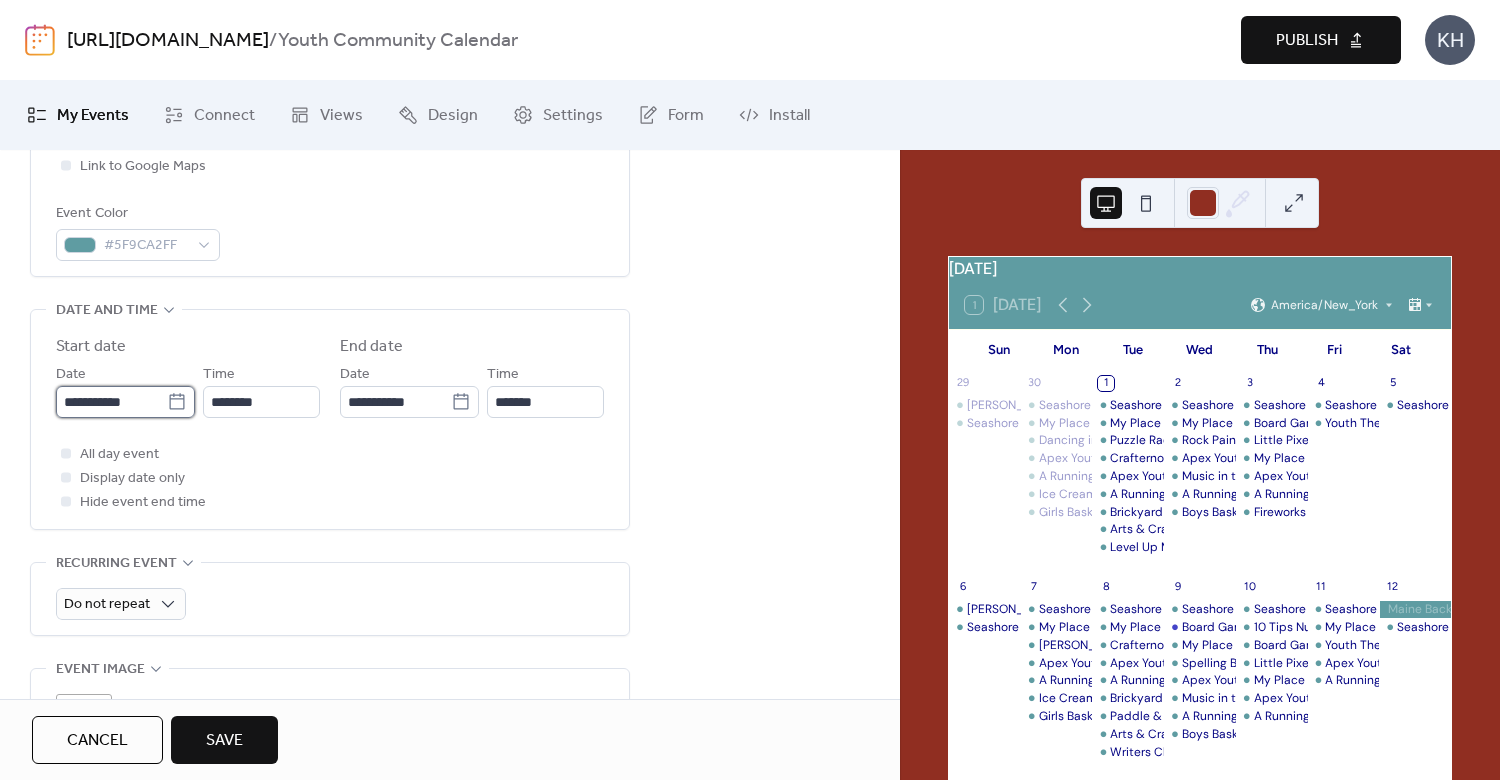 click on "**********" at bounding box center [111, 402] 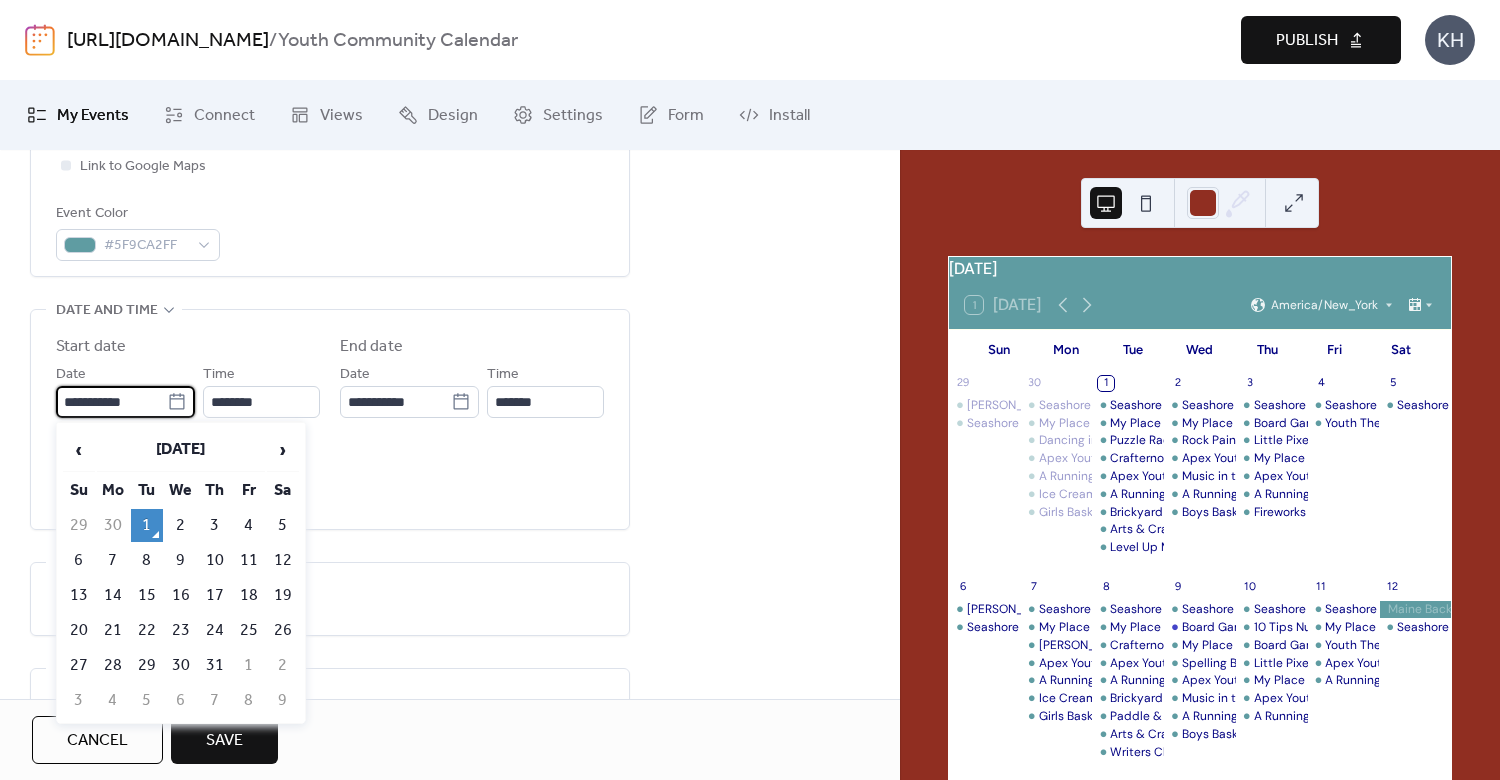 drag, startPoint x: 192, startPoint y: 664, endPoint x: 196, endPoint y: 653, distance: 11.7046995 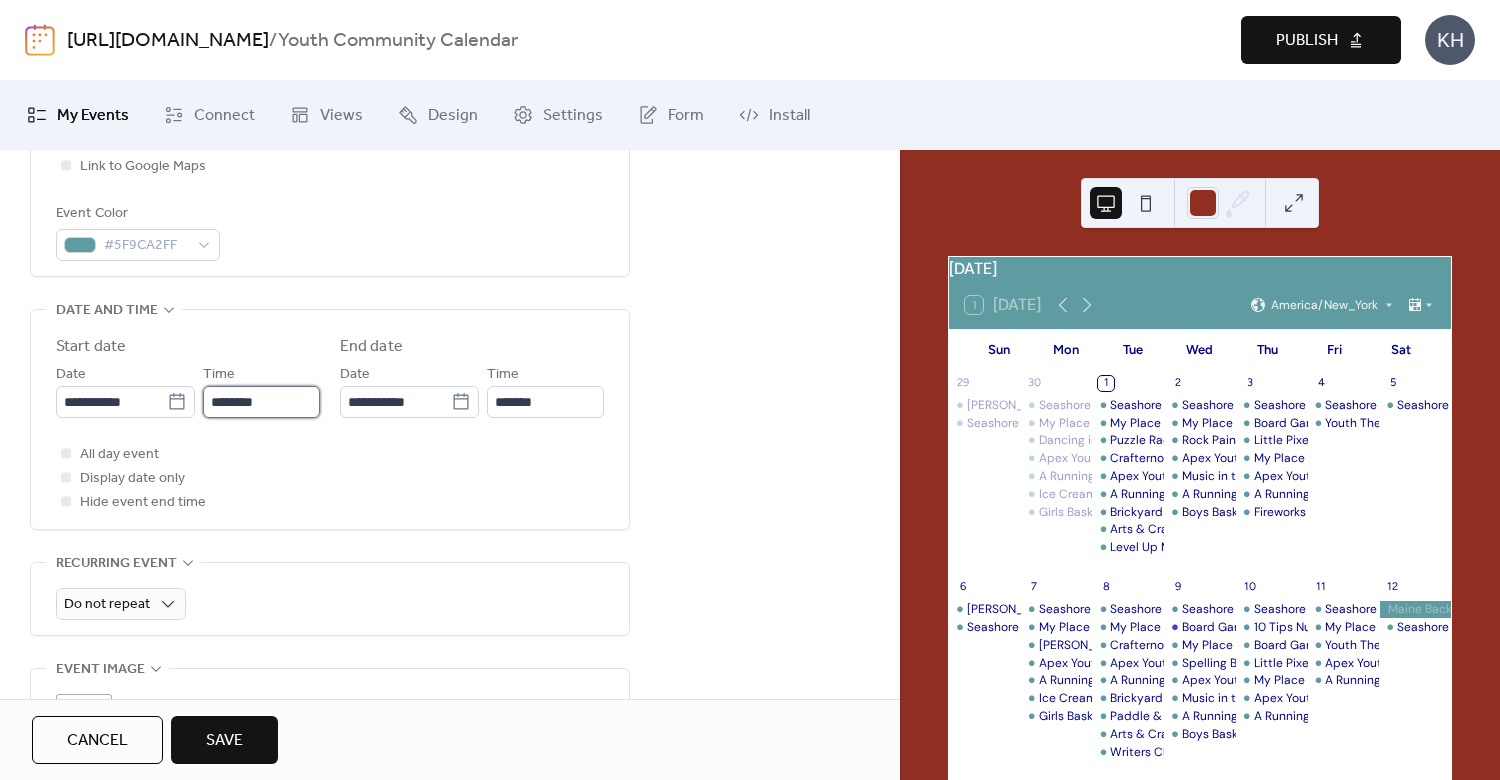 click on "********" at bounding box center (261, 402) 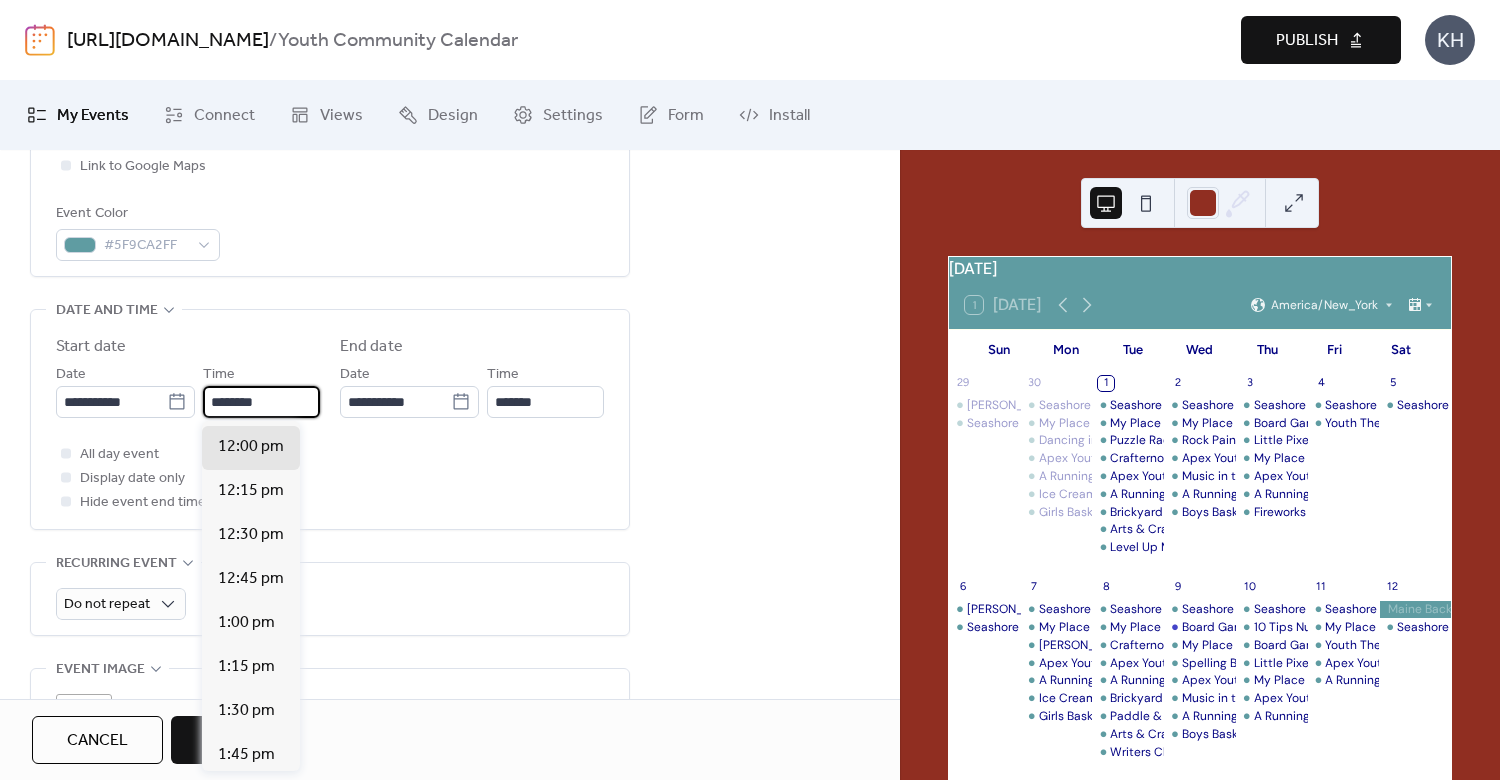 scroll, scrollTop: 2413, scrollLeft: 0, axis: vertical 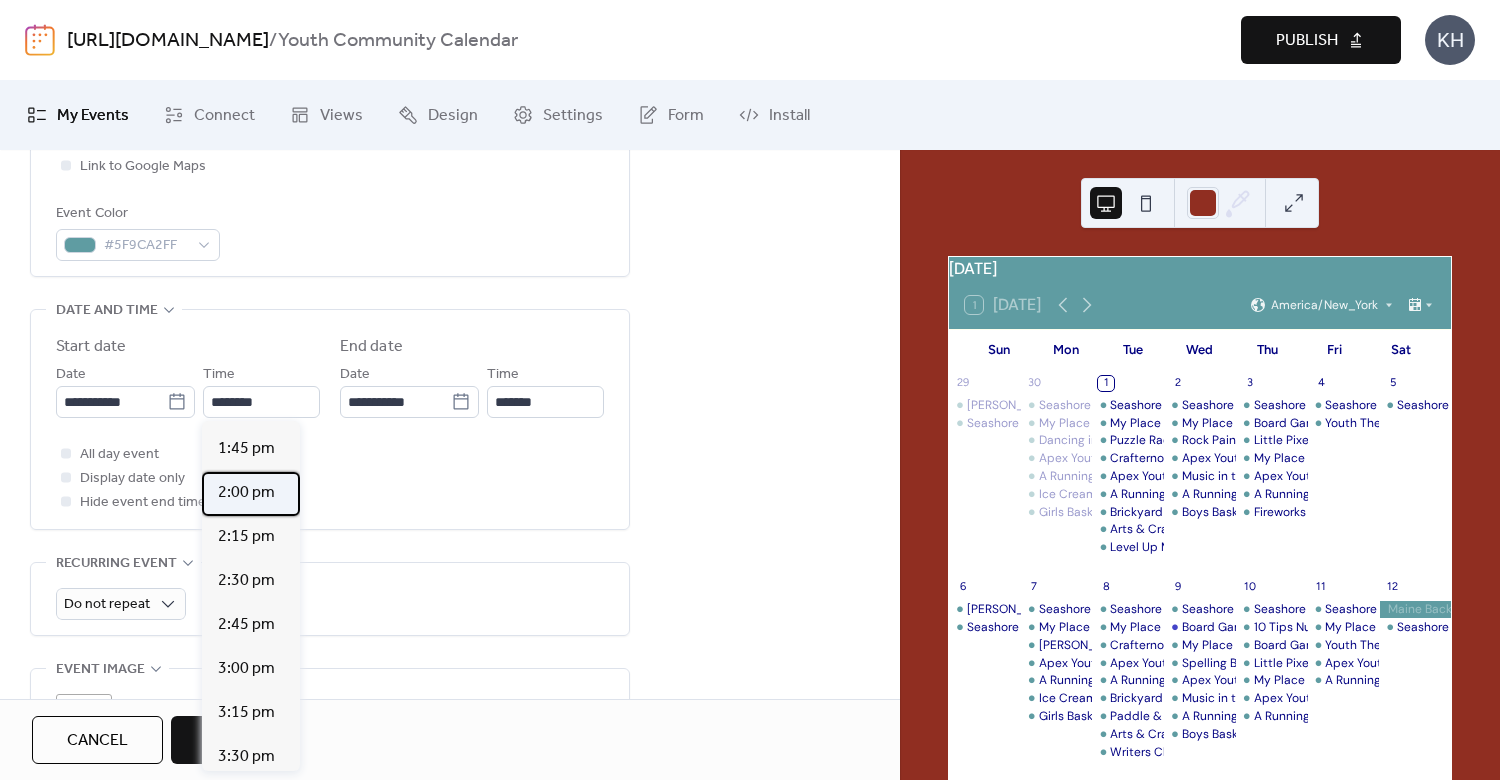 click on "2:00 pm" at bounding box center [246, 493] 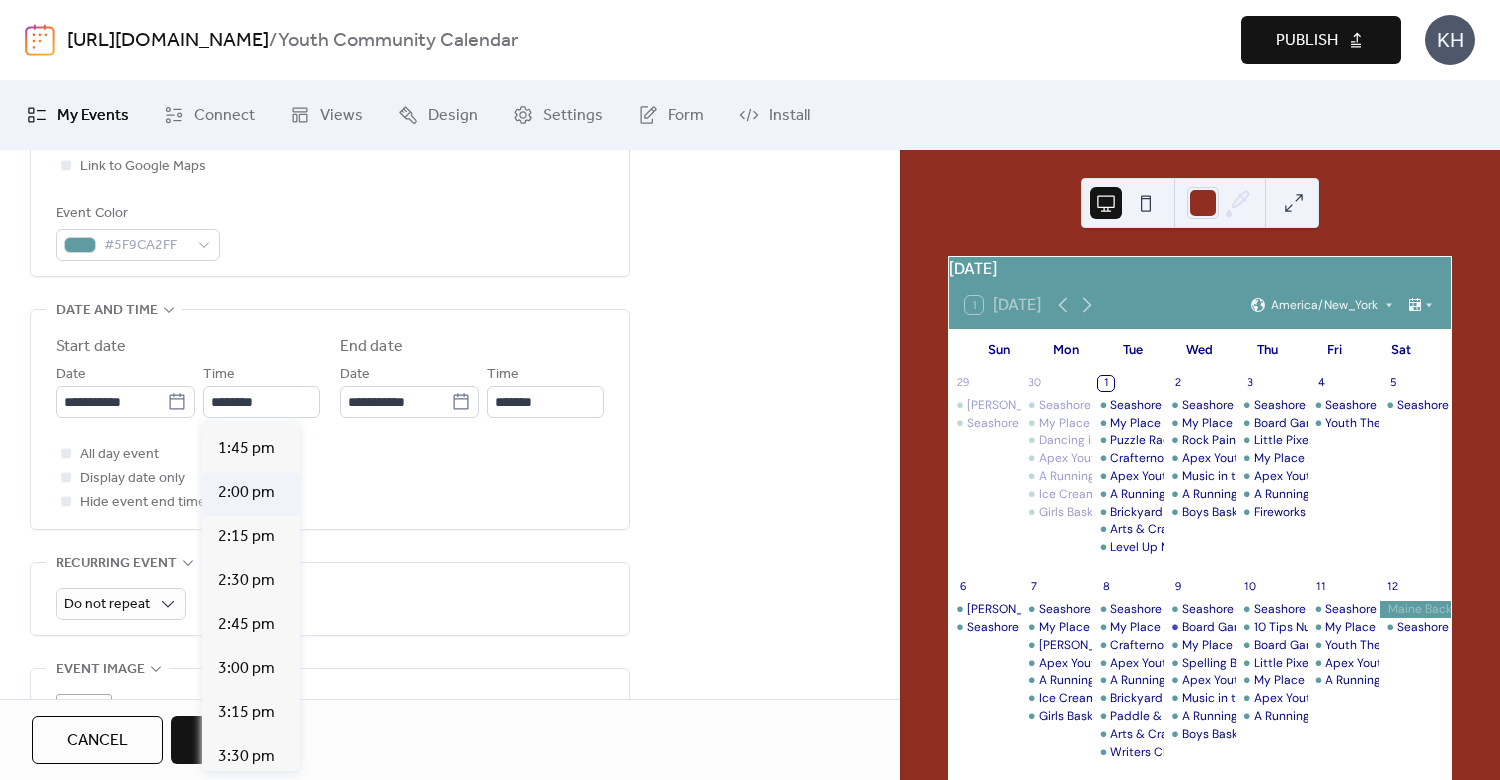 type on "*******" 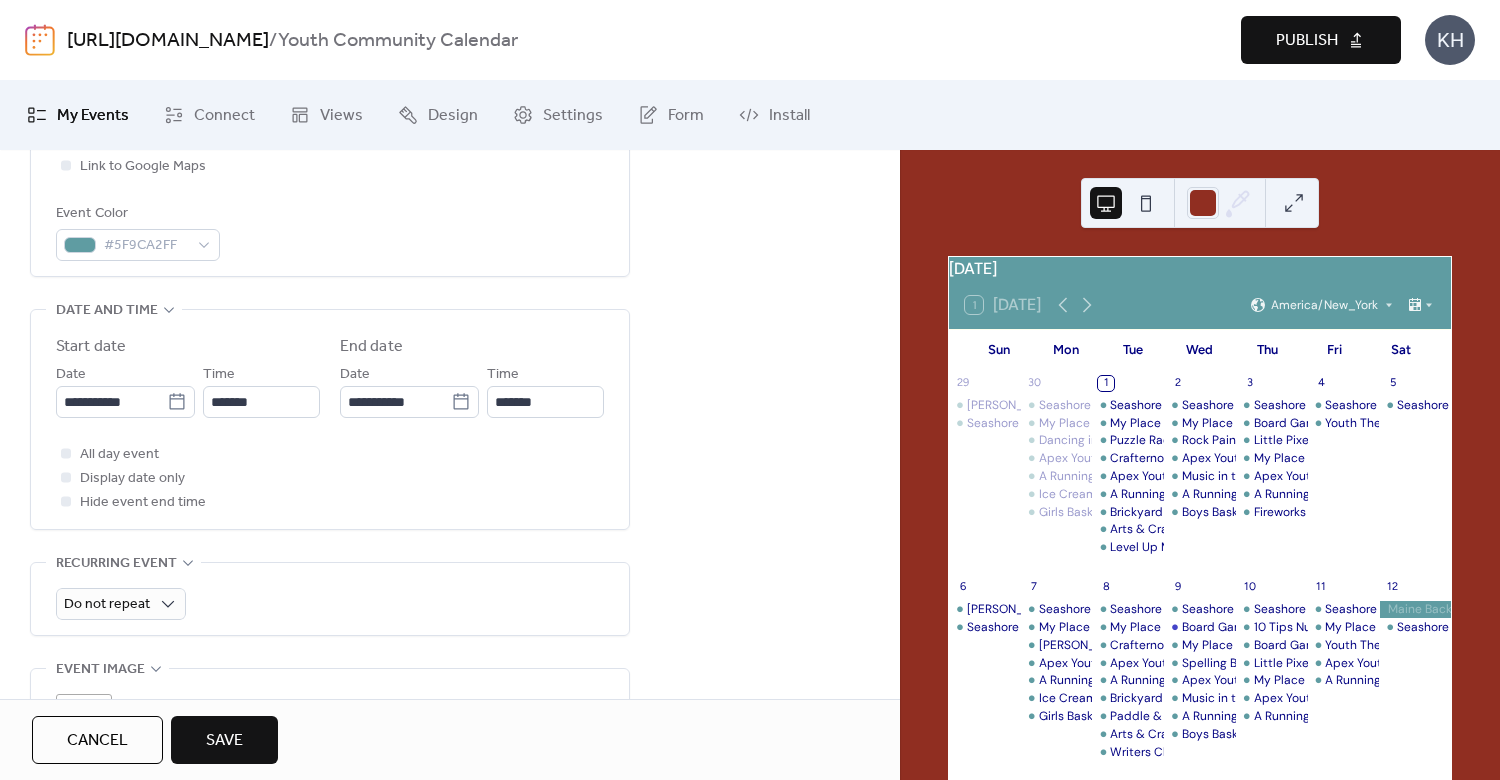 scroll, scrollTop: 1014, scrollLeft: 0, axis: vertical 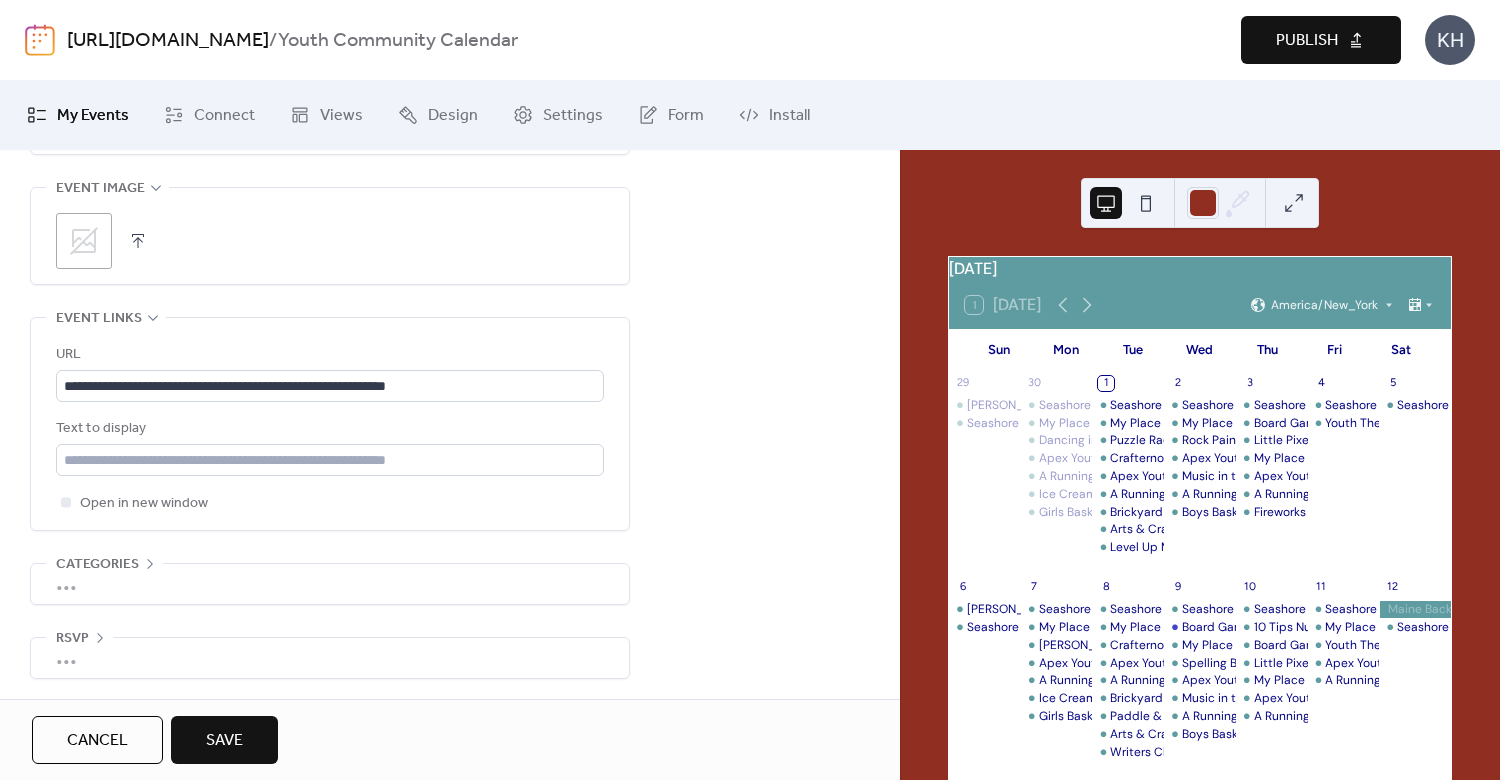 click on "Save" at bounding box center (224, 741) 